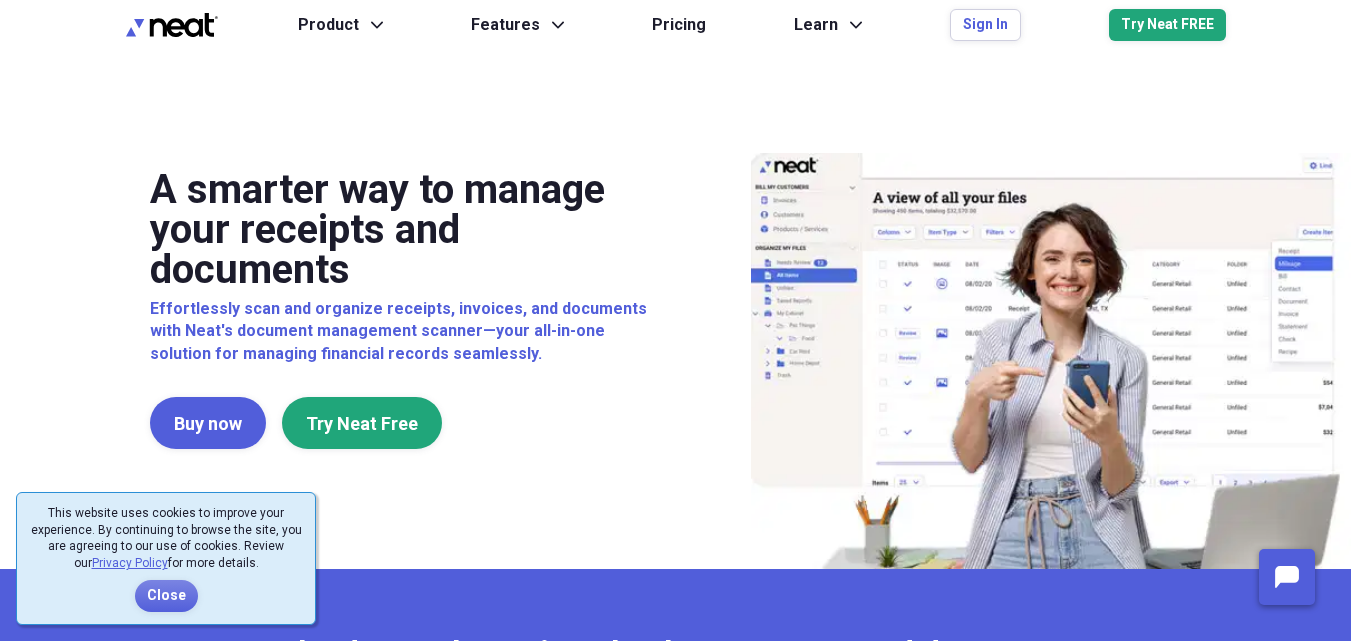 scroll, scrollTop: 0, scrollLeft: 0, axis: both 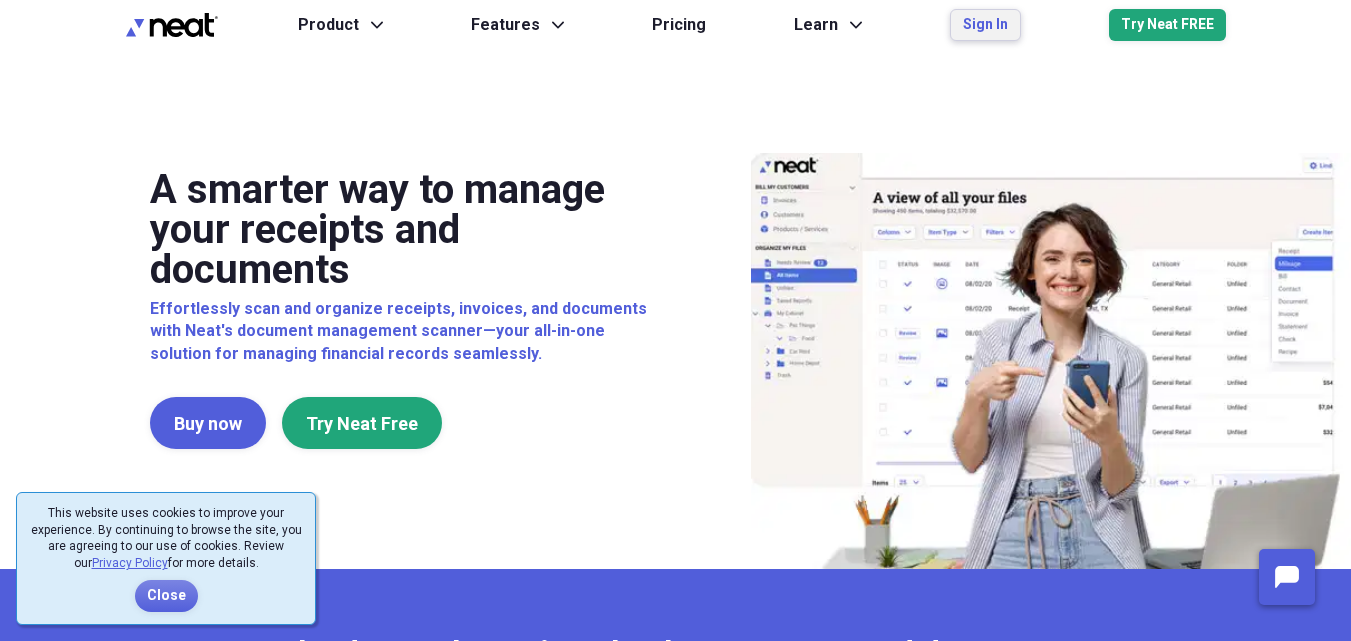 click on "Sign In" at bounding box center [985, 25] 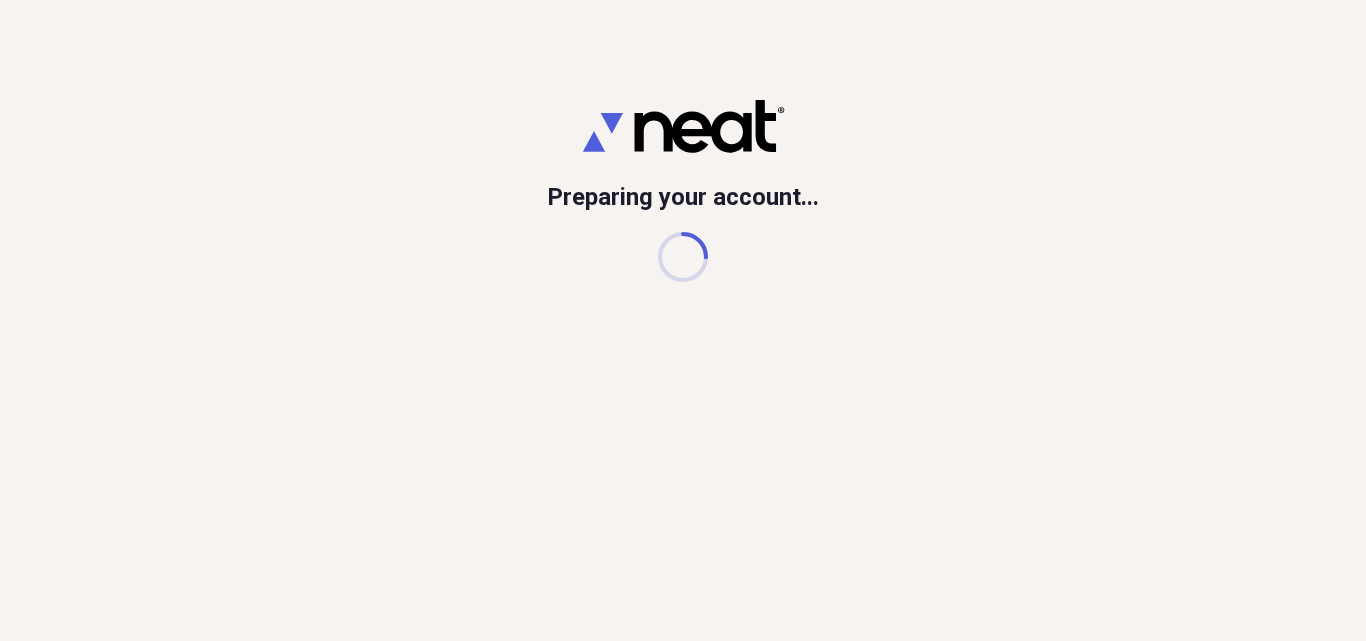 scroll, scrollTop: 0, scrollLeft: 0, axis: both 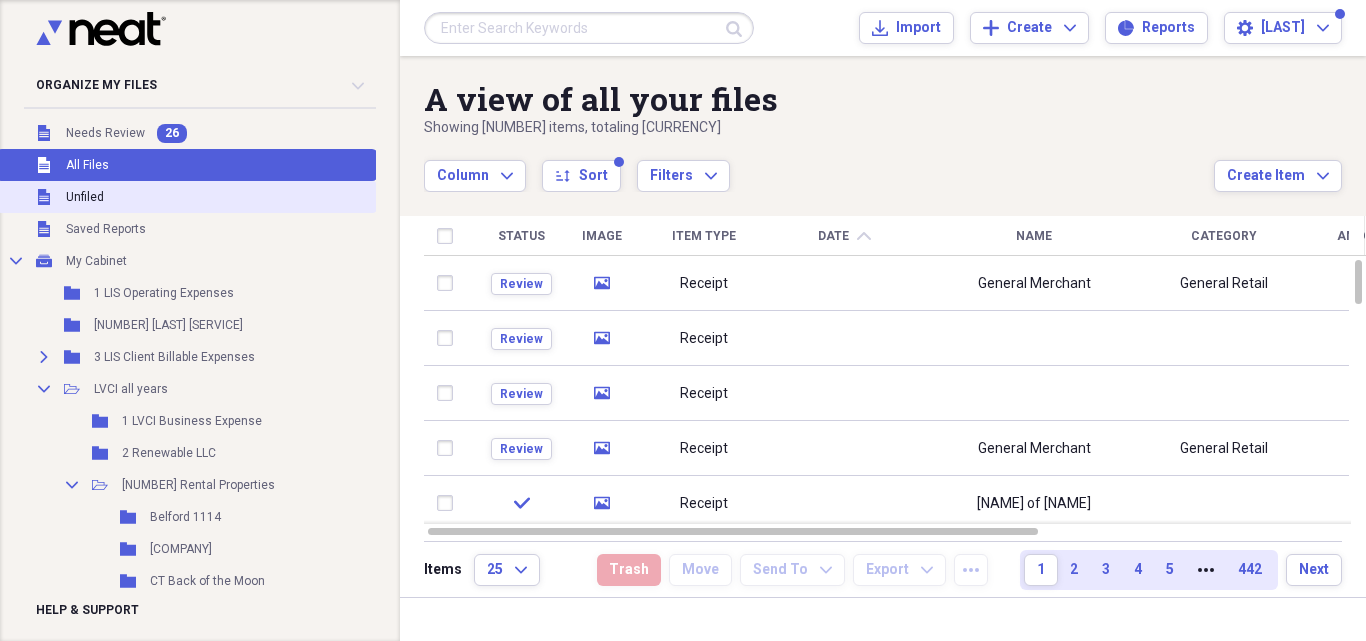 click on "Unfiled" at bounding box center [85, 197] 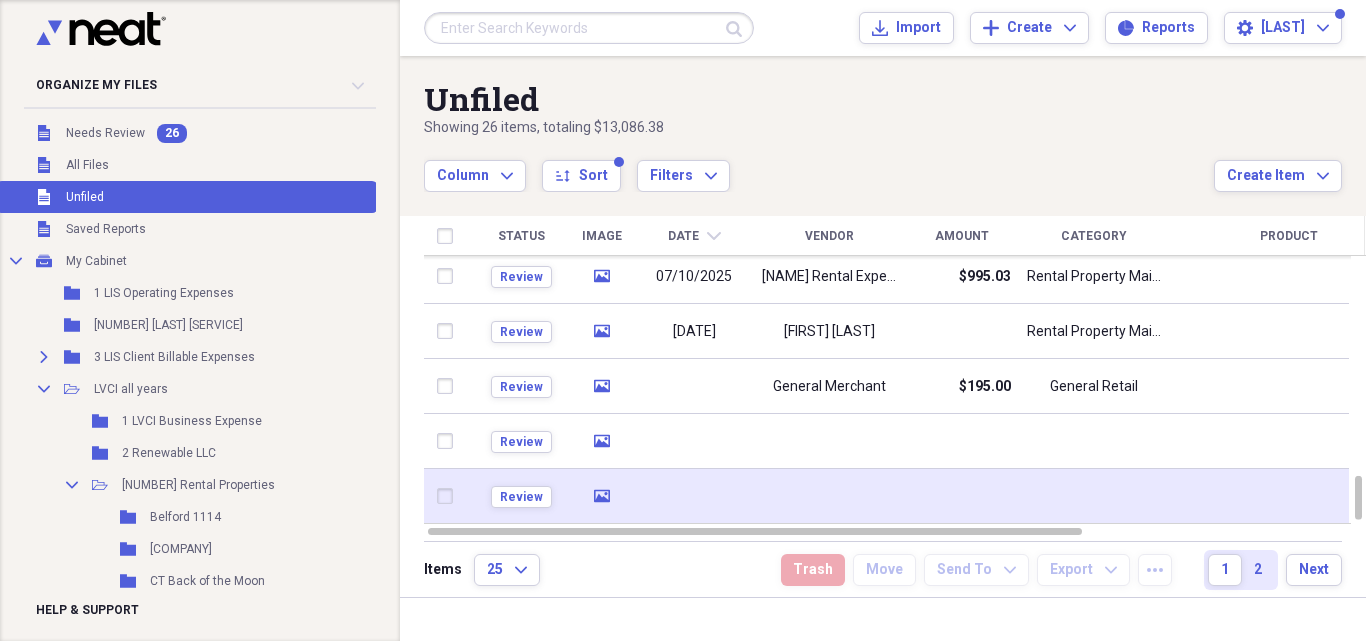 click at bounding box center [694, 496] 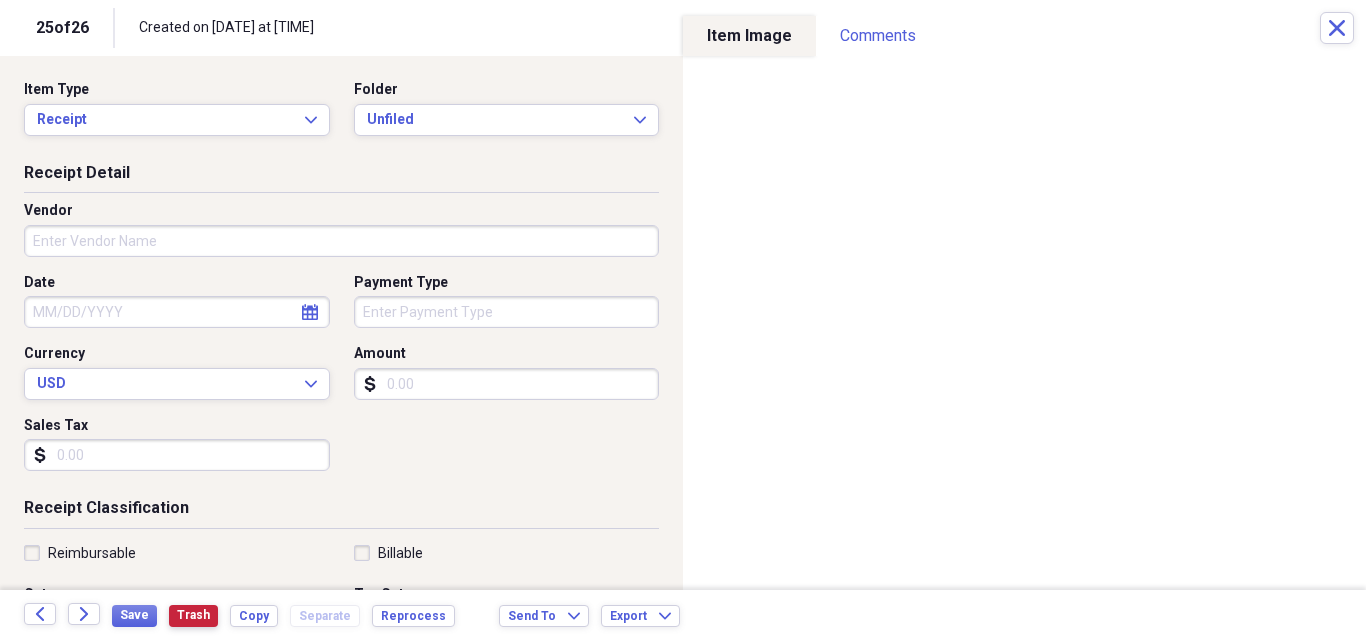 click on "Trash" at bounding box center [193, 615] 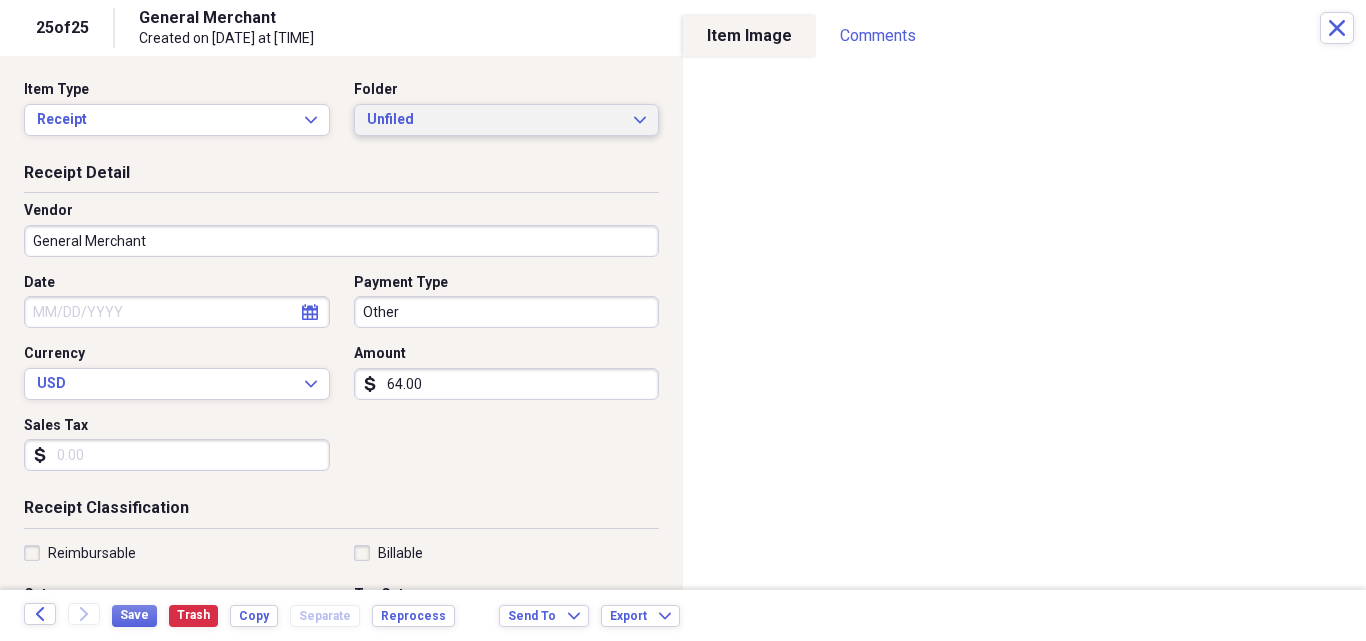 click on "Unfiled" at bounding box center [495, 120] 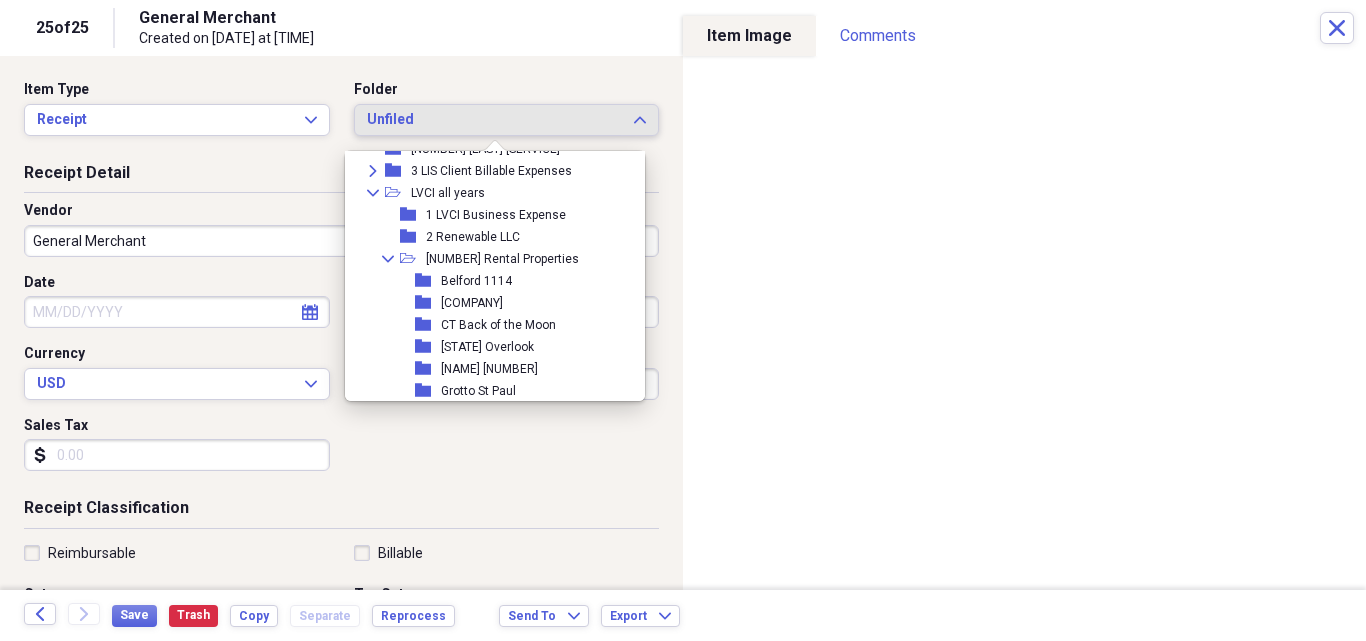 scroll, scrollTop: 0, scrollLeft: 0, axis: both 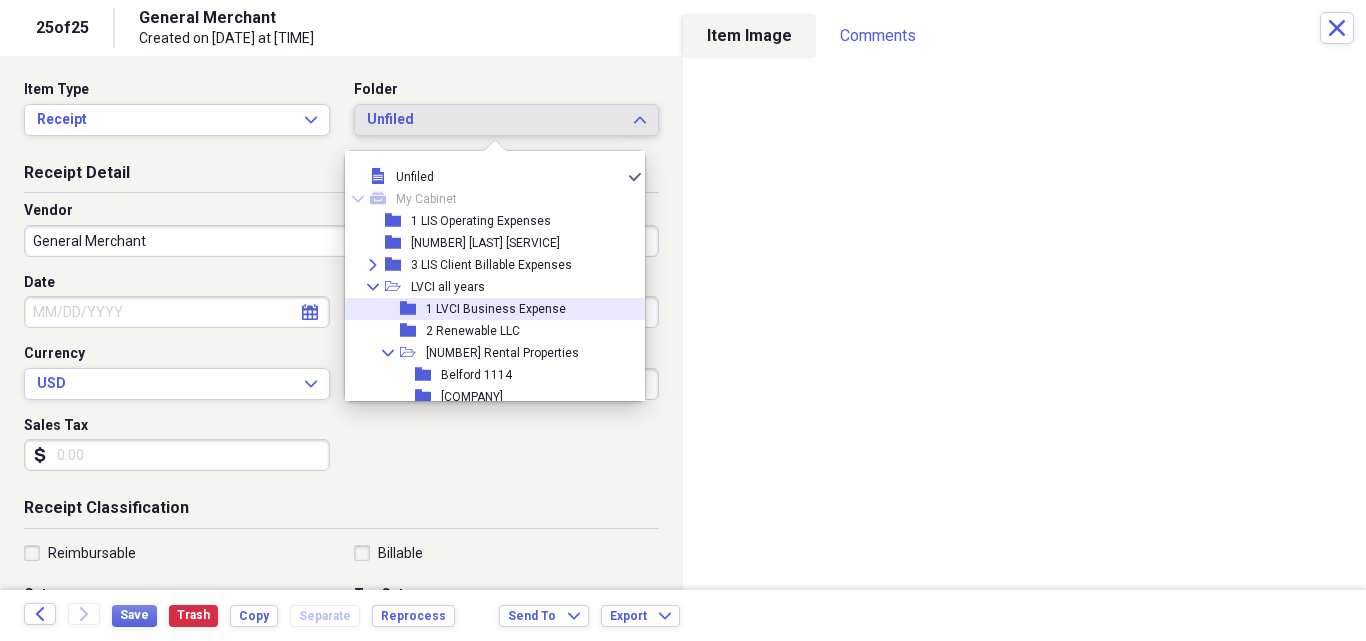 click on "1 LVCI Business Expense" at bounding box center (496, 309) 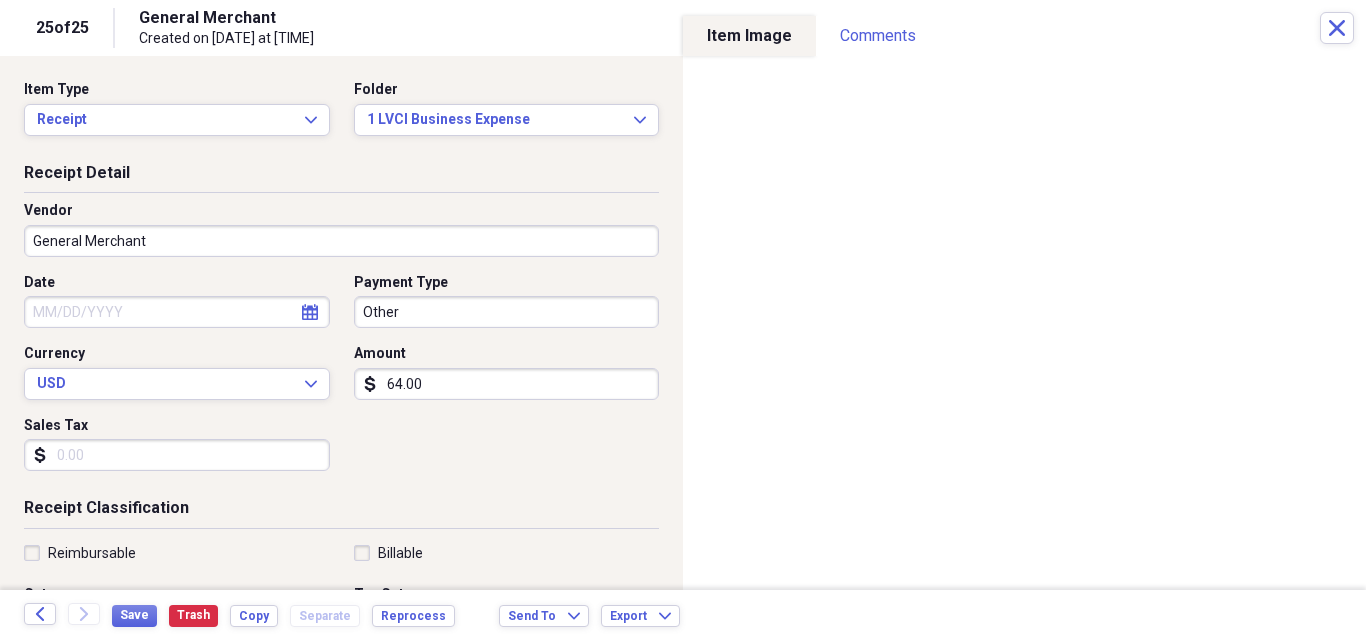 select on "7" 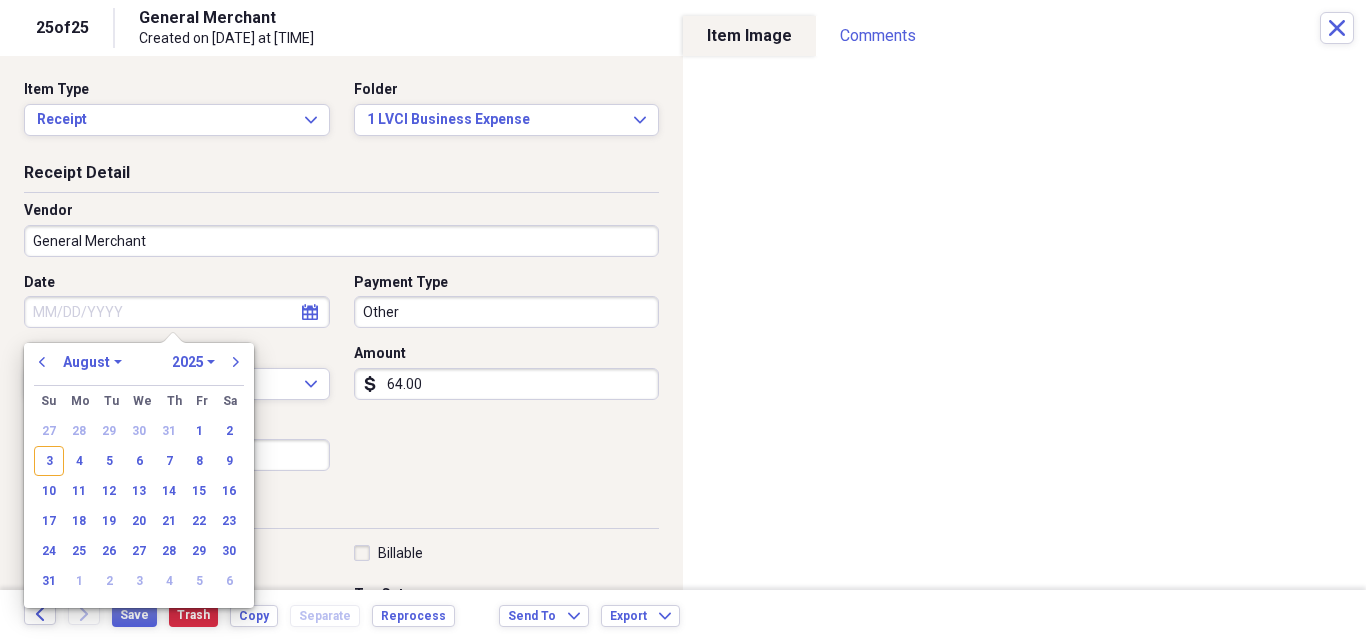 click on "Date" at bounding box center (177, 312) 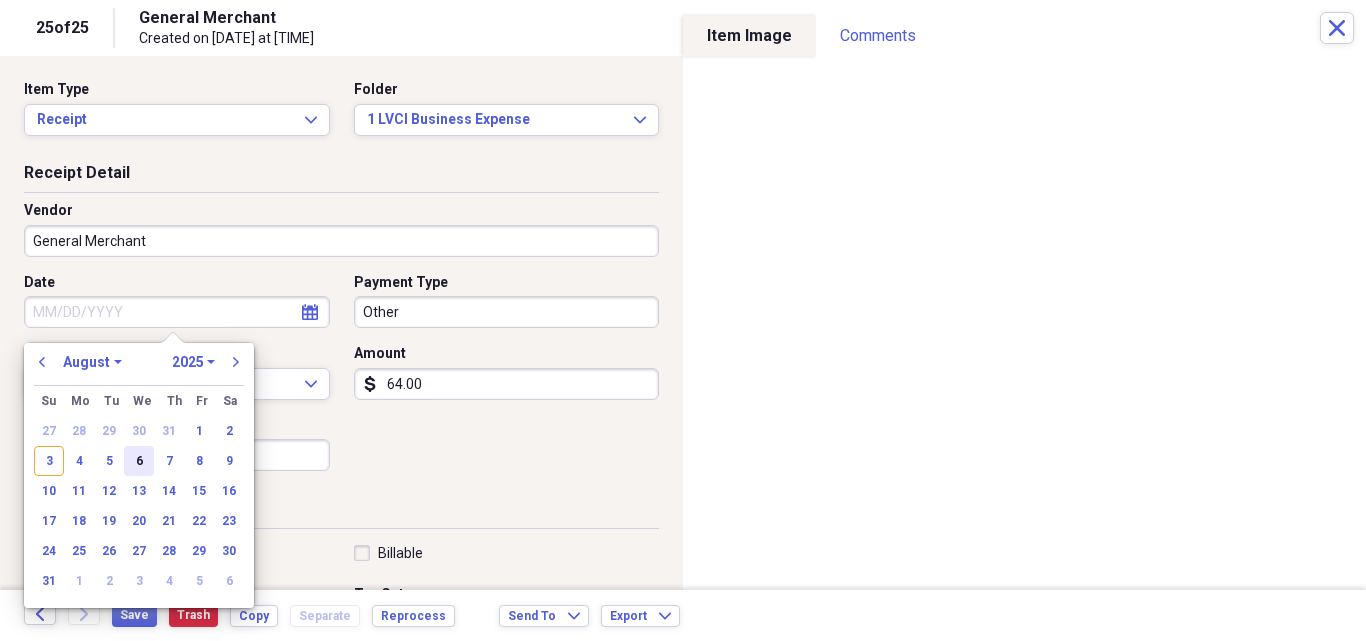 click on "6" at bounding box center (139, 461) 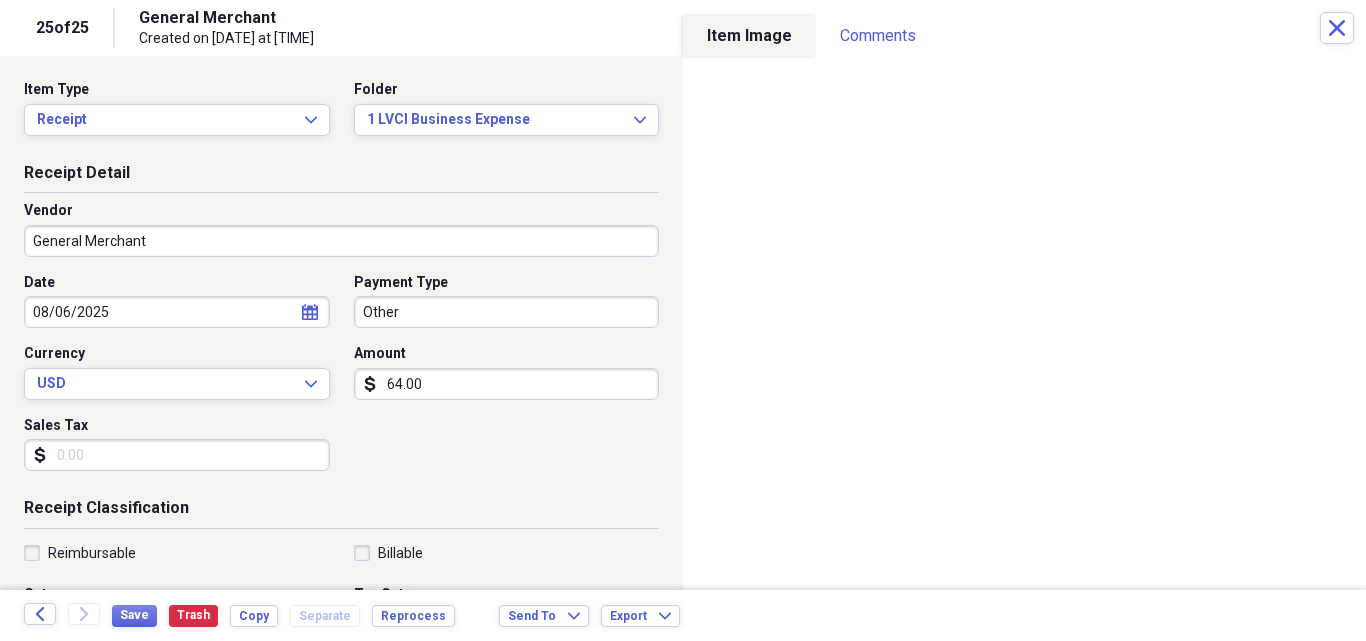 click 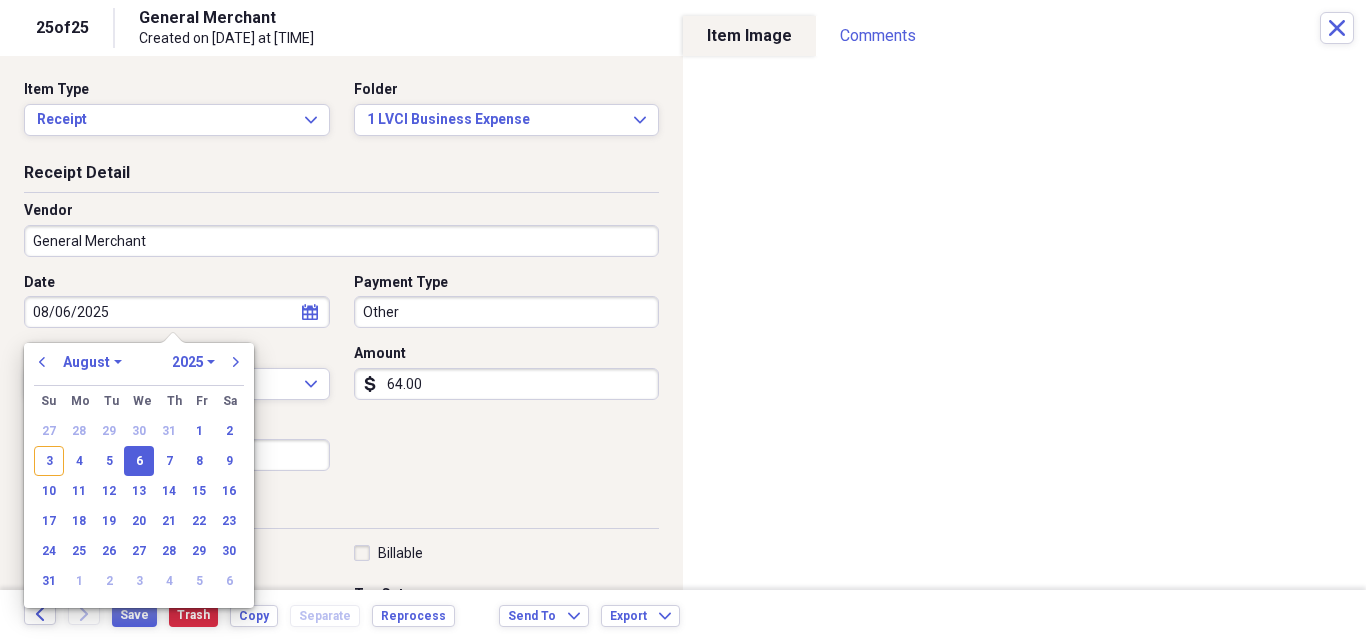 click on "6" at bounding box center (139, 461) 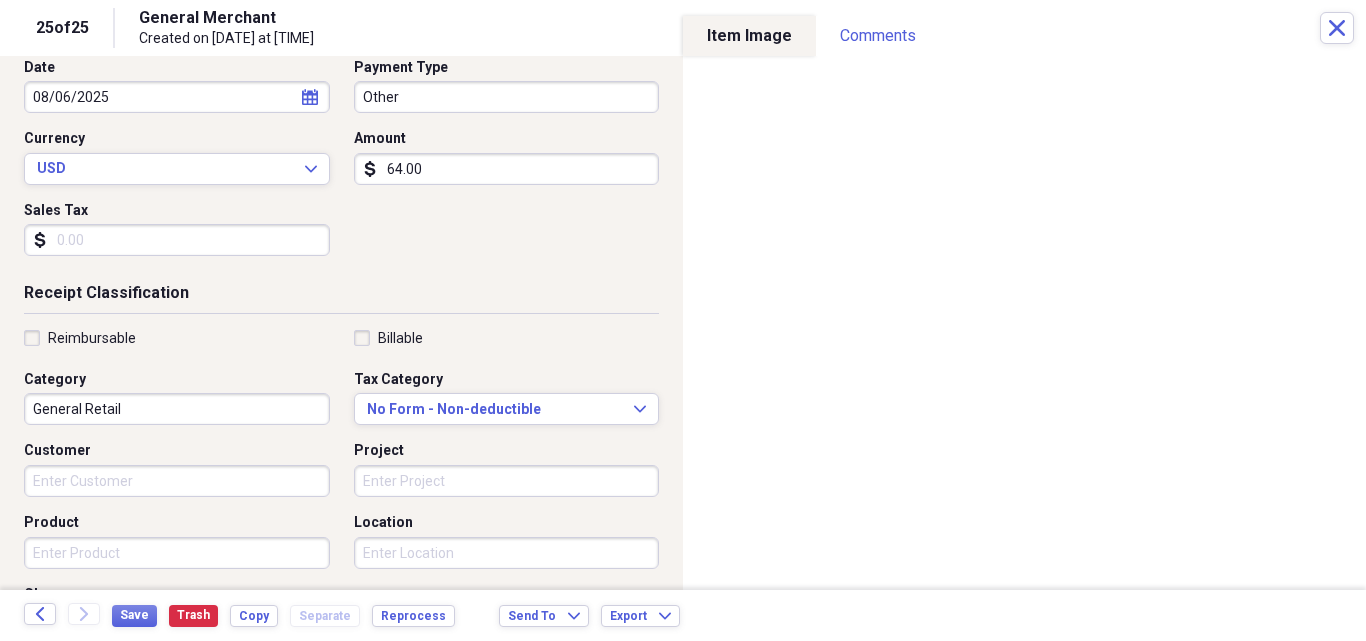 scroll, scrollTop: 300, scrollLeft: 0, axis: vertical 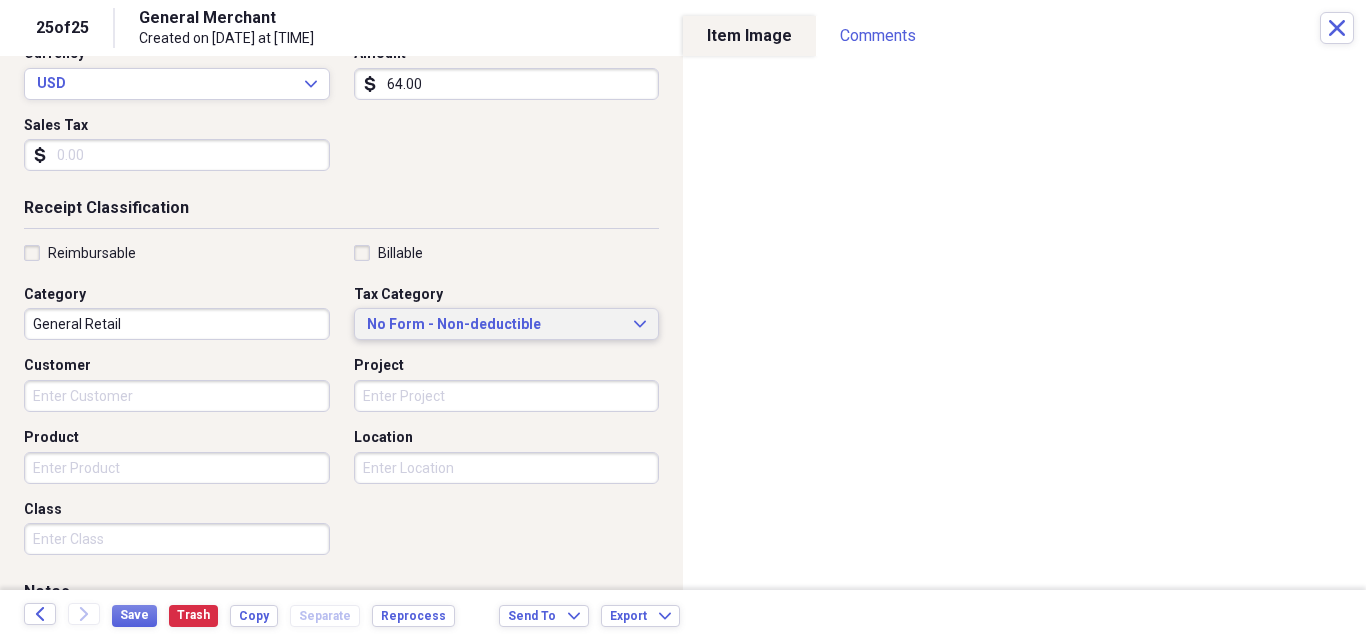 click on "No Form - Non-deductible" at bounding box center (495, 325) 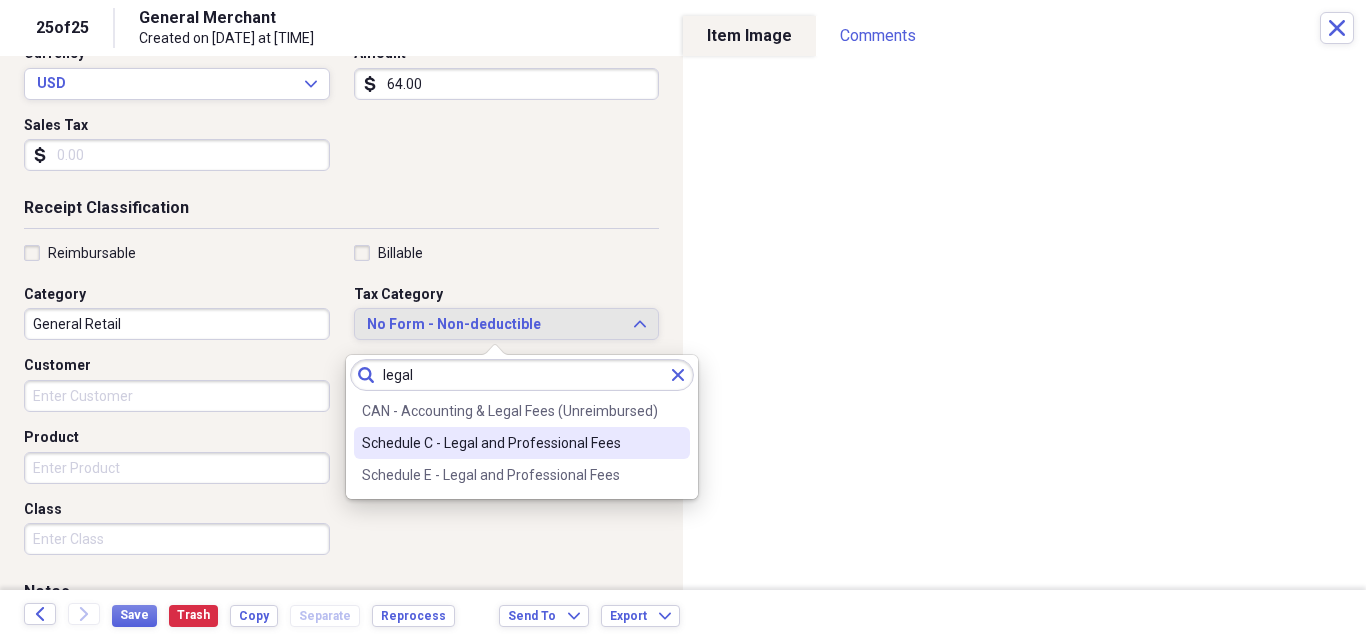 type on "legal" 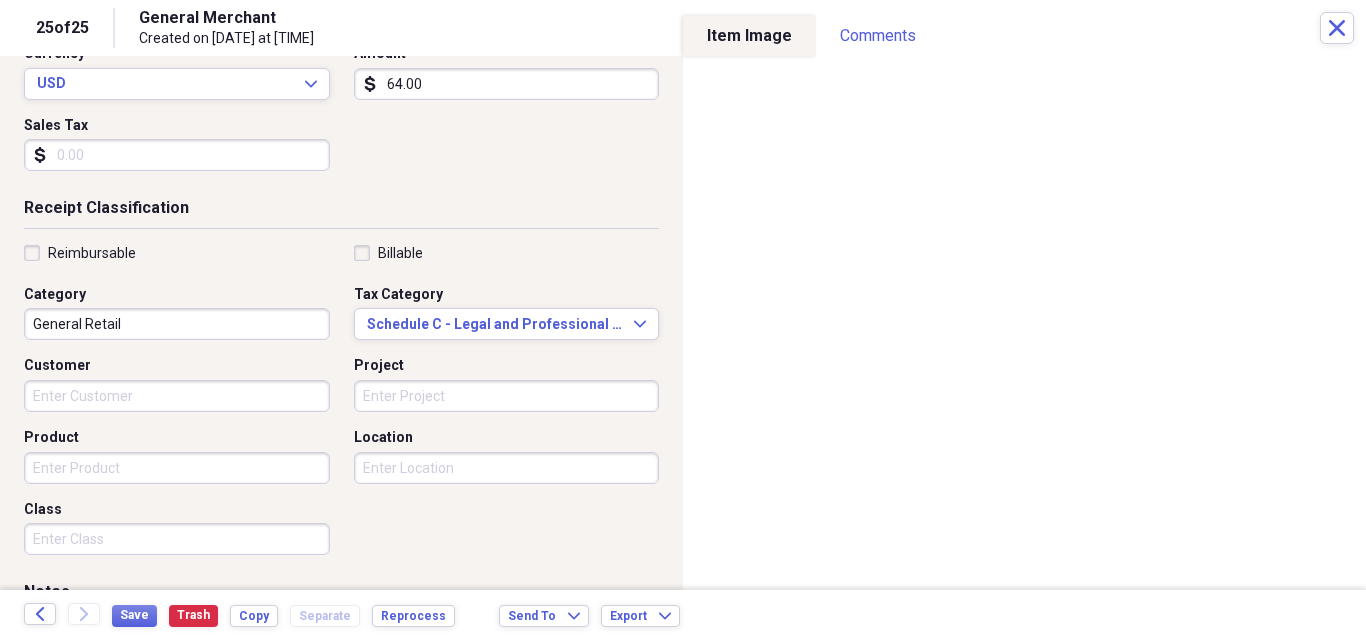 click on "General Retail" at bounding box center (177, 324) 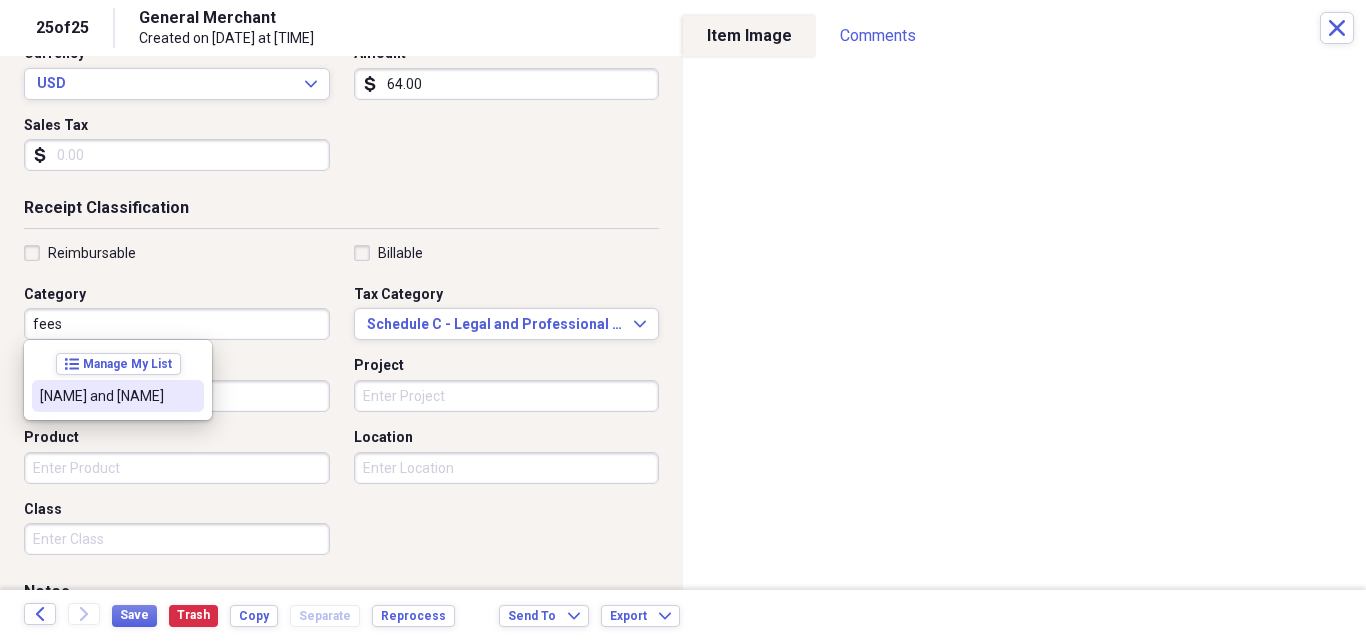 click on "[NAME] and [NAME]" at bounding box center (106, 396) 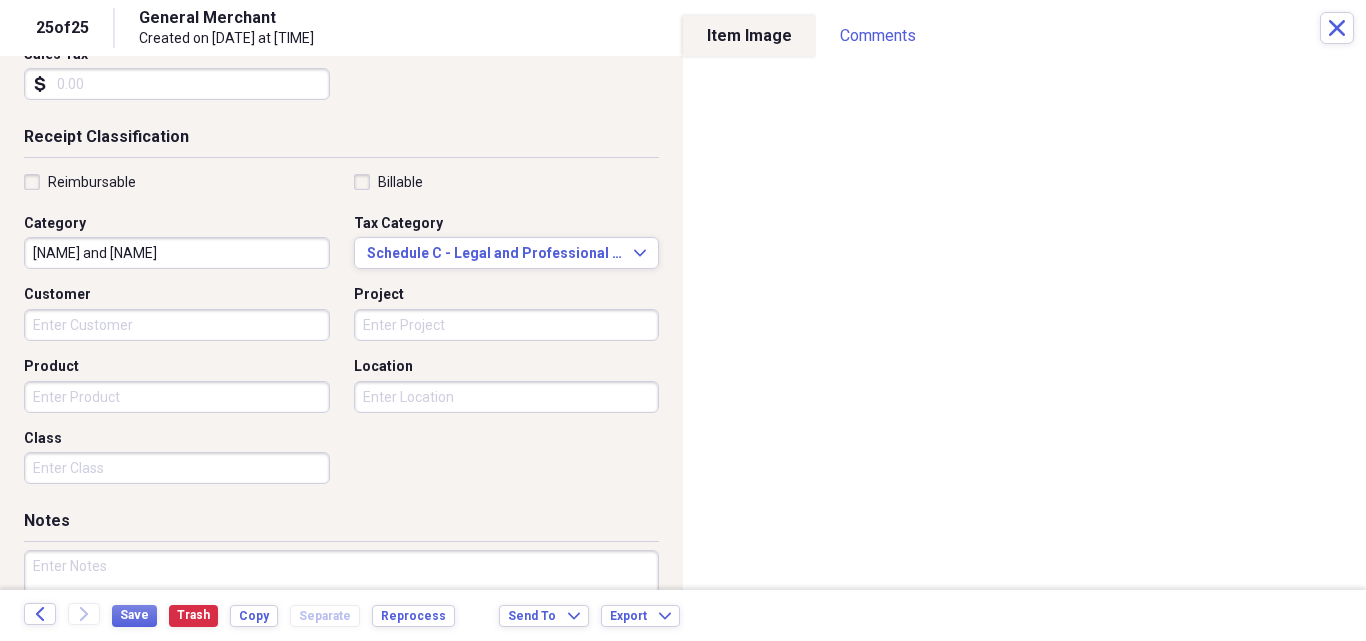 scroll, scrollTop: 487, scrollLeft: 0, axis: vertical 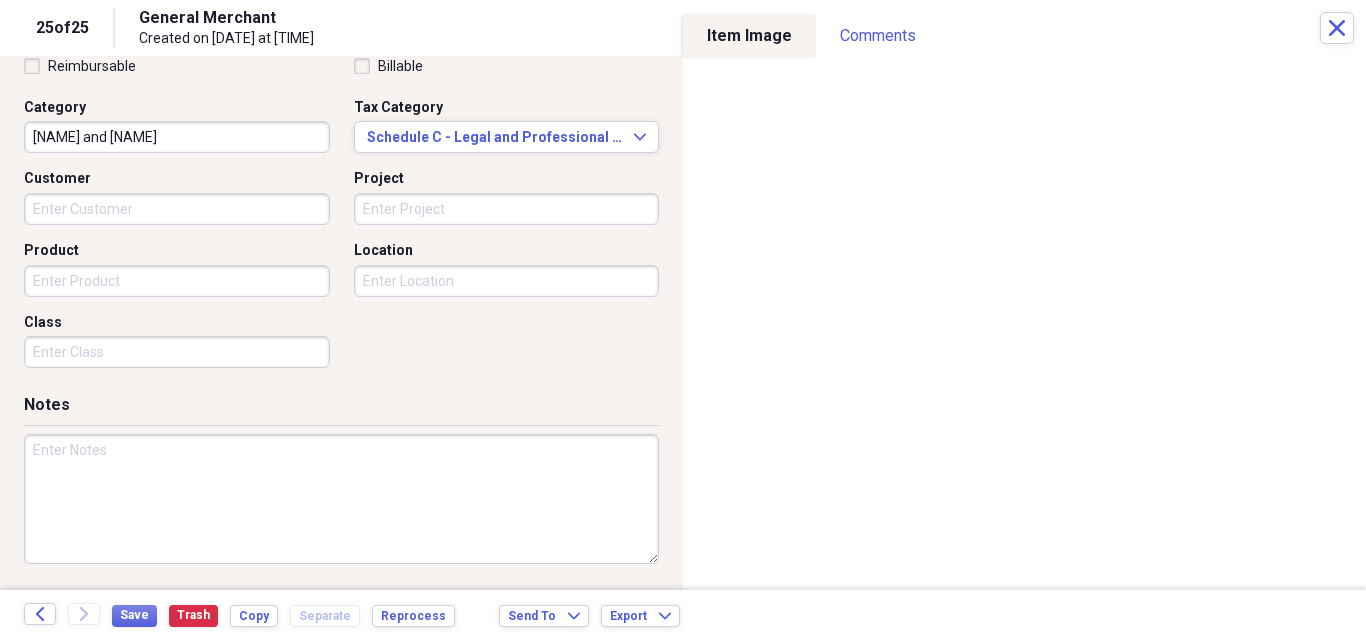 click on "Class" at bounding box center (177, 352) 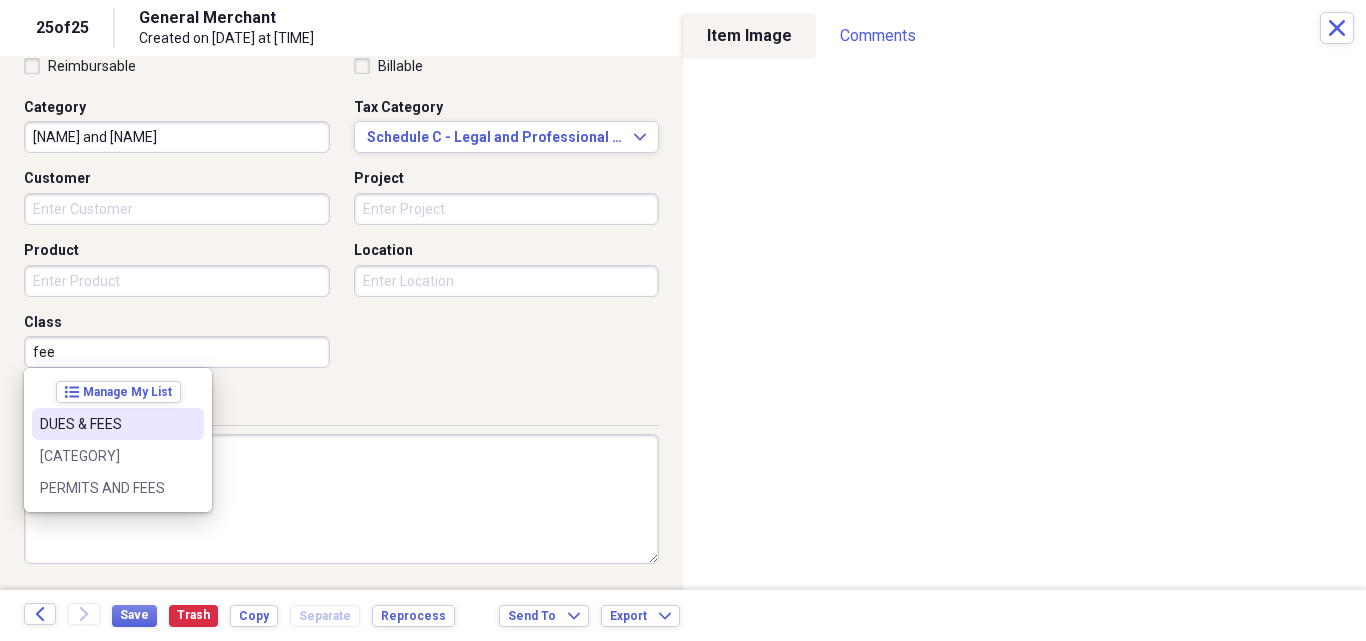 click on "DUES & FEES" at bounding box center (106, 424) 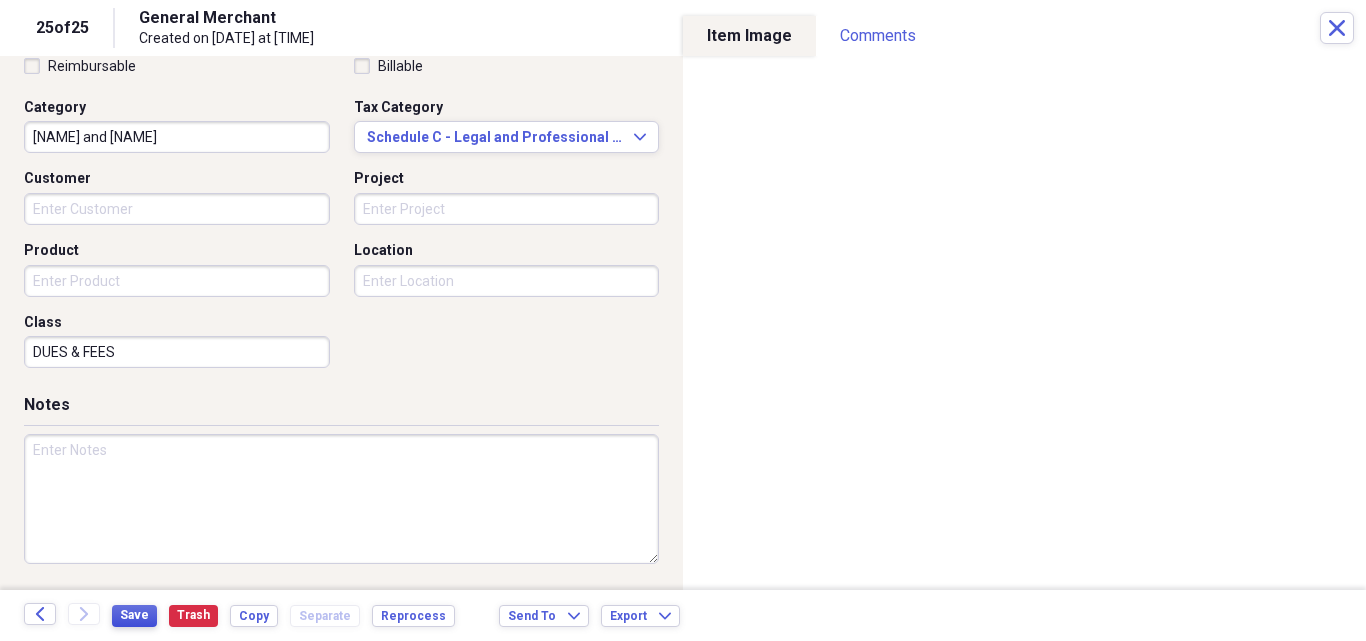 click on "Save" at bounding box center (134, 615) 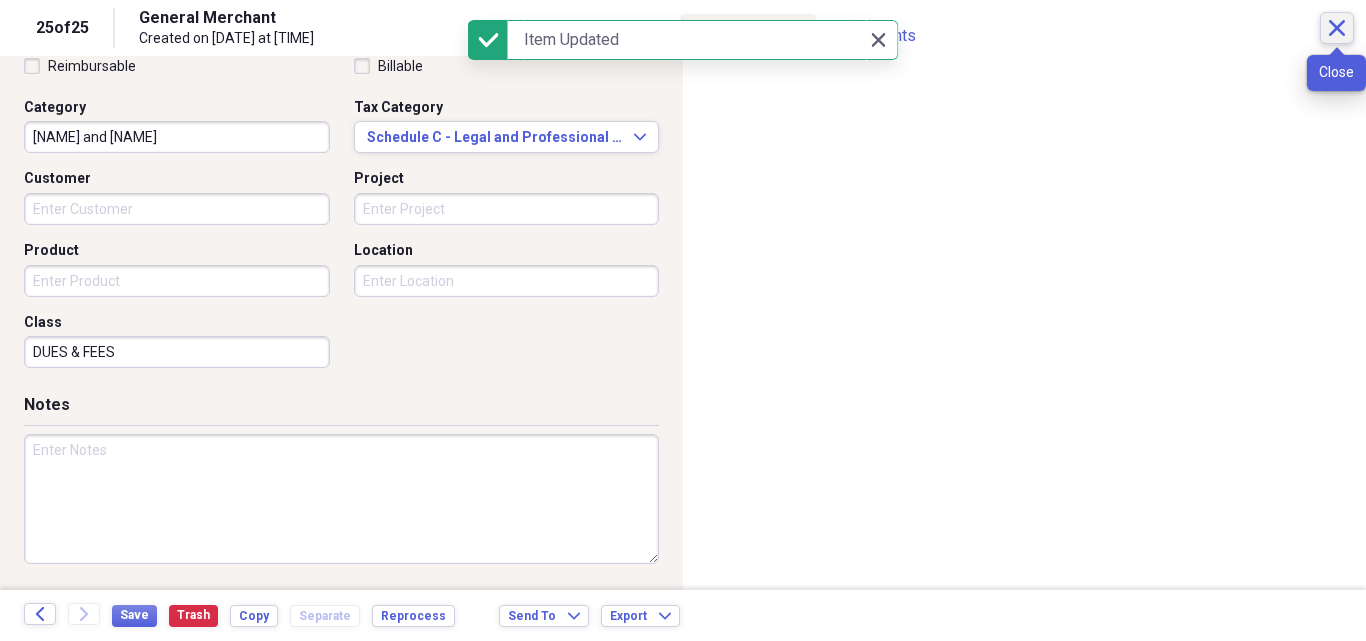 click 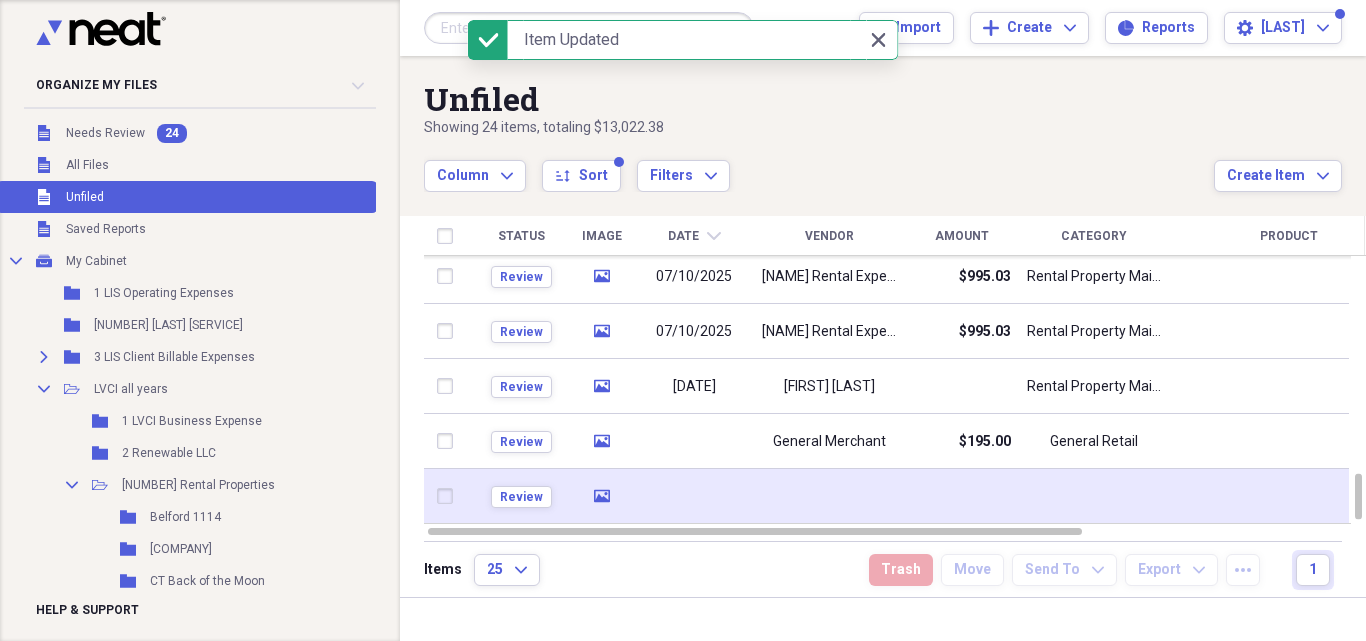 click at bounding box center [829, 496] 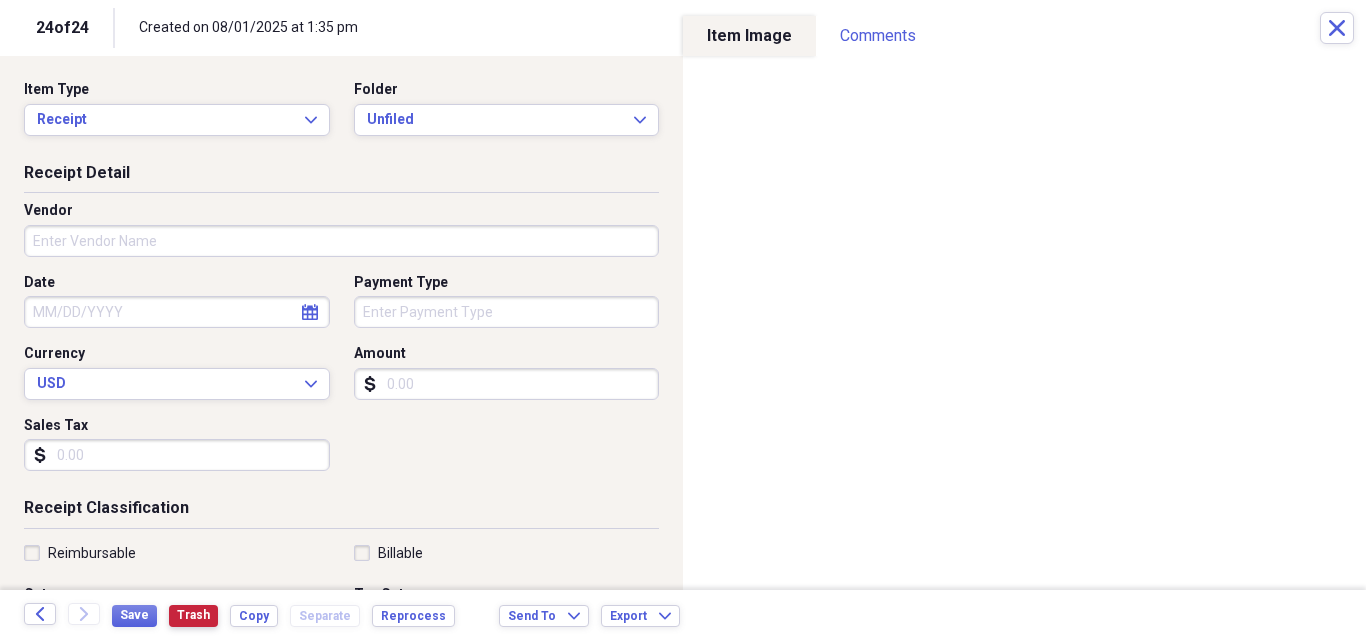 click on "Trash" at bounding box center [193, 615] 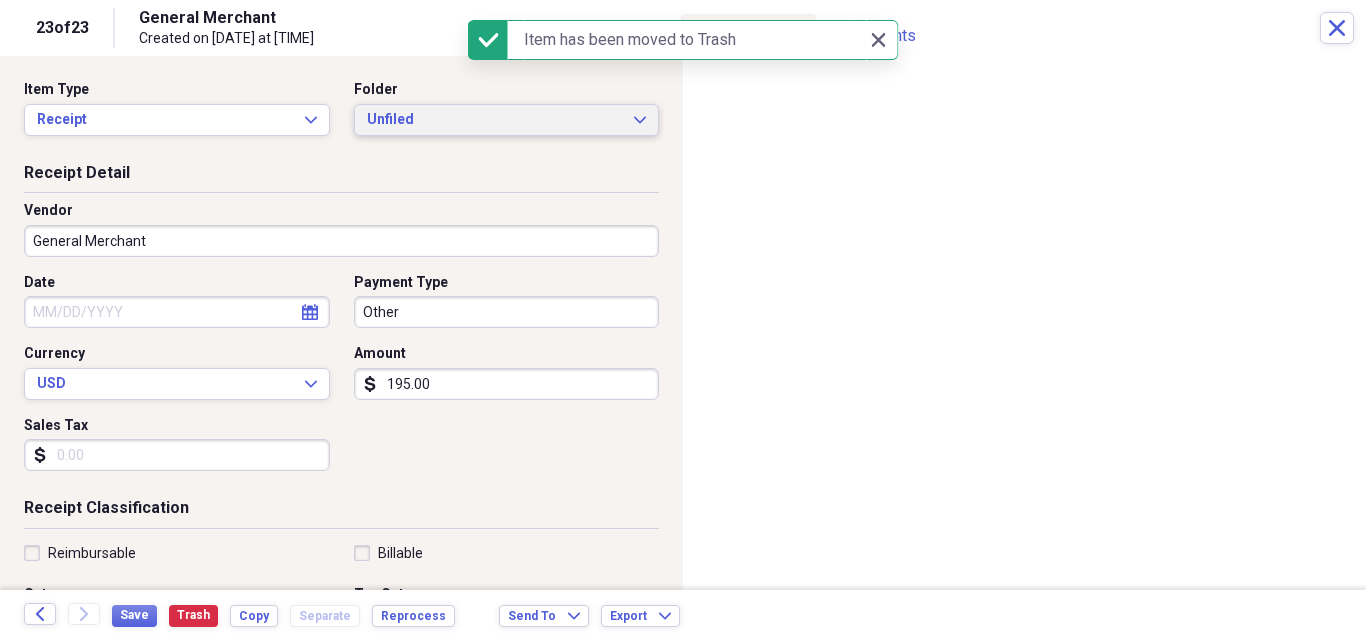click on "Unfiled" at bounding box center [495, 120] 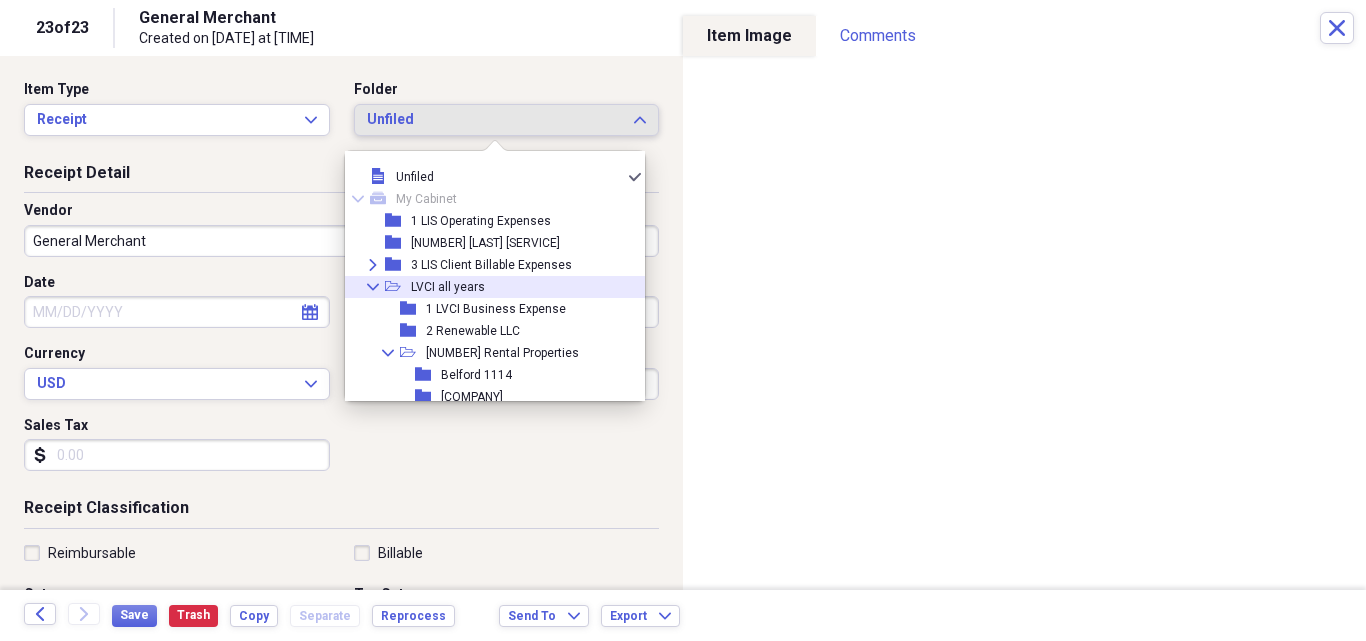 click on "LVCI all years" at bounding box center (448, 287) 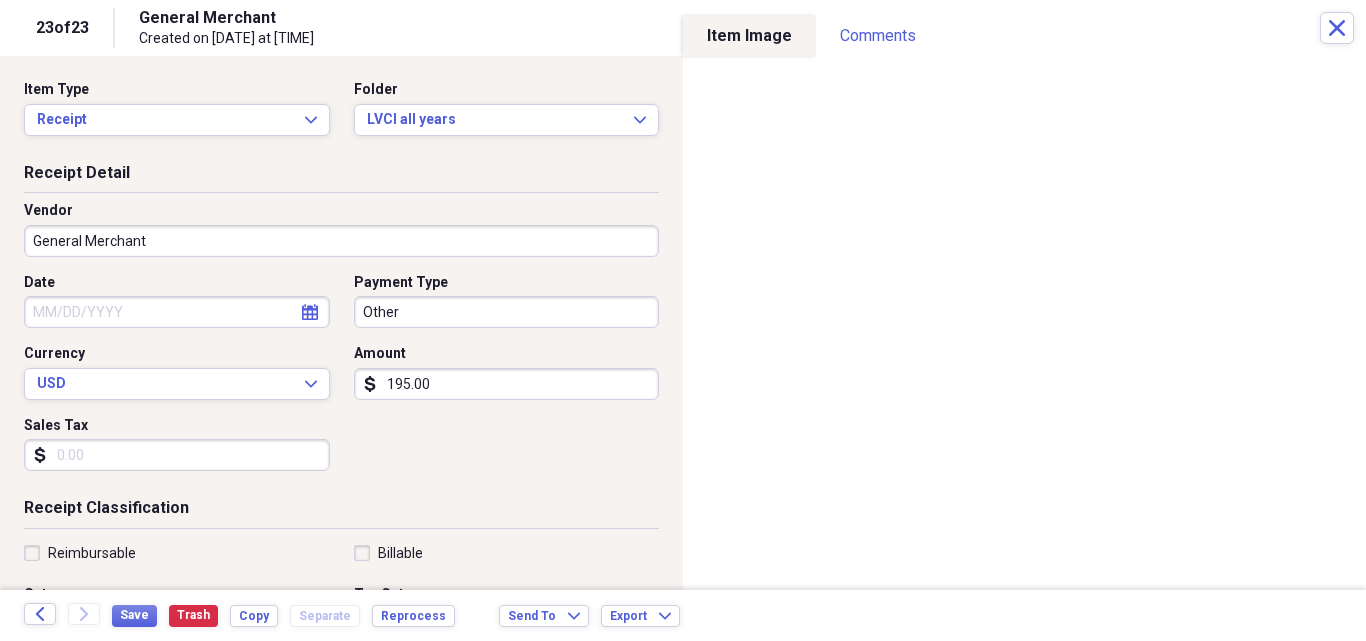 click on "General Merchant" at bounding box center (341, 241) 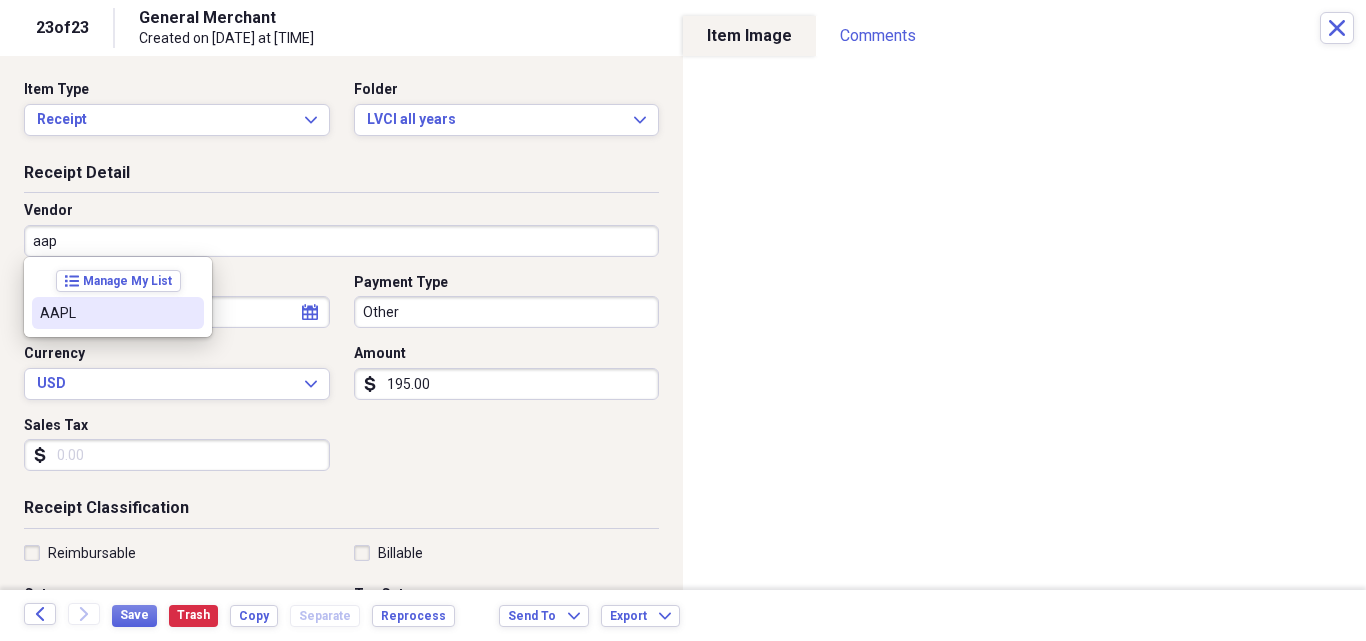 click on "AAPL" at bounding box center [106, 313] 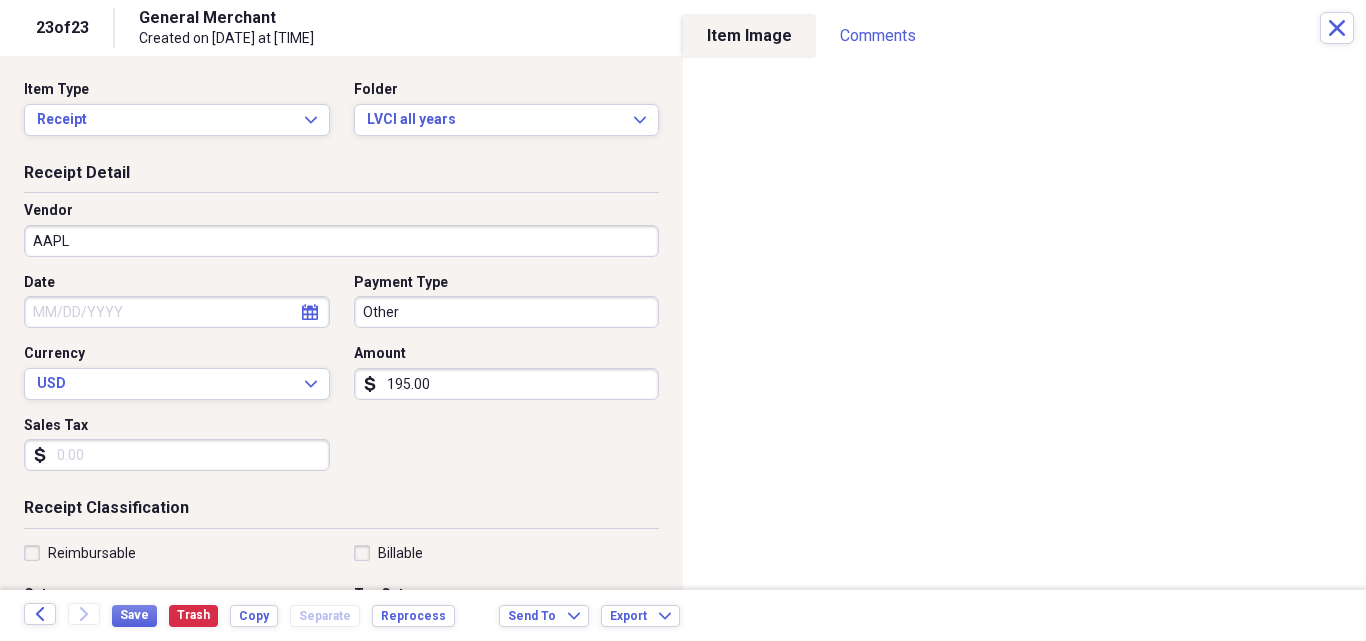 type on "SUPPLIES" 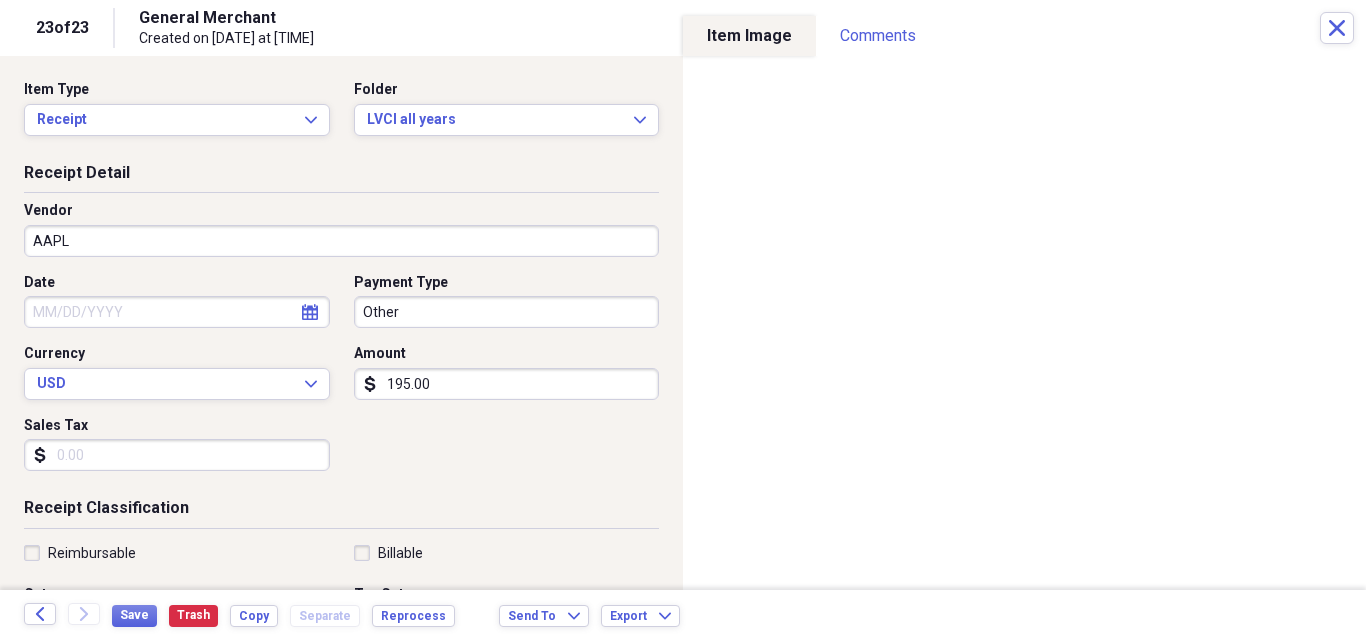 click on "Date" at bounding box center (177, 312) 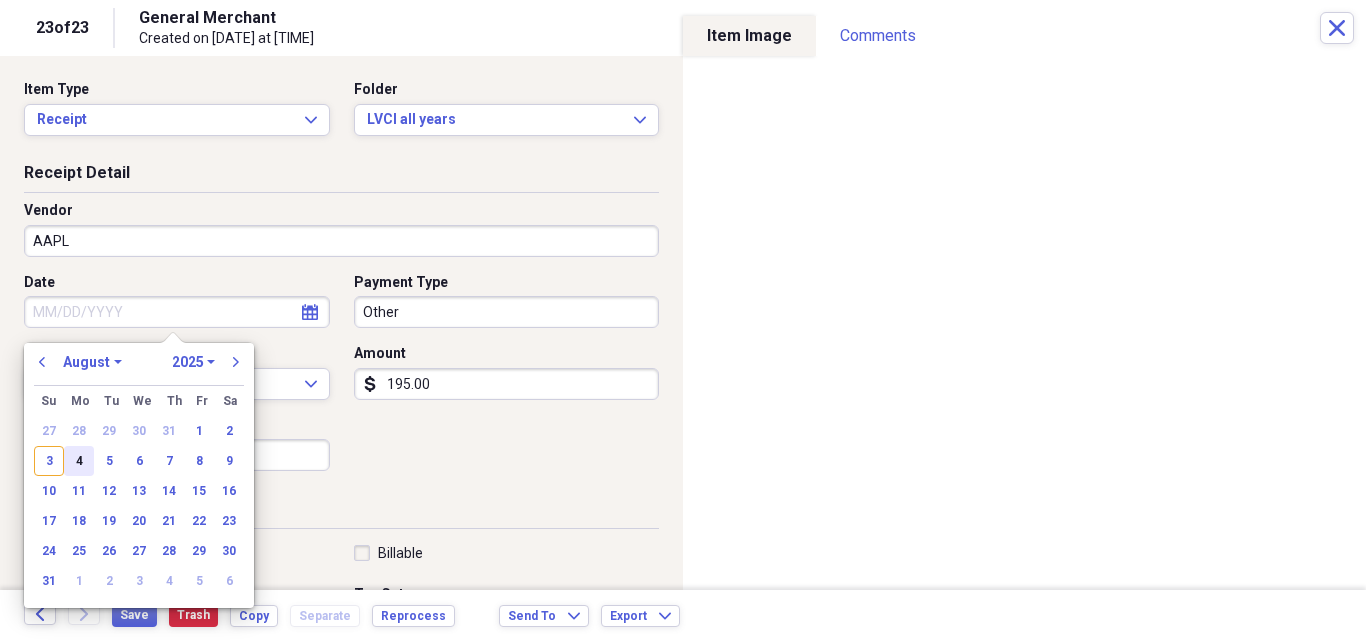 click on "4" at bounding box center [79, 461] 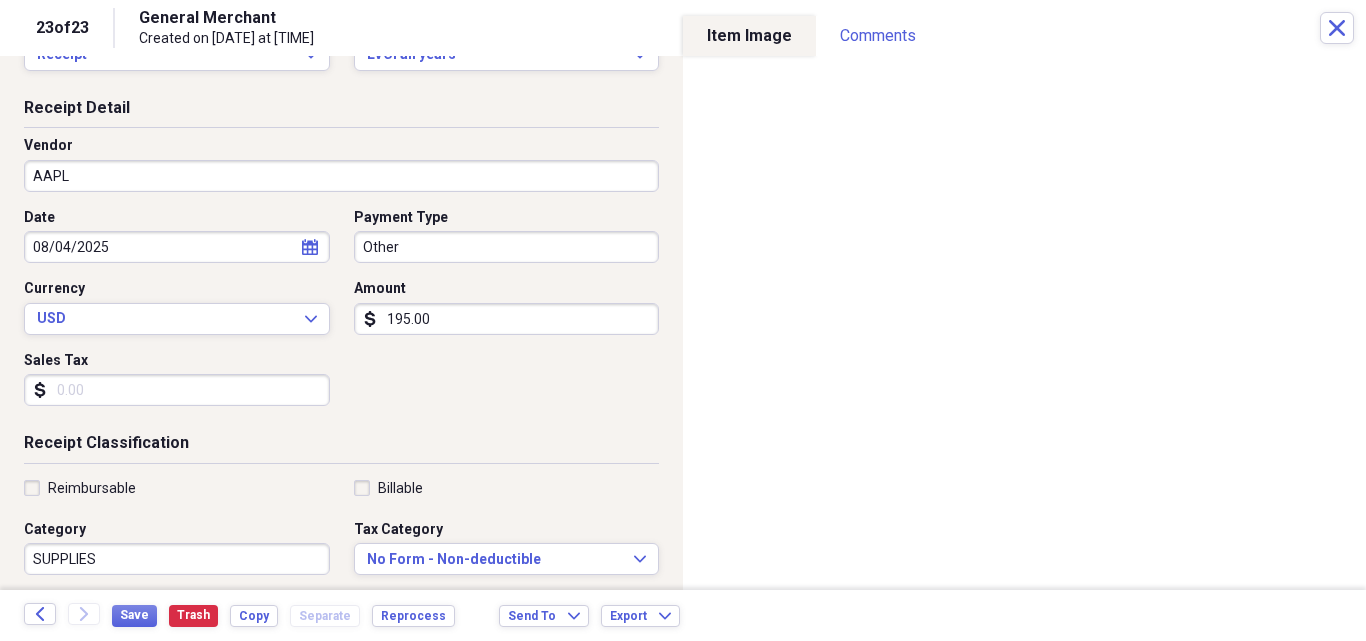 scroll, scrollTop: 200, scrollLeft: 0, axis: vertical 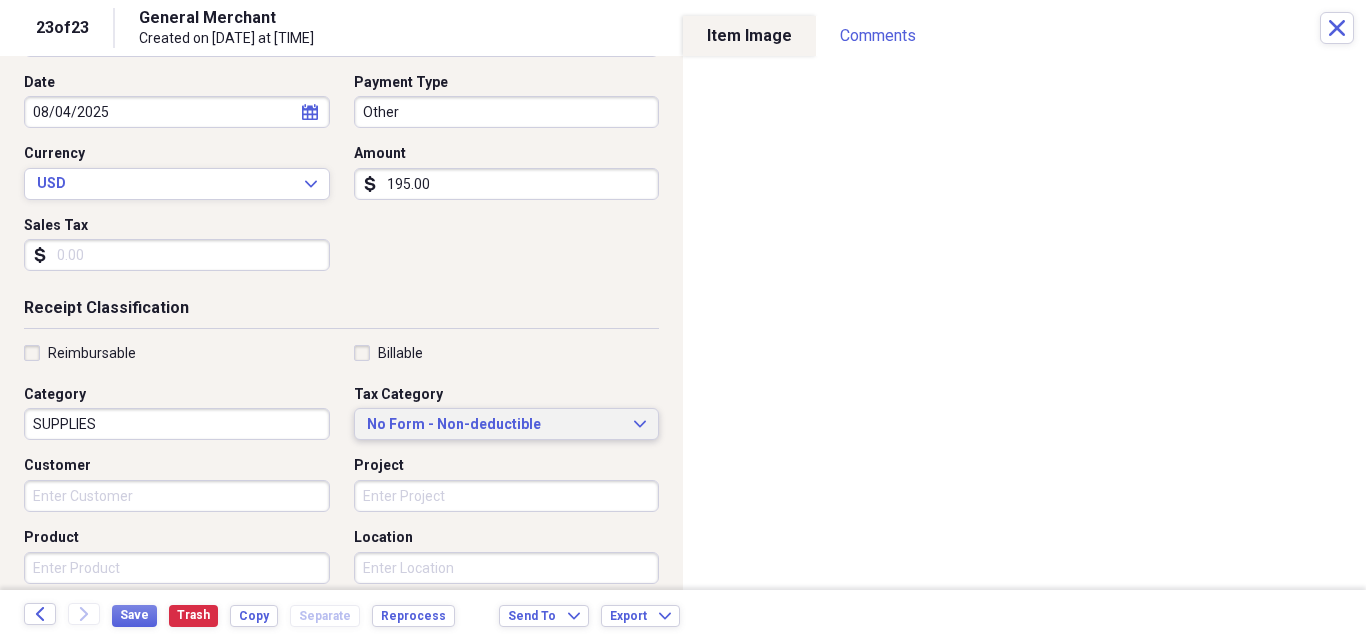 click on "No Form - Non-deductible" at bounding box center [495, 425] 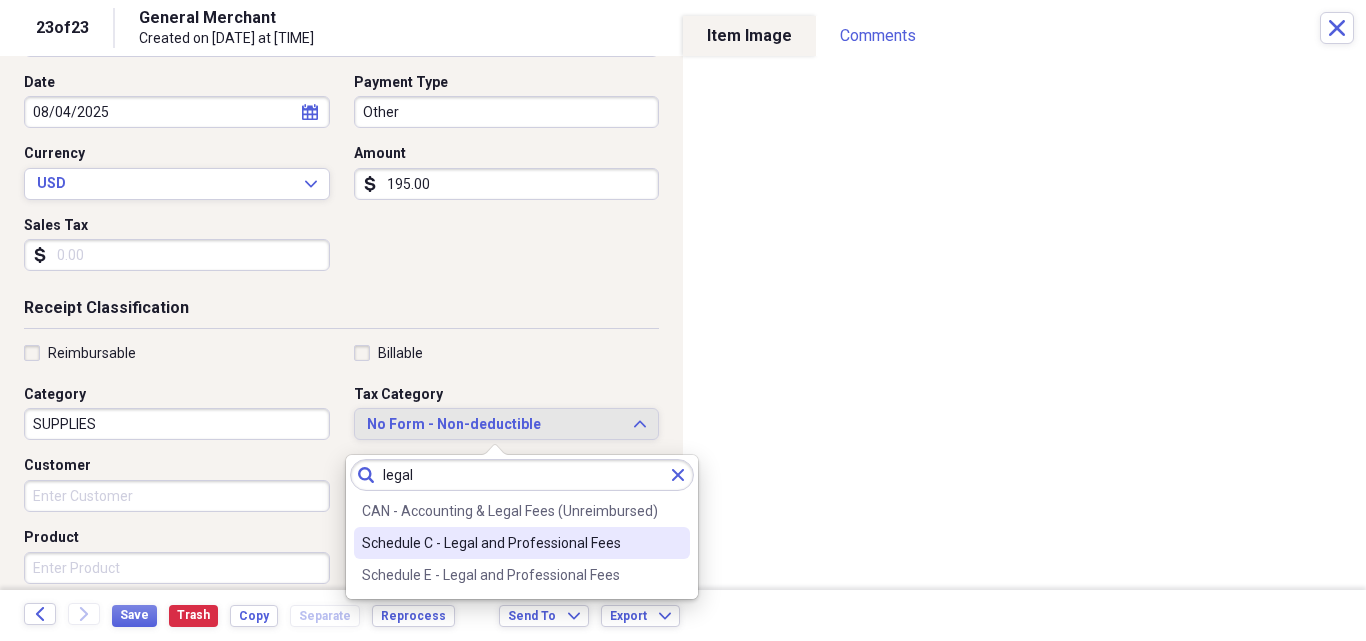 type on "legal" 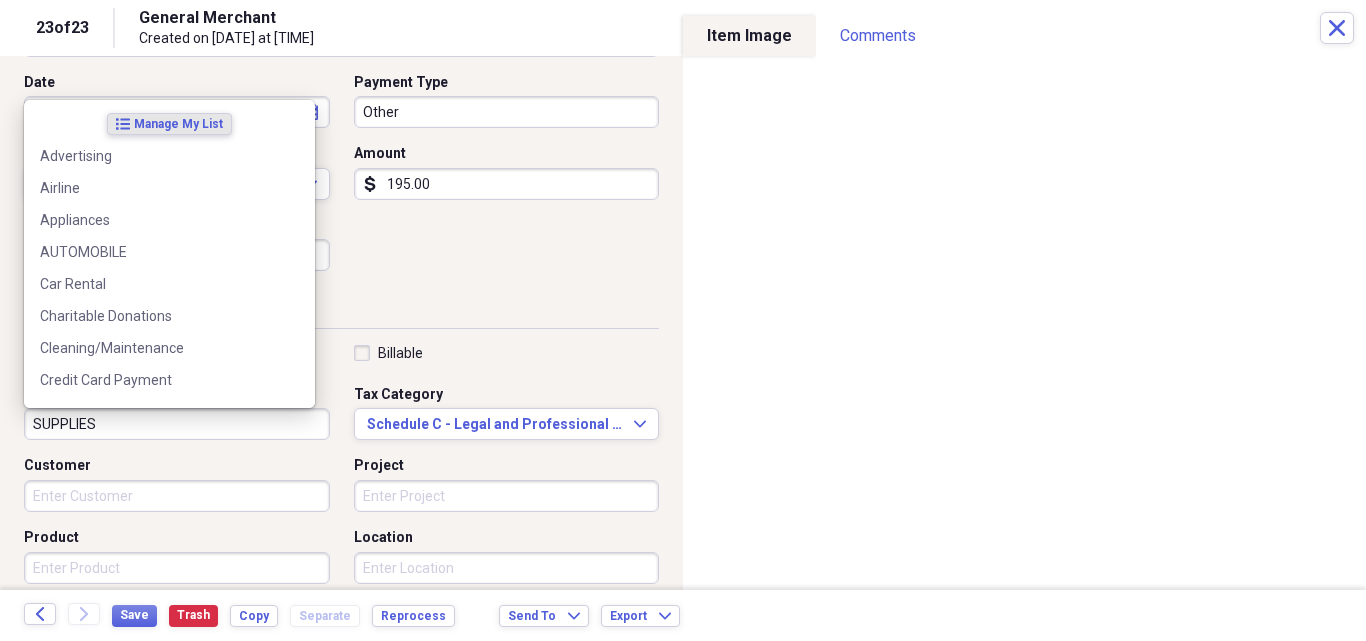 click on "SUPPLIES" at bounding box center [177, 424] 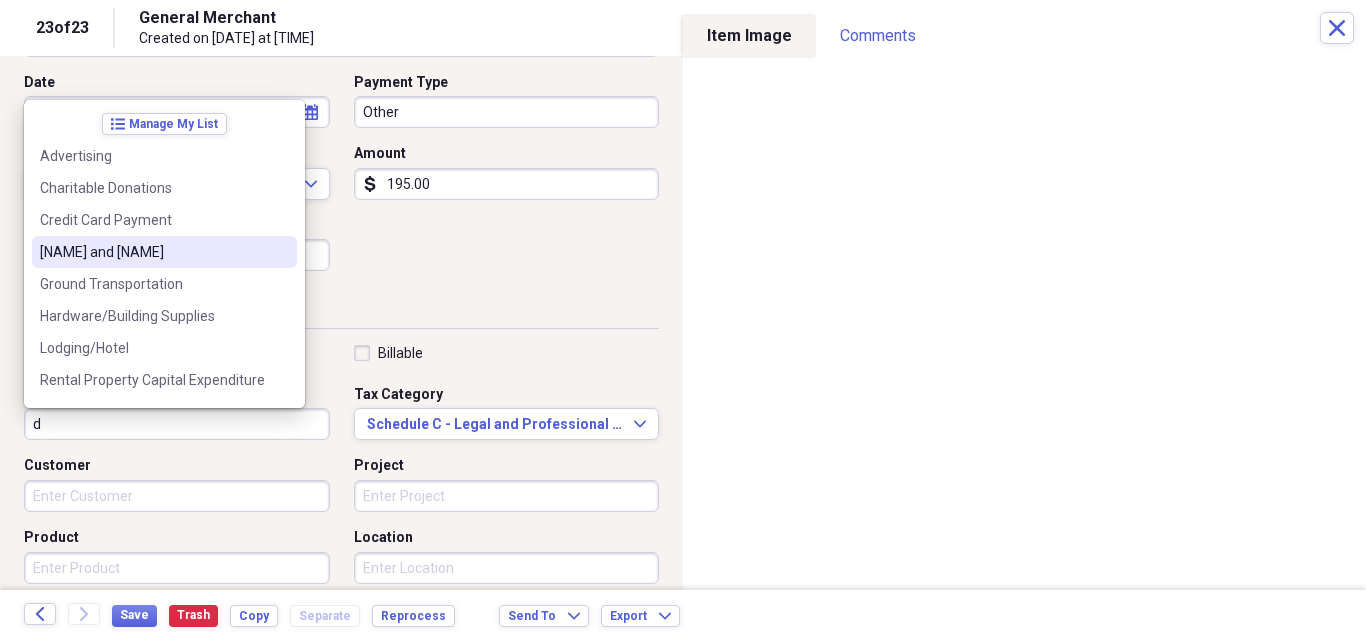 click on "[NAME] and [NAME]" at bounding box center [152, 252] 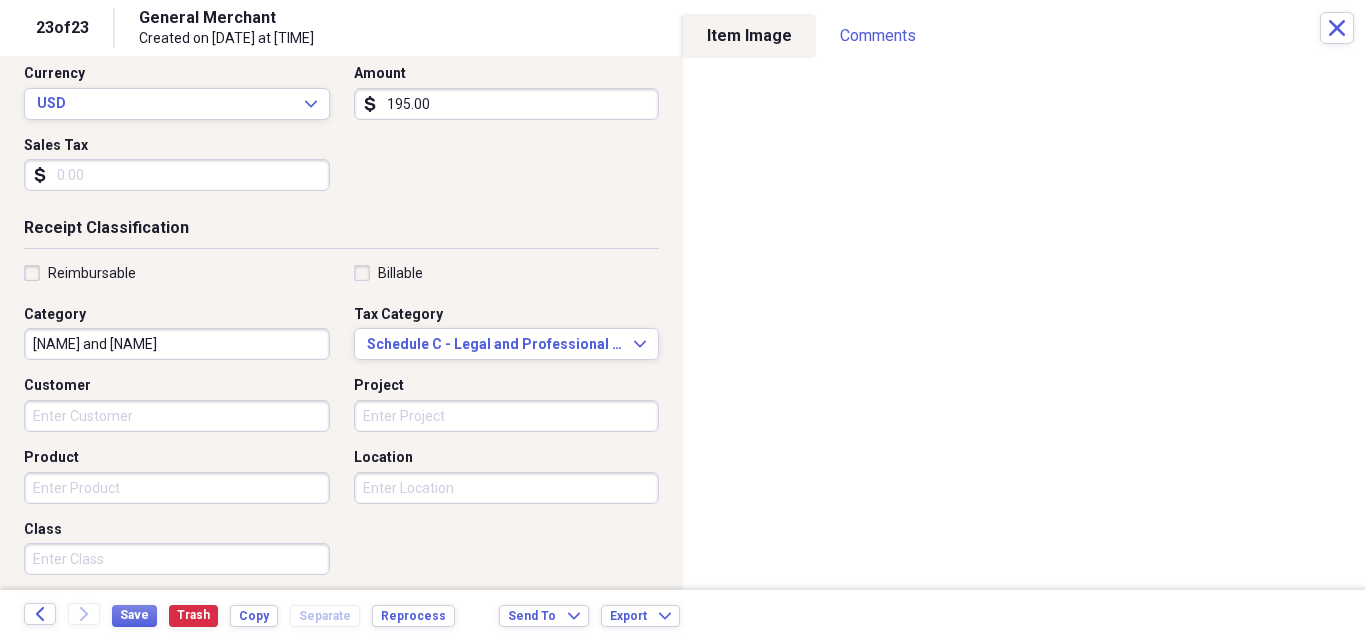 scroll, scrollTop: 487, scrollLeft: 0, axis: vertical 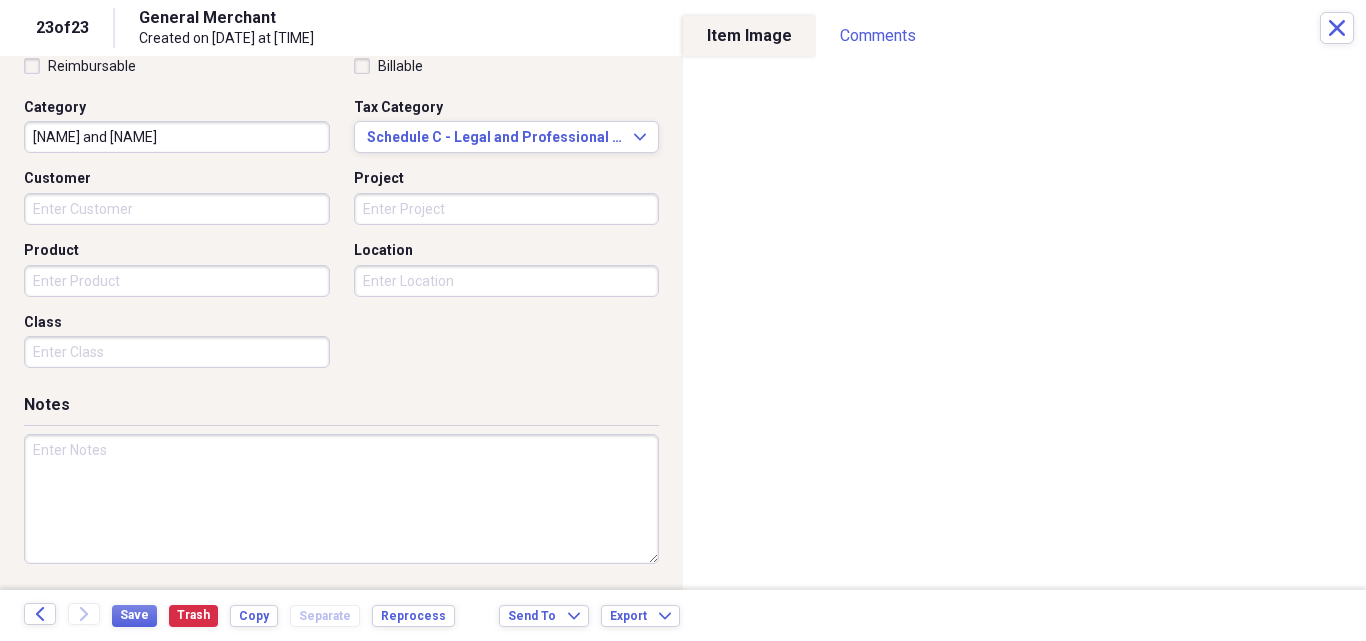 click on "Class" at bounding box center [177, 352] 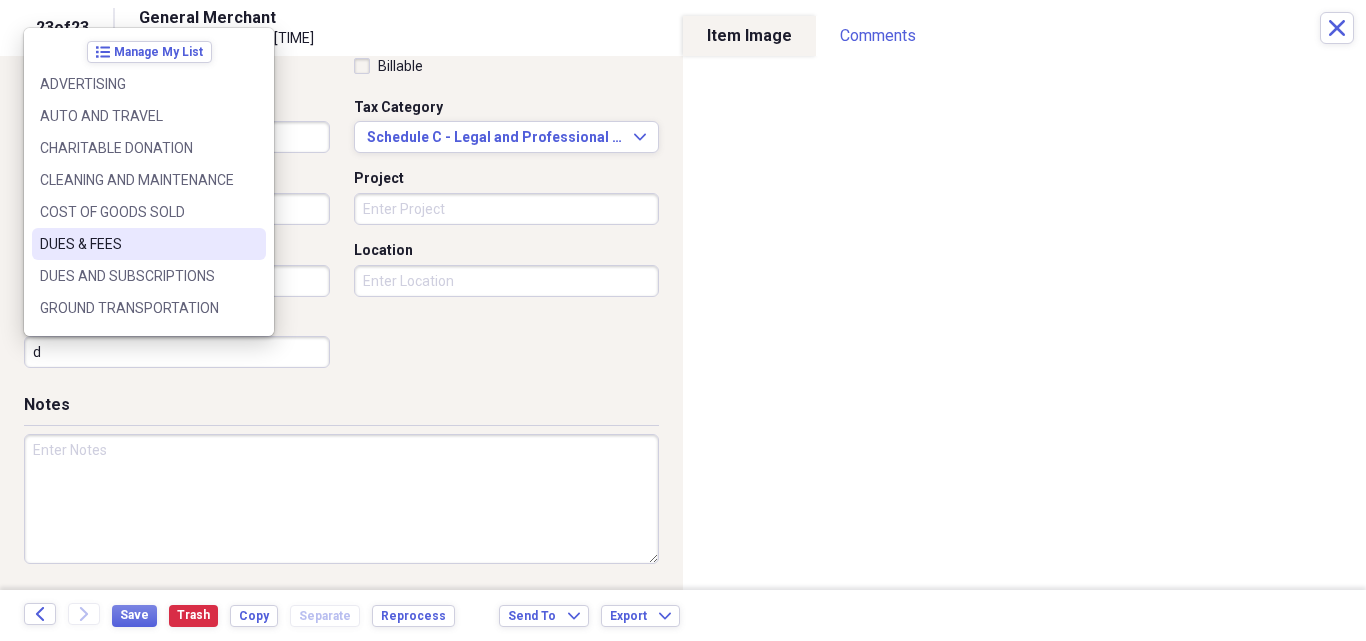 click on "DUES & FEES" at bounding box center (137, 244) 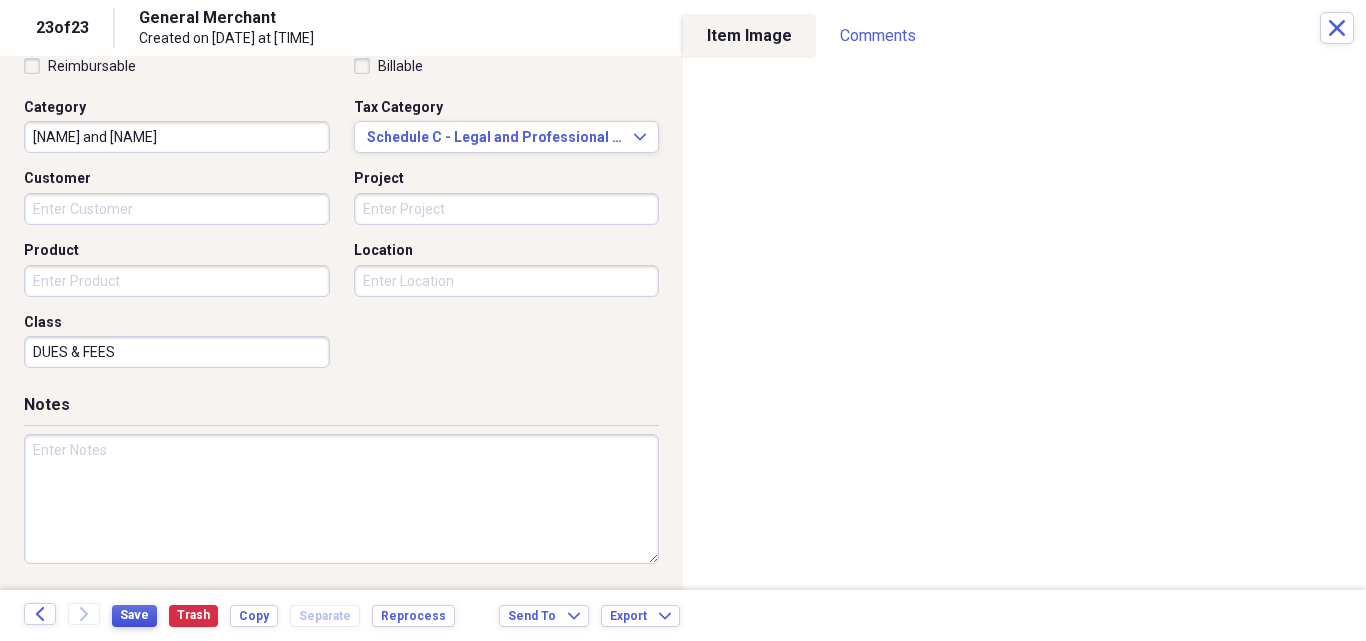 click on "Save" at bounding box center [134, 615] 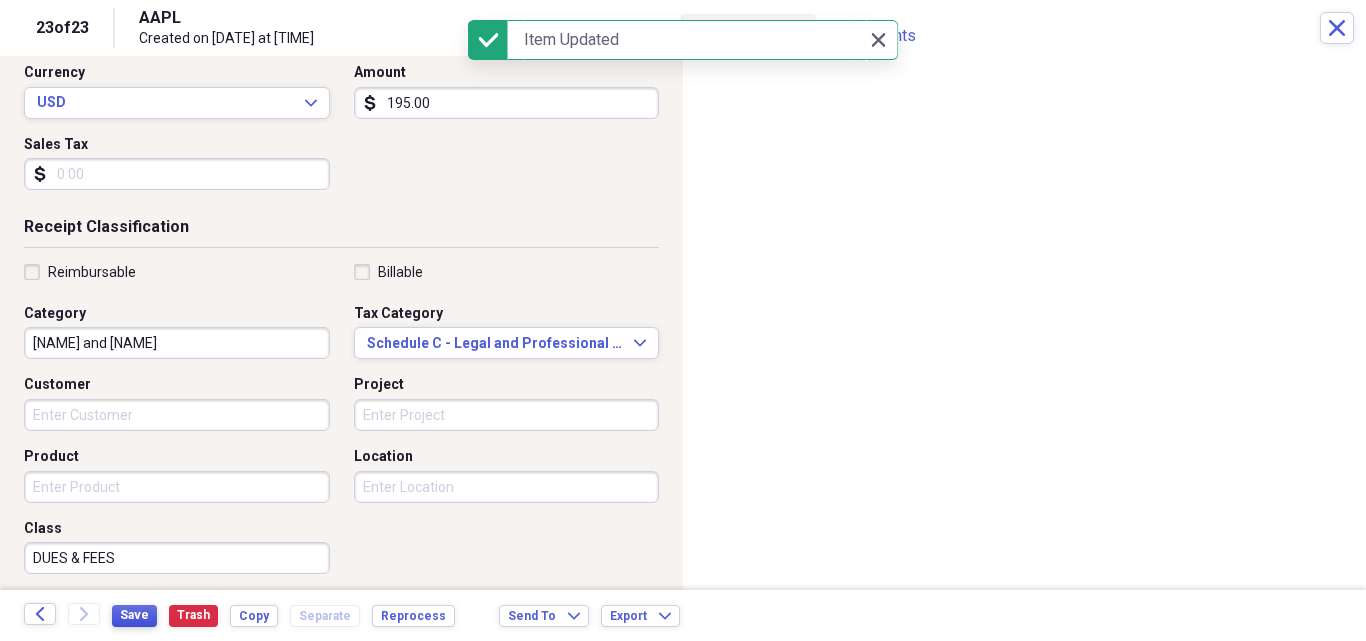 scroll, scrollTop: 0, scrollLeft: 0, axis: both 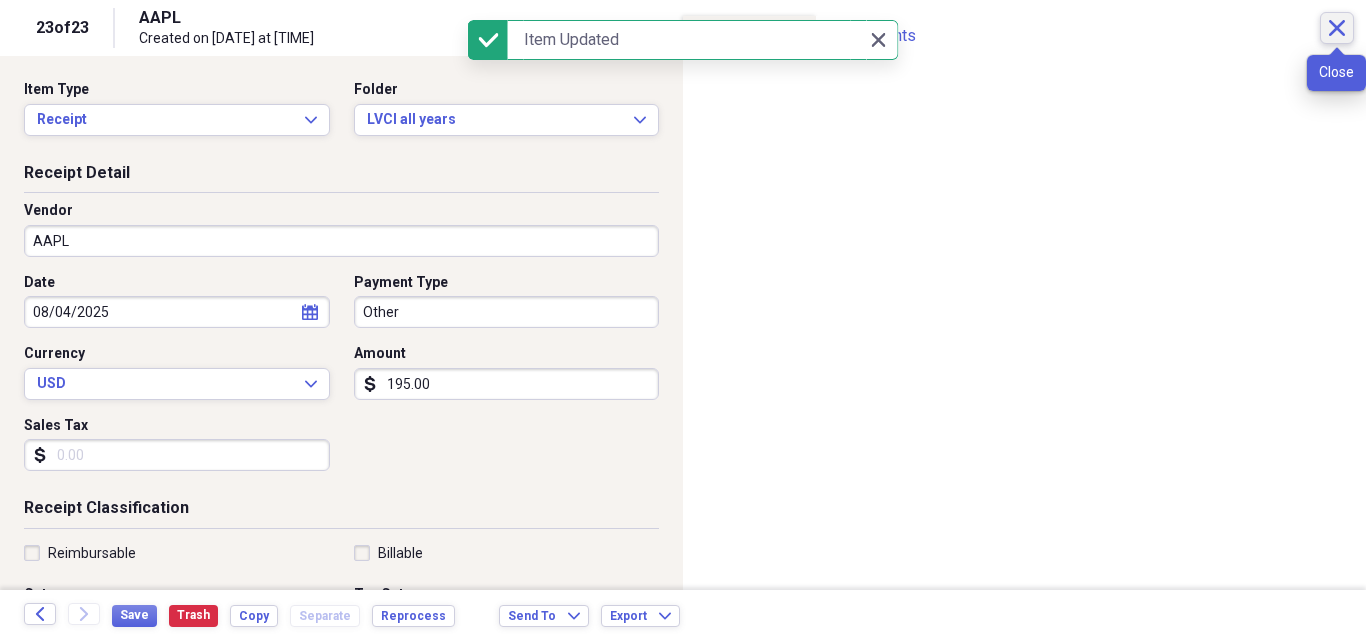 click on "Close" 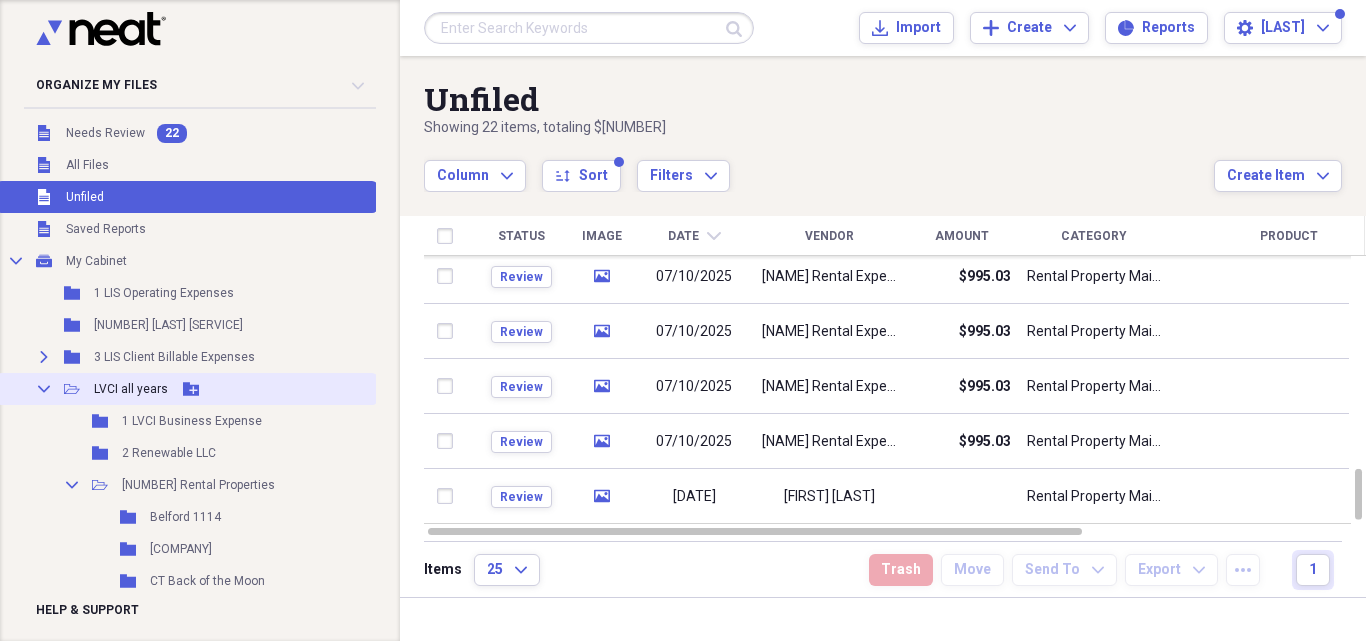 click on "LVCI all years" at bounding box center [131, 389] 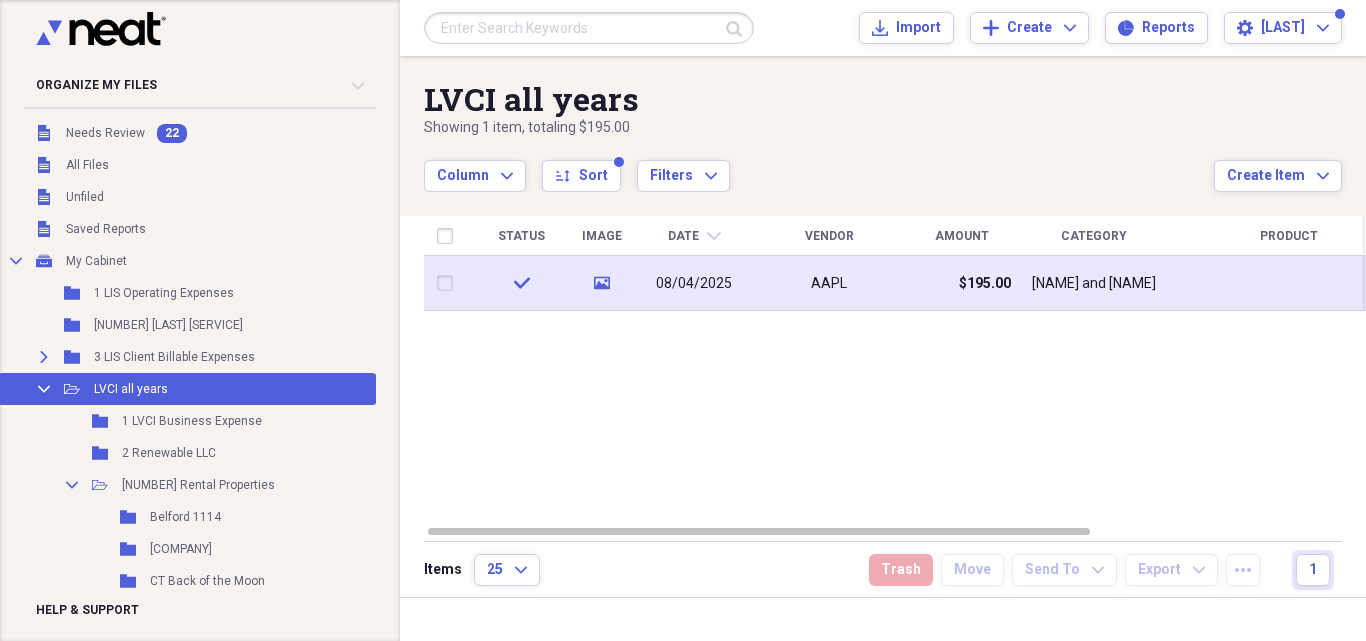 click on "AAPL" at bounding box center (829, 283) 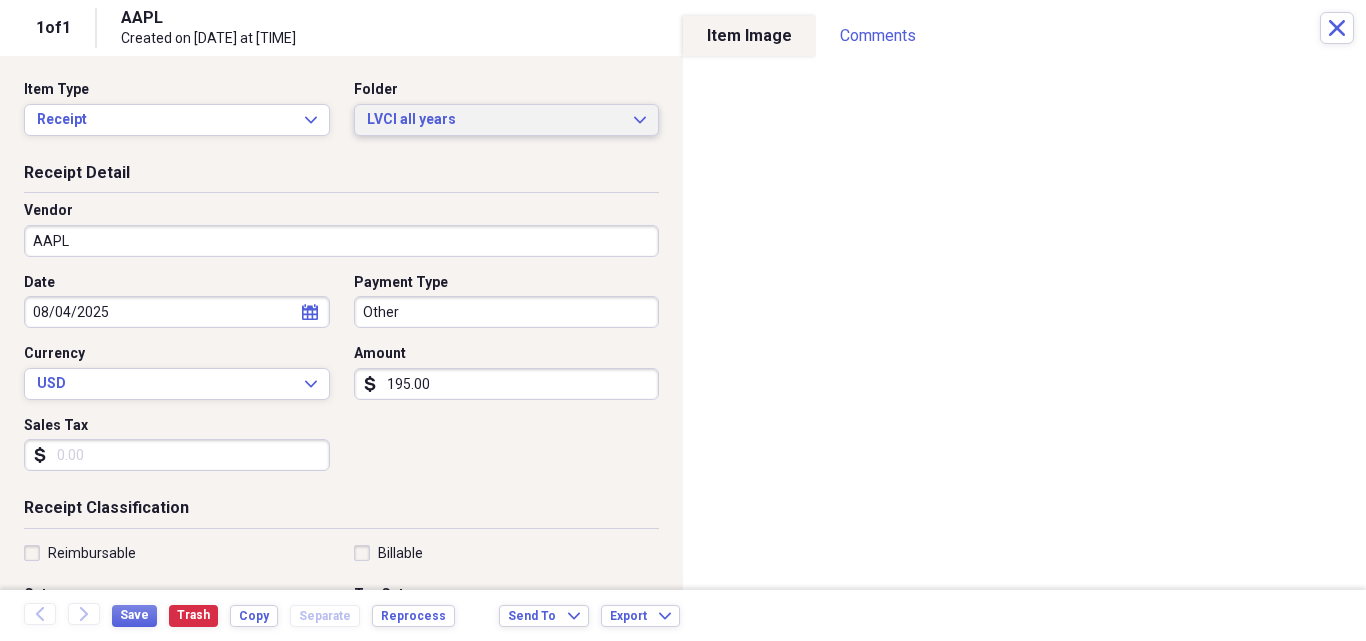 click on "Expand" 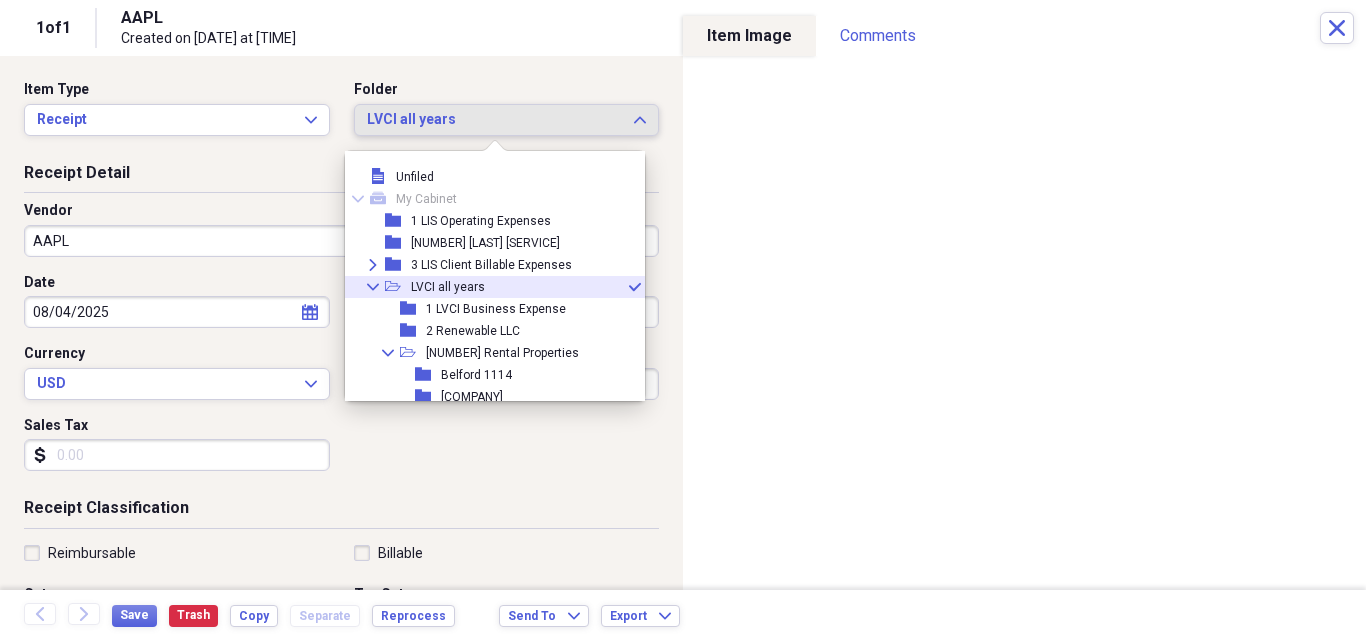 scroll, scrollTop: 11, scrollLeft: 0, axis: vertical 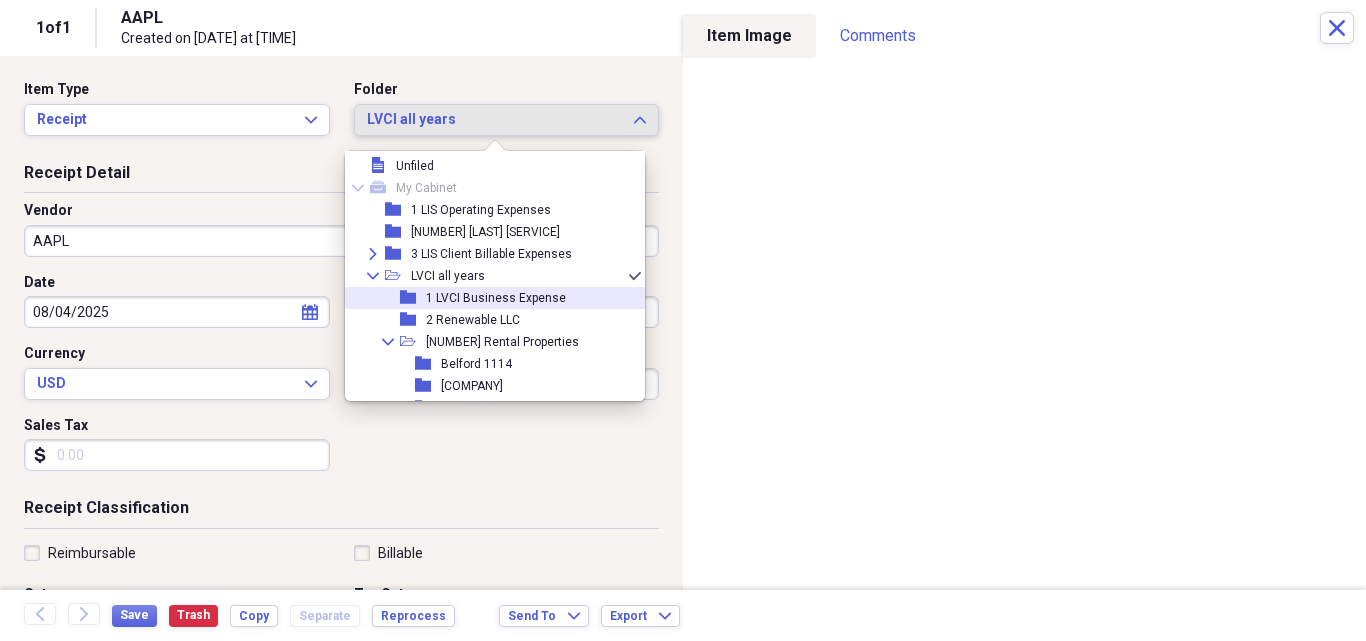 click on "1 LVCI Business Expense" at bounding box center [496, 298] 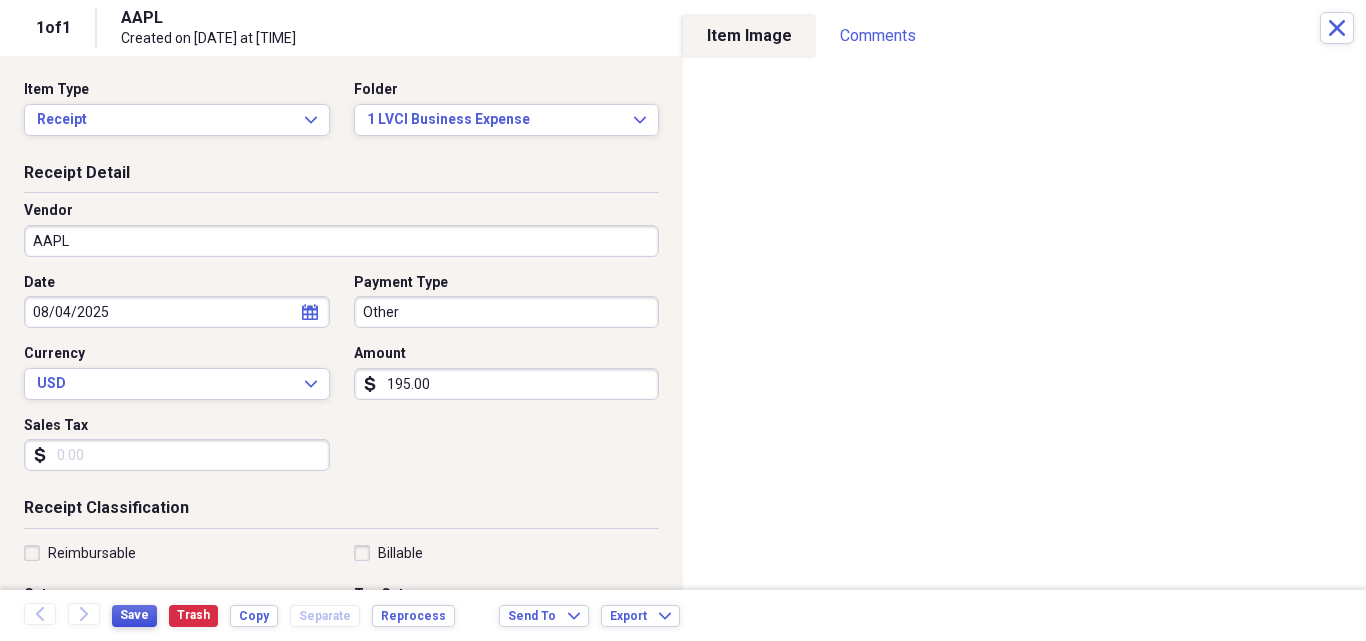 click on "Save" at bounding box center (134, 615) 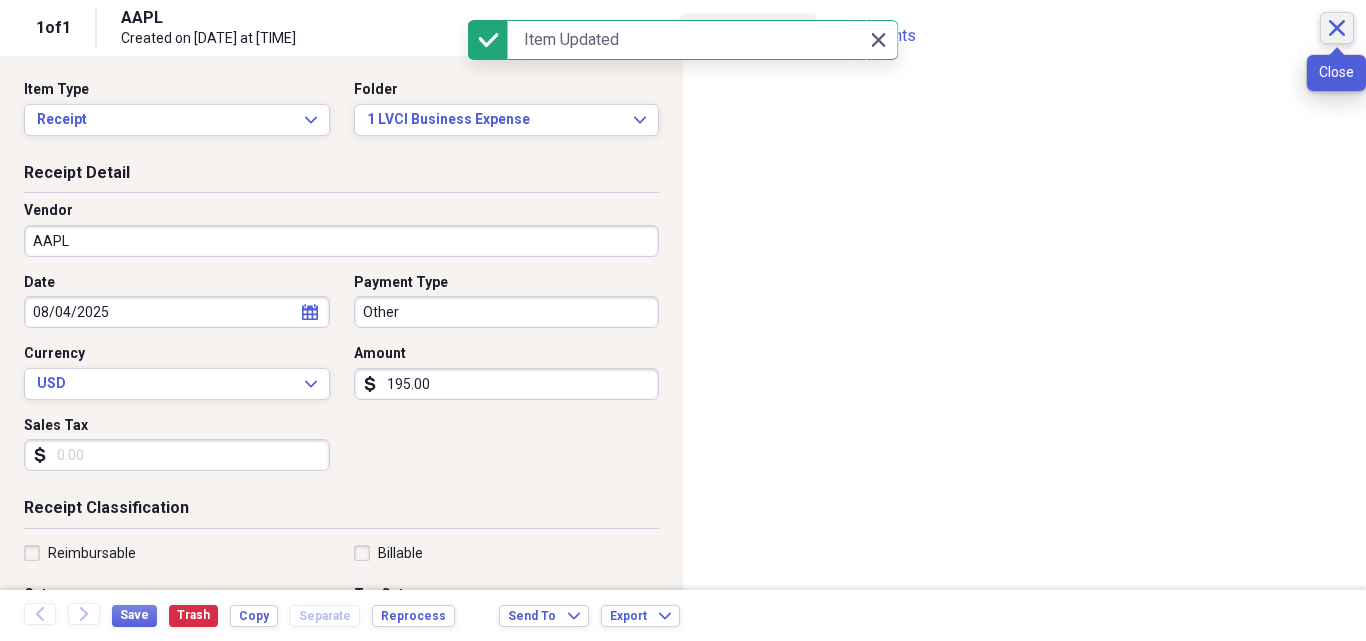 click on "Close" at bounding box center (1337, 28) 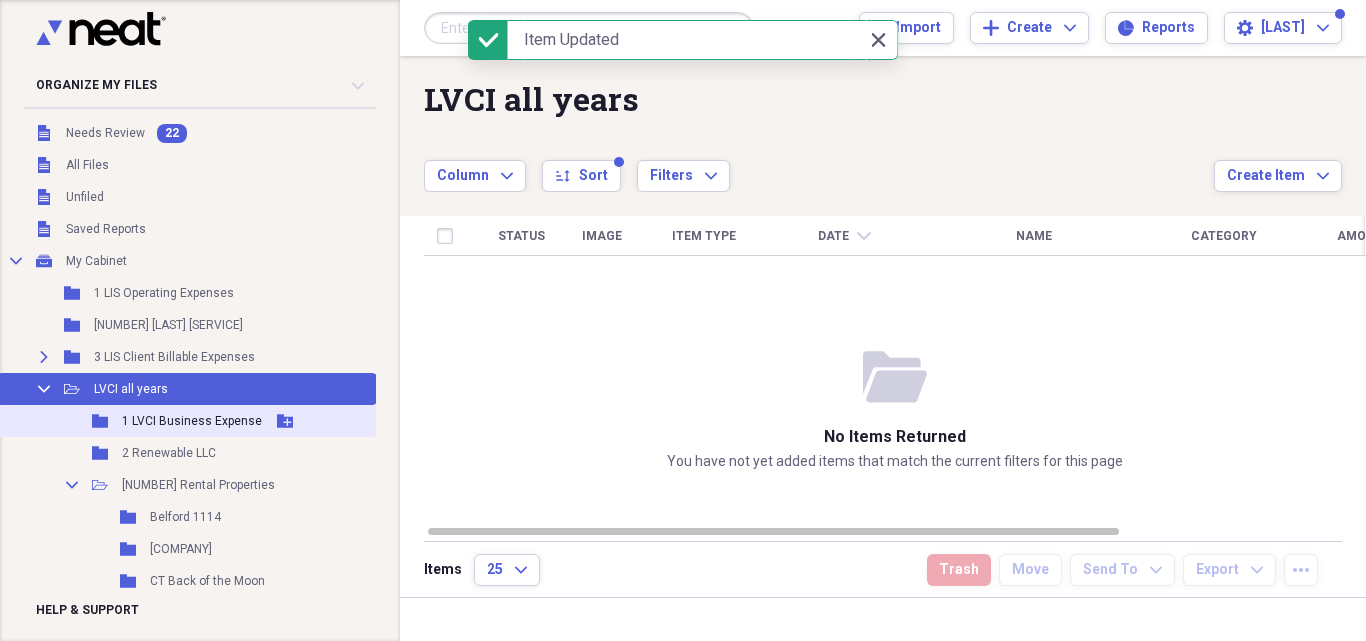 click on "1 LVCI Business Expense" at bounding box center [192, 421] 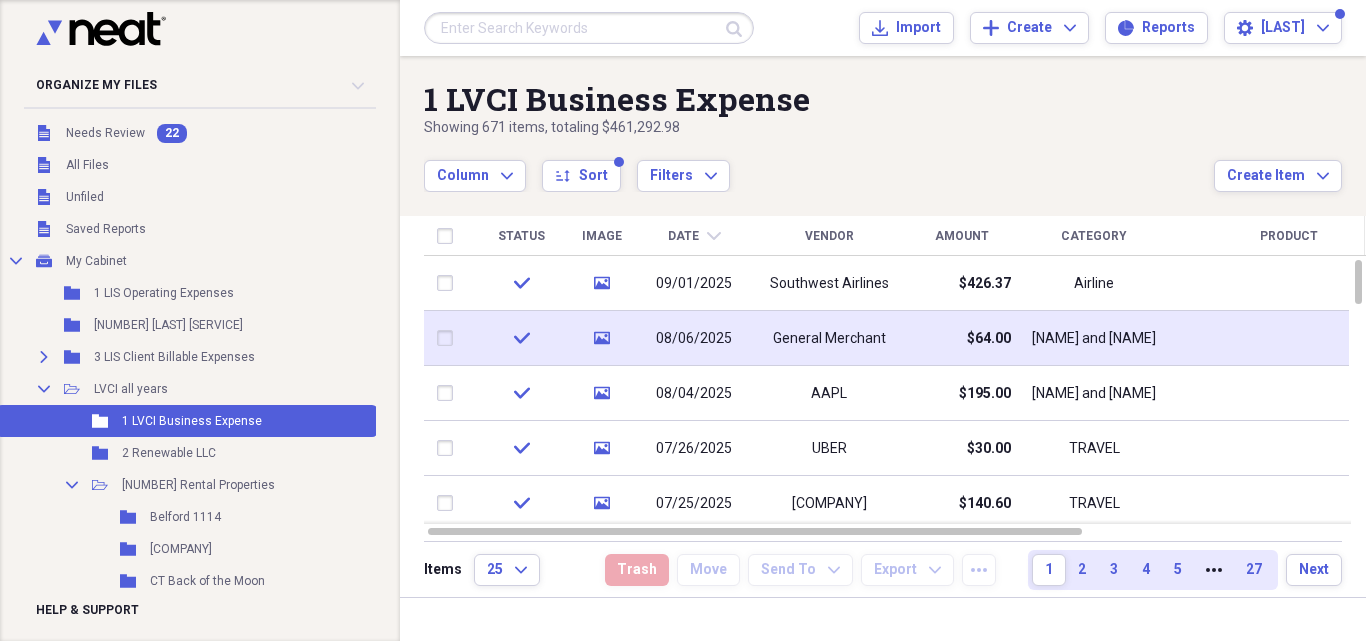 click on "General Merchant" at bounding box center (829, 339) 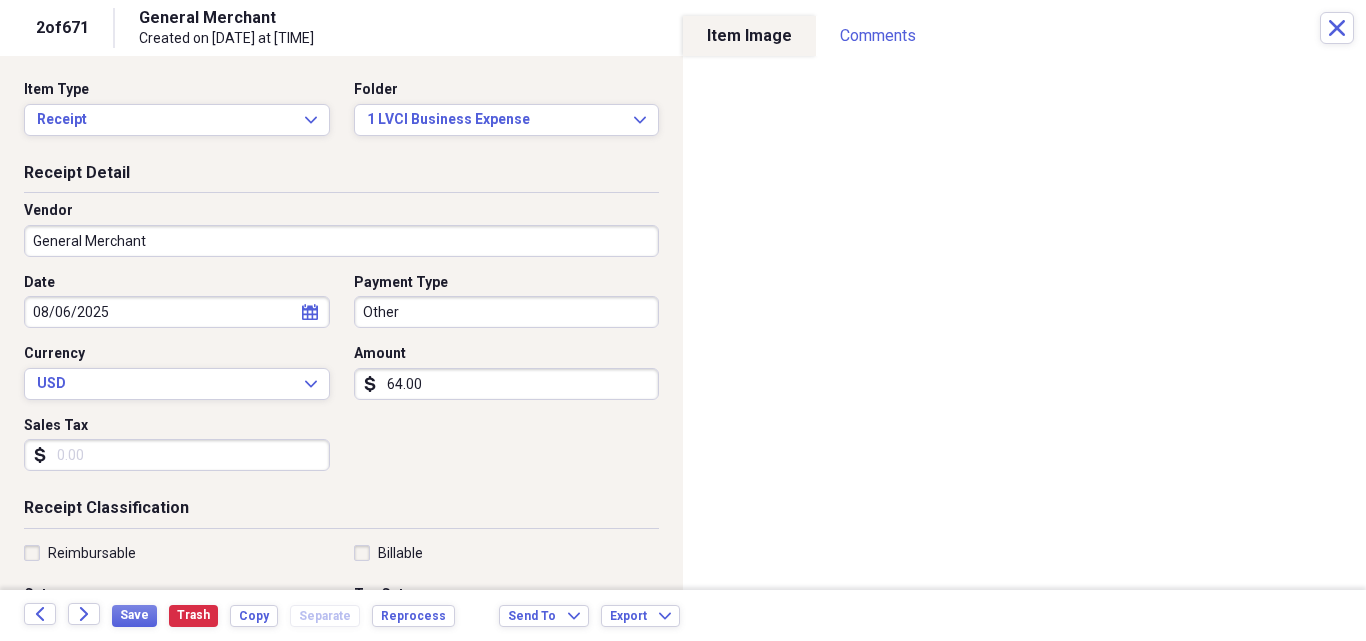 click on "General Merchant" at bounding box center [341, 241] 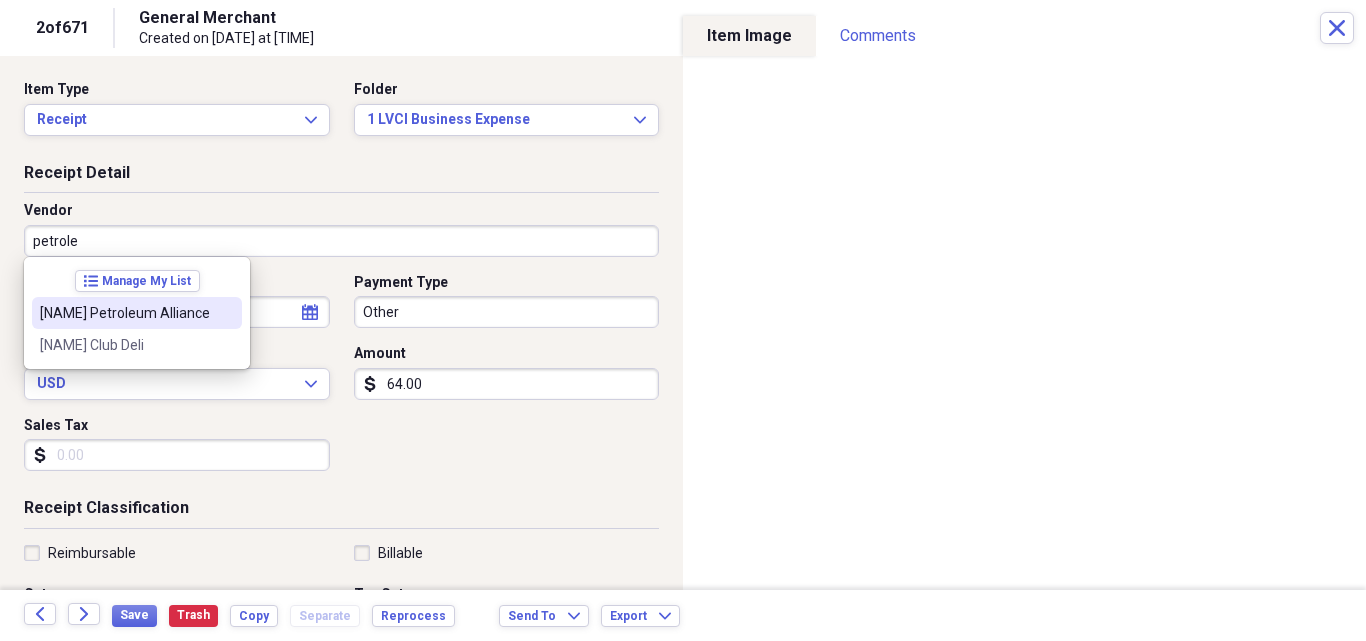 click on "[NAME] Petroleum Alliance" at bounding box center [125, 313] 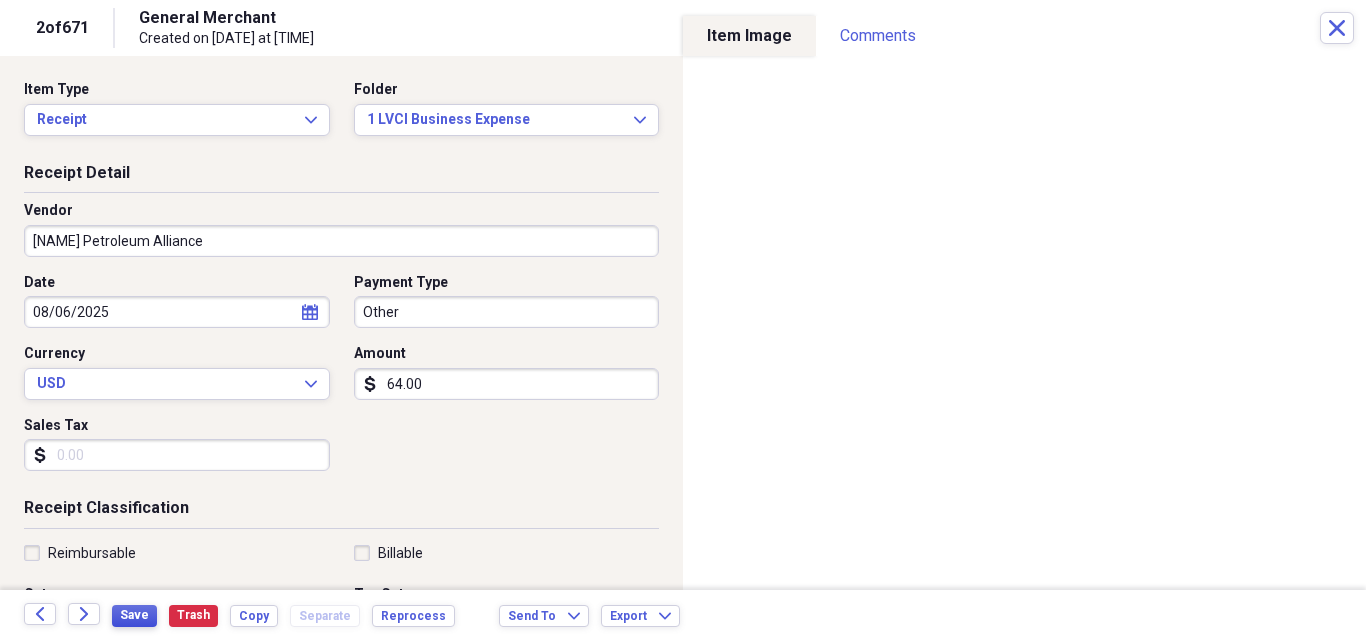 click on "Save" at bounding box center (134, 615) 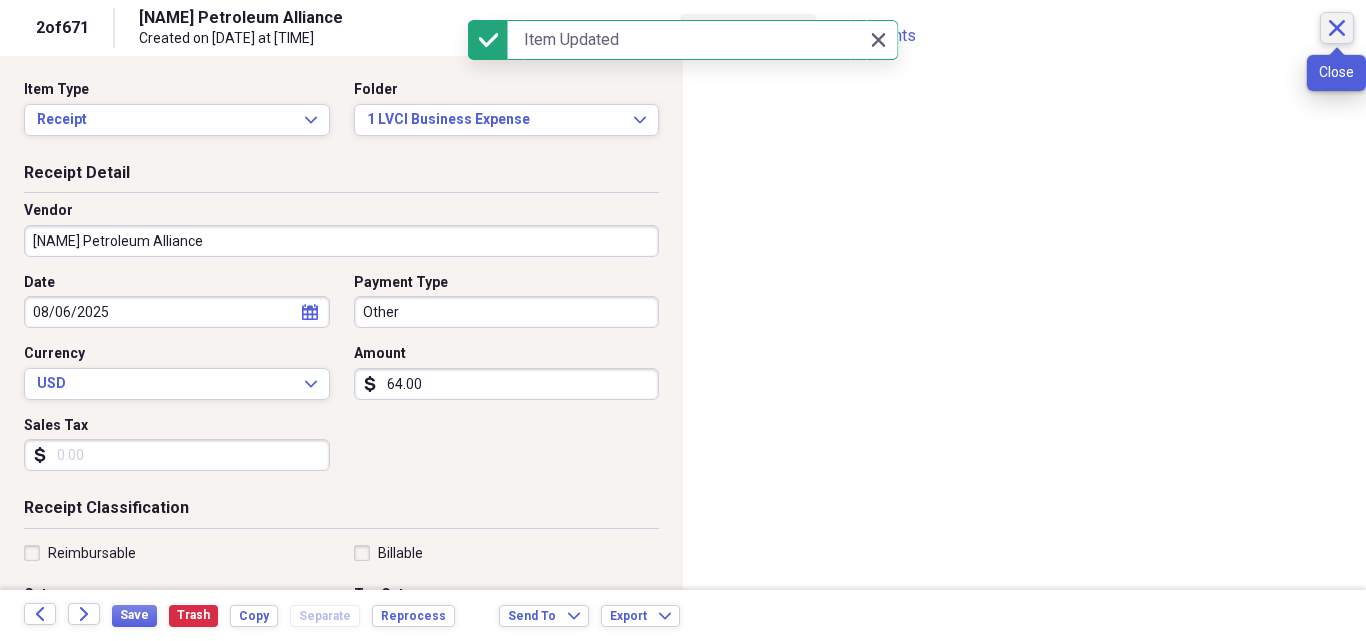 click 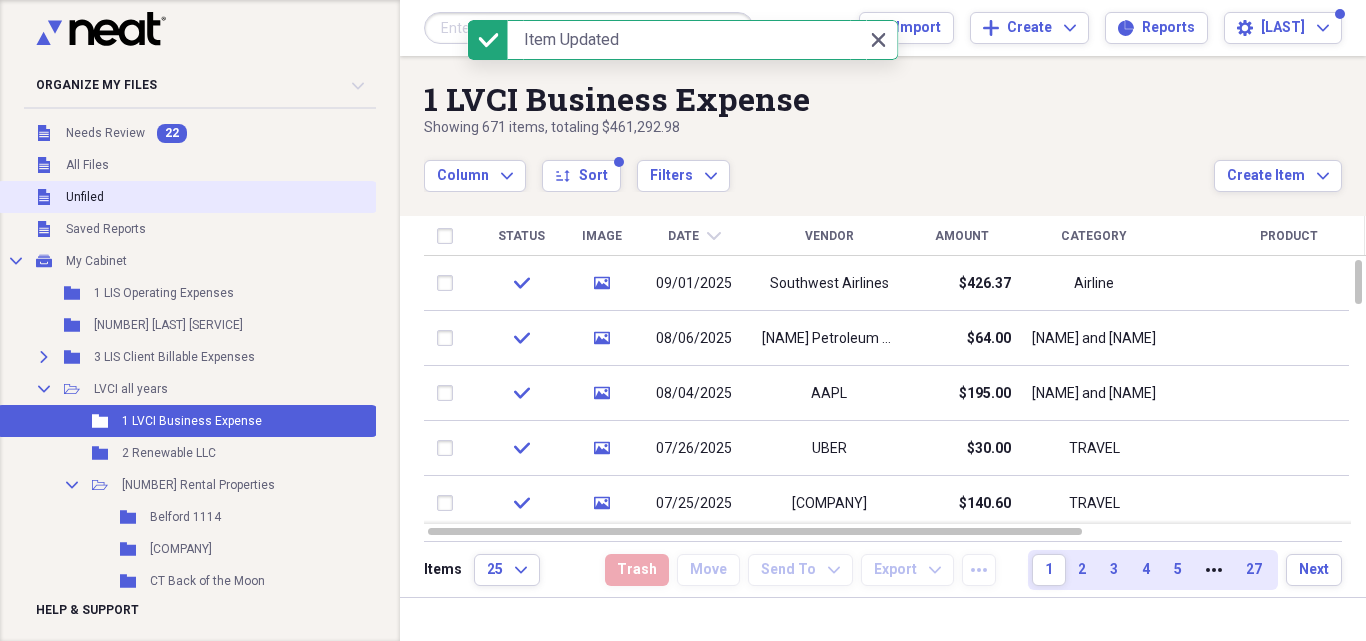 click on "Unfiled" at bounding box center [85, 197] 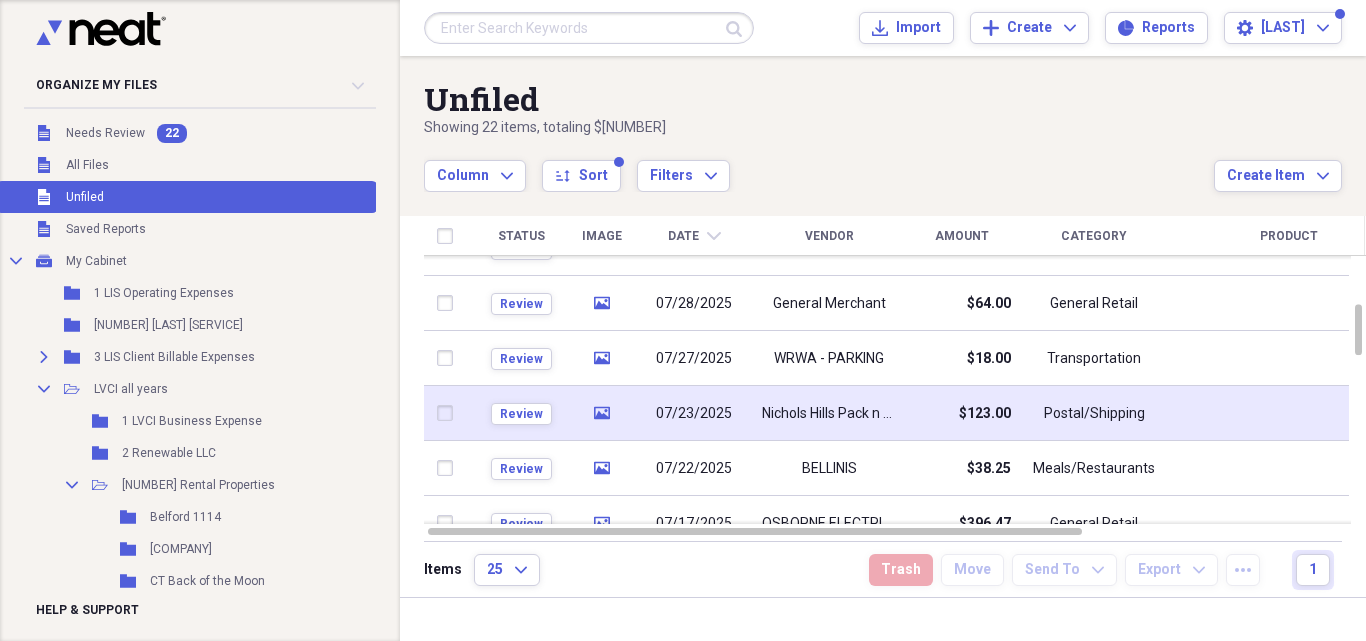 click on "Nichols Hills Pack n Ship" at bounding box center [829, 414] 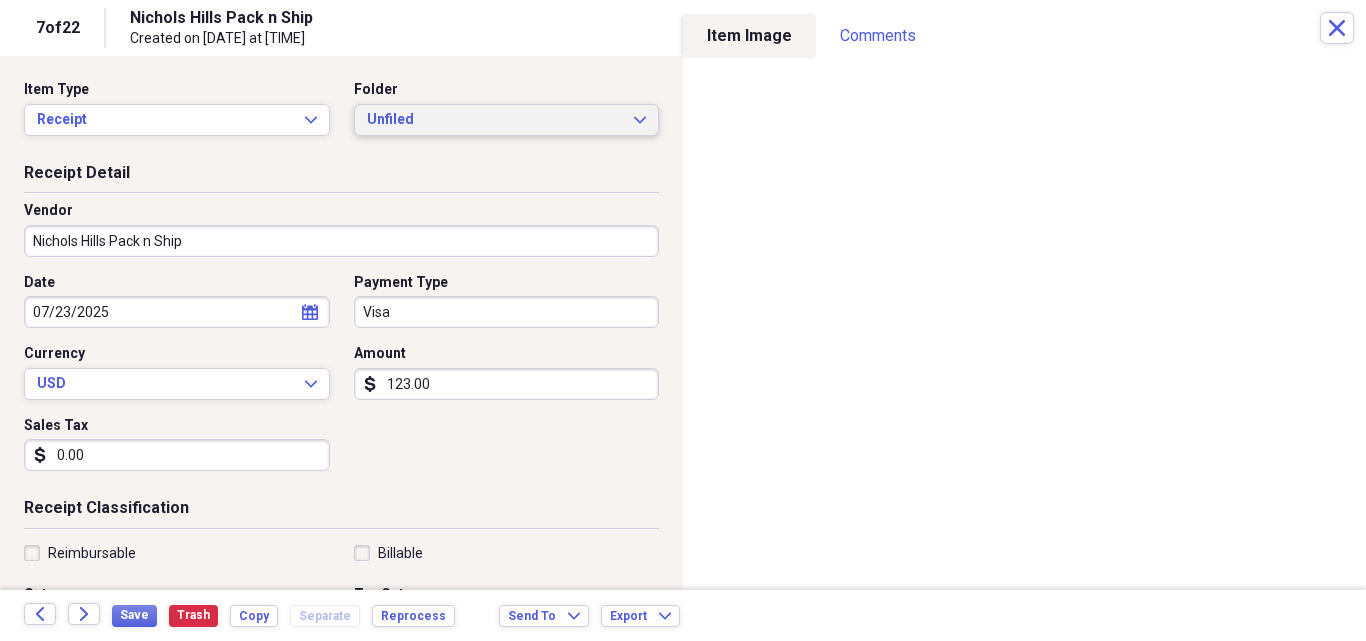 click on "Unfiled" at bounding box center [495, 120] 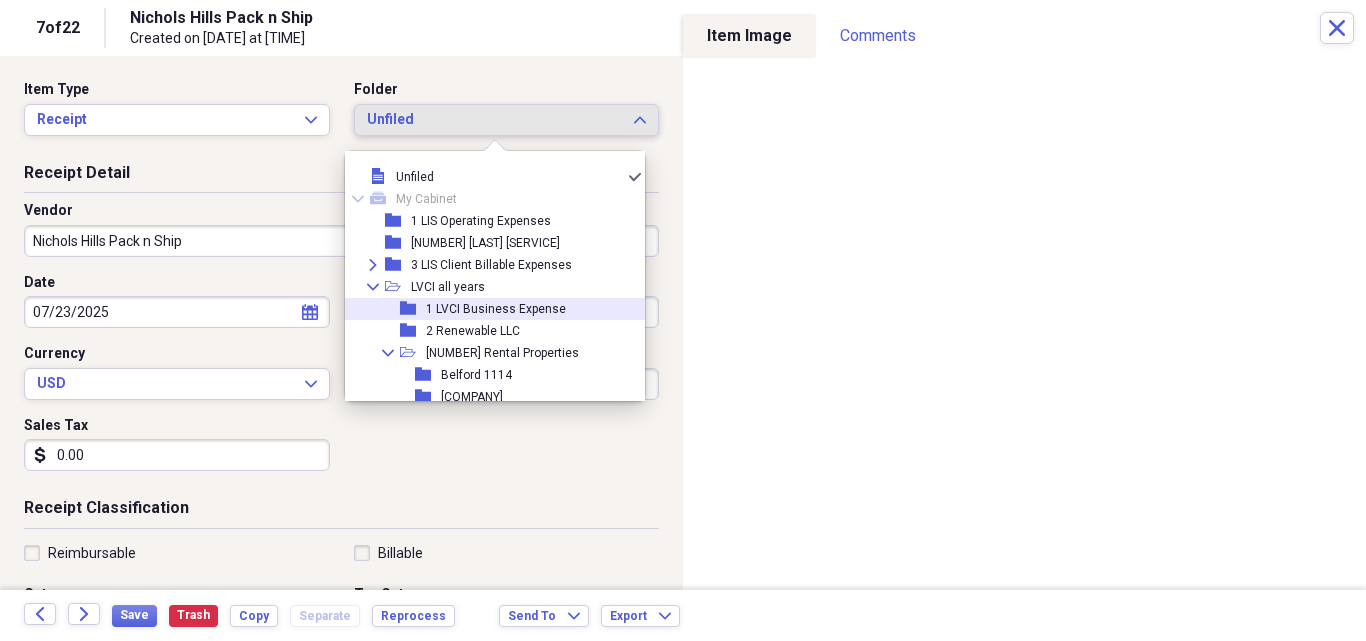click on "1 LVCI Business Expense" at bounding box center (496, 309) 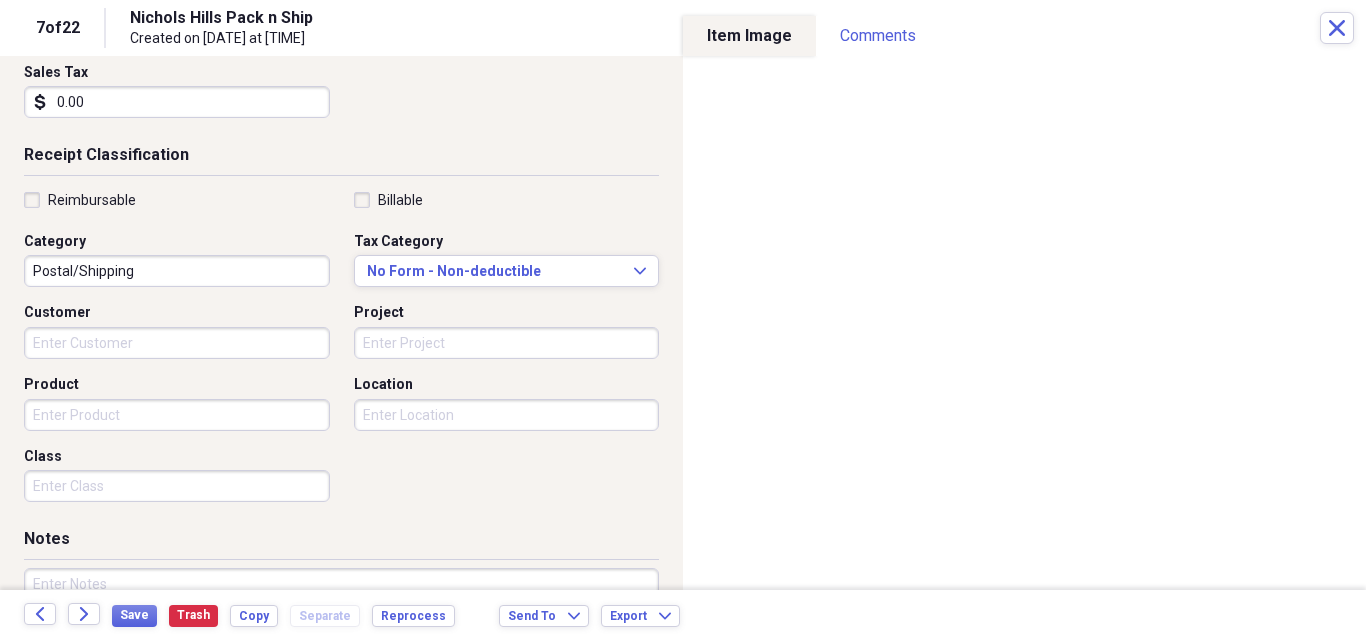 scroll, scrollTop: 400, scrollLeft: 0, axis: vertical 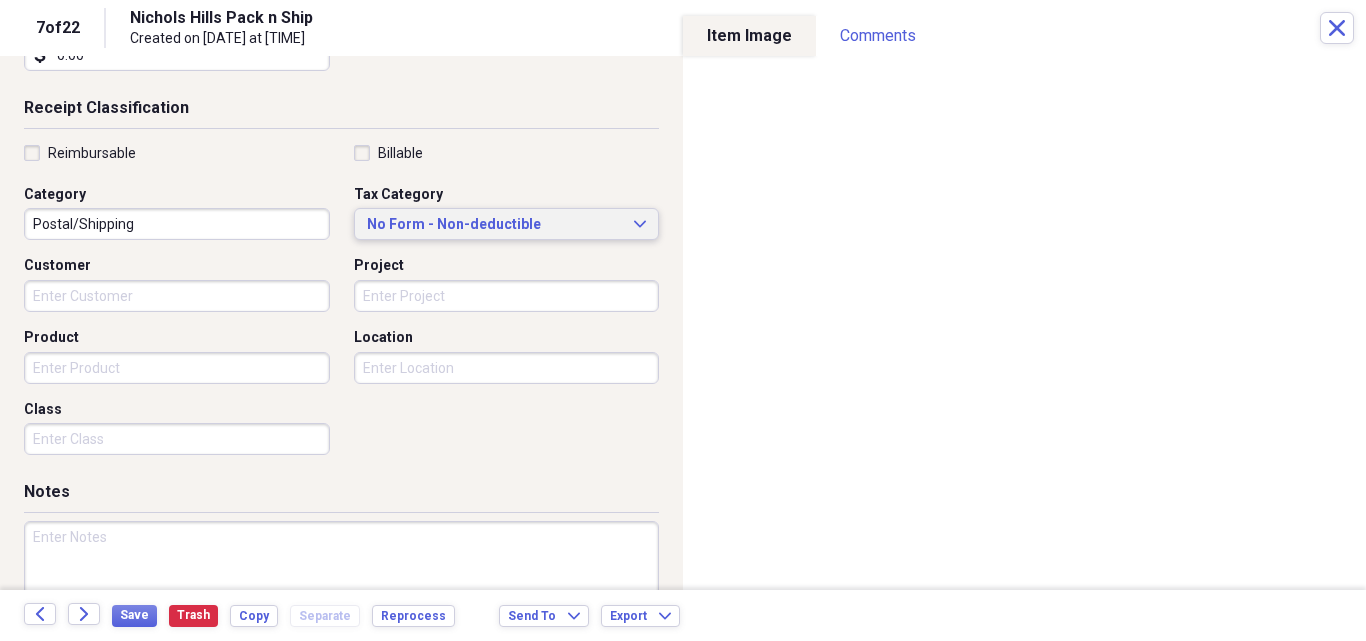 click on "No Form - Non-deductible" at bounding box center (495, 225) 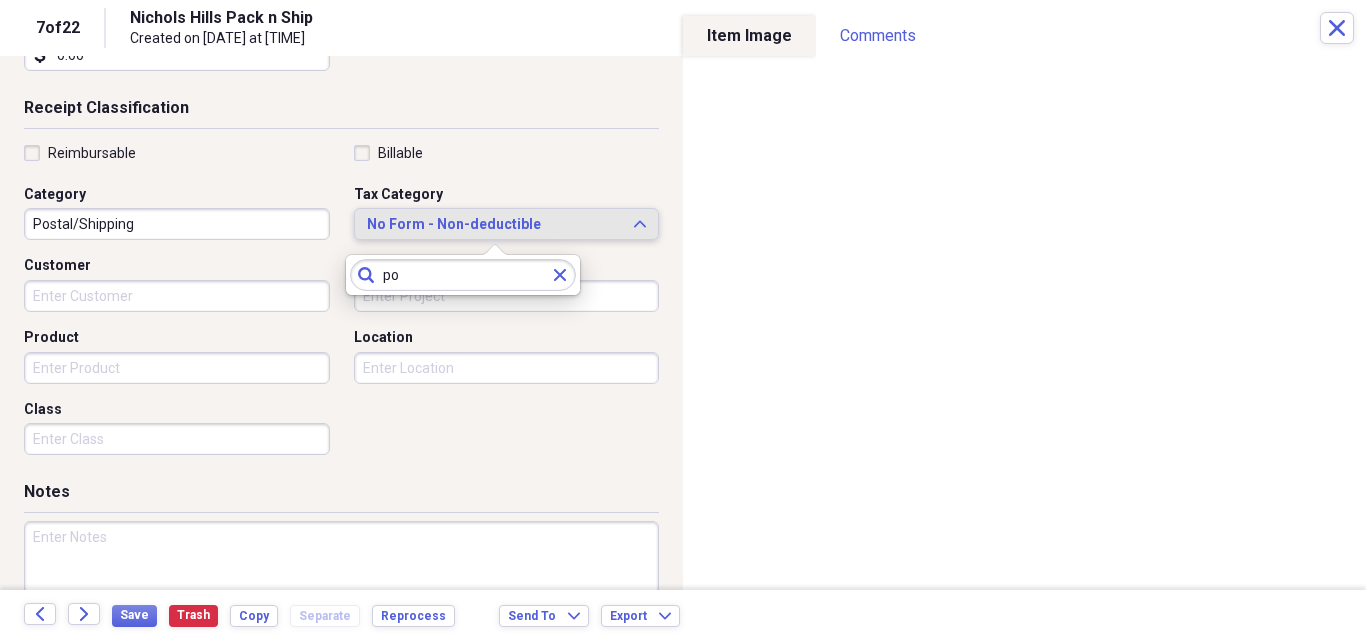 type on "p" 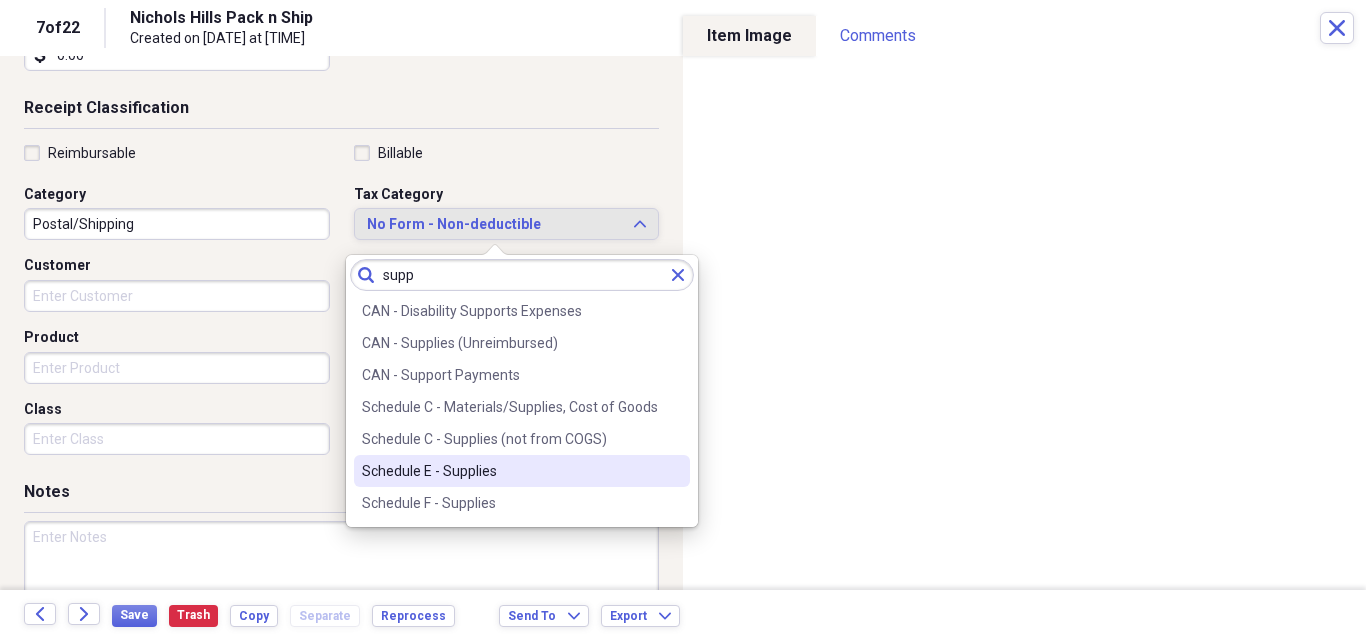 type on "supp" 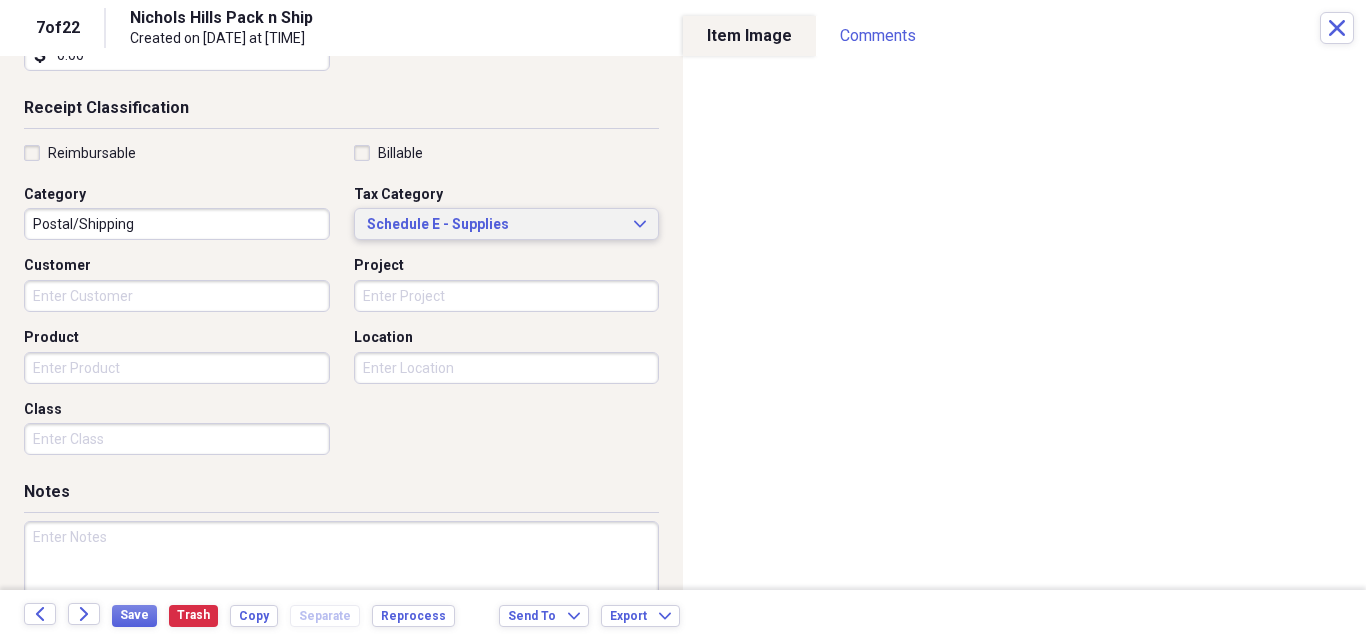 click on "Schedule E - Supplies" at bounding box center [495, 225] 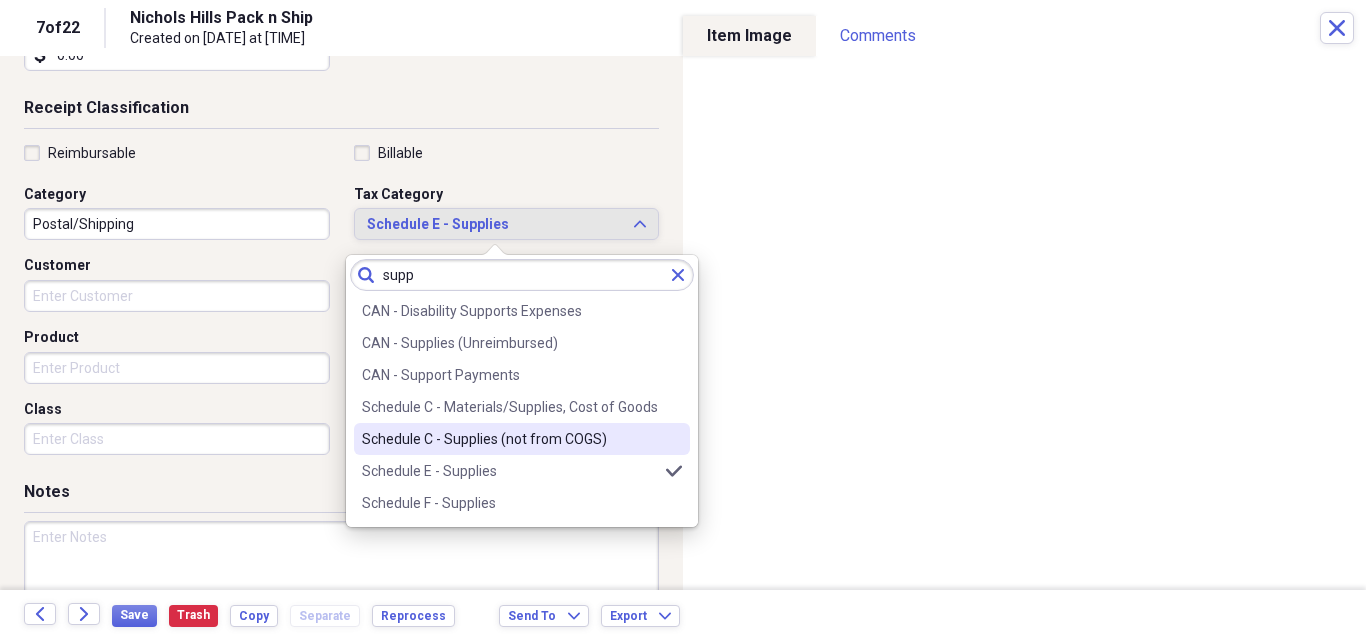 click on "Schedule C - Supplies (not from COGS)" at bounding box center [510, 439] 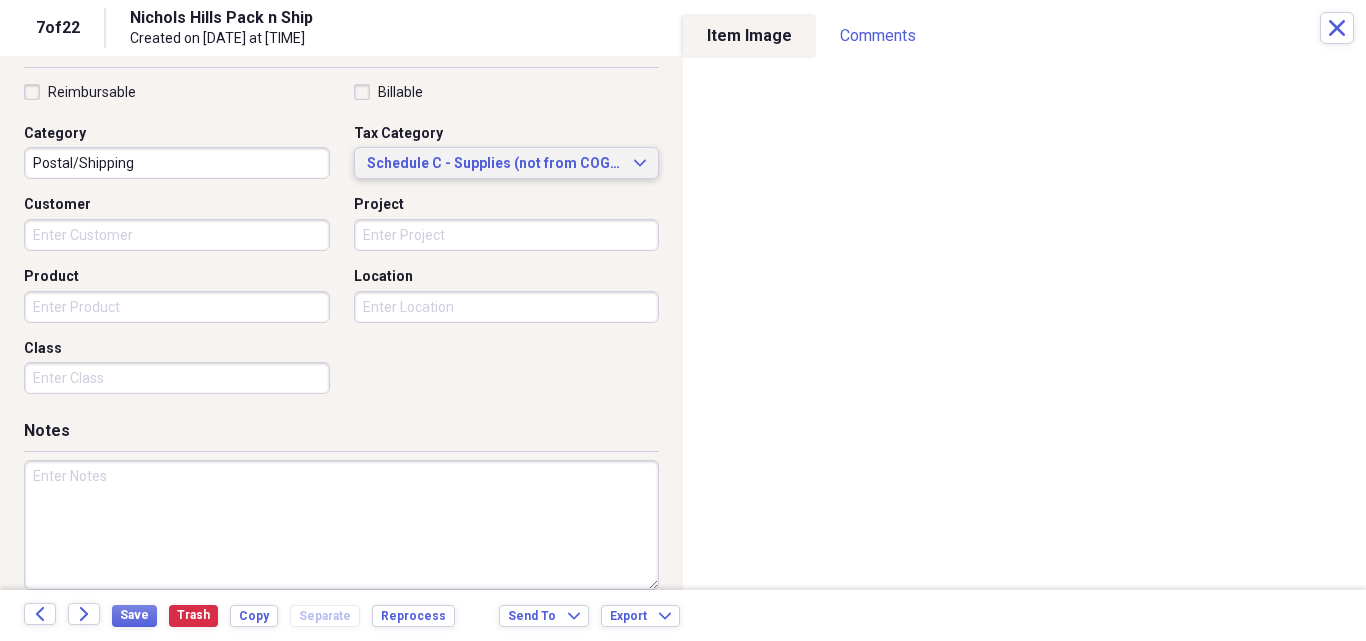 scroll, scrollTop: 487, scrollLeft: 0, axis: vertical 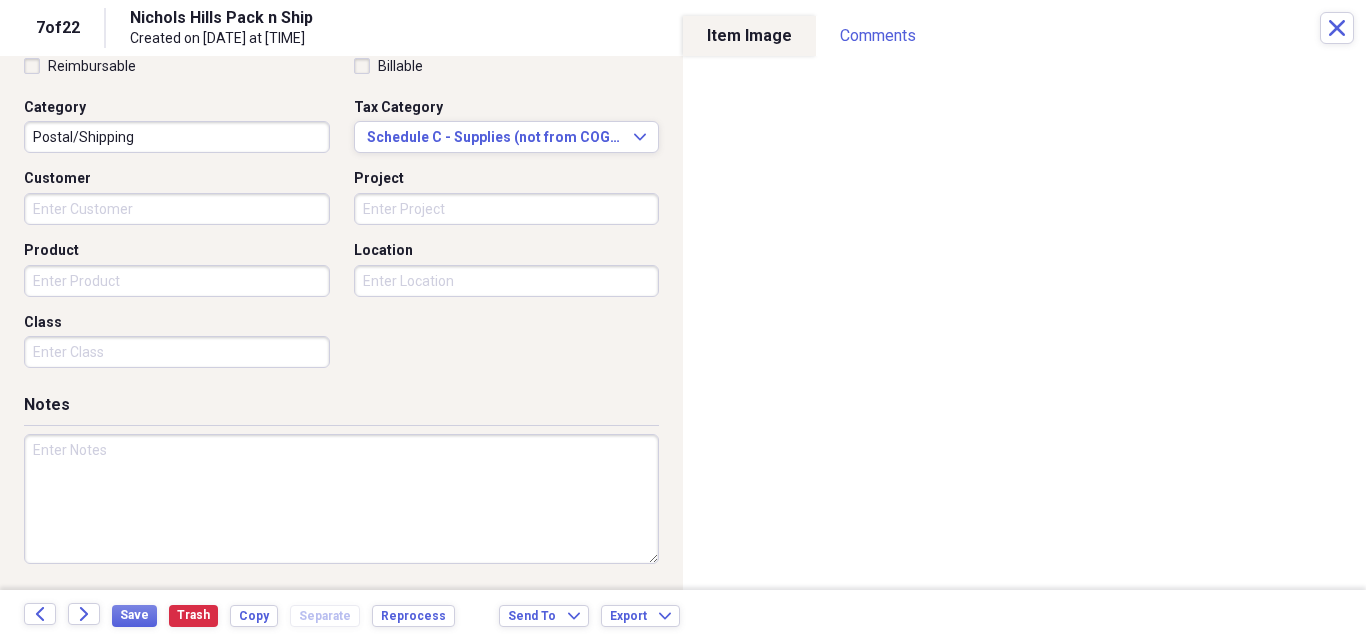 click on "Class" at bounding box center [177, 352] 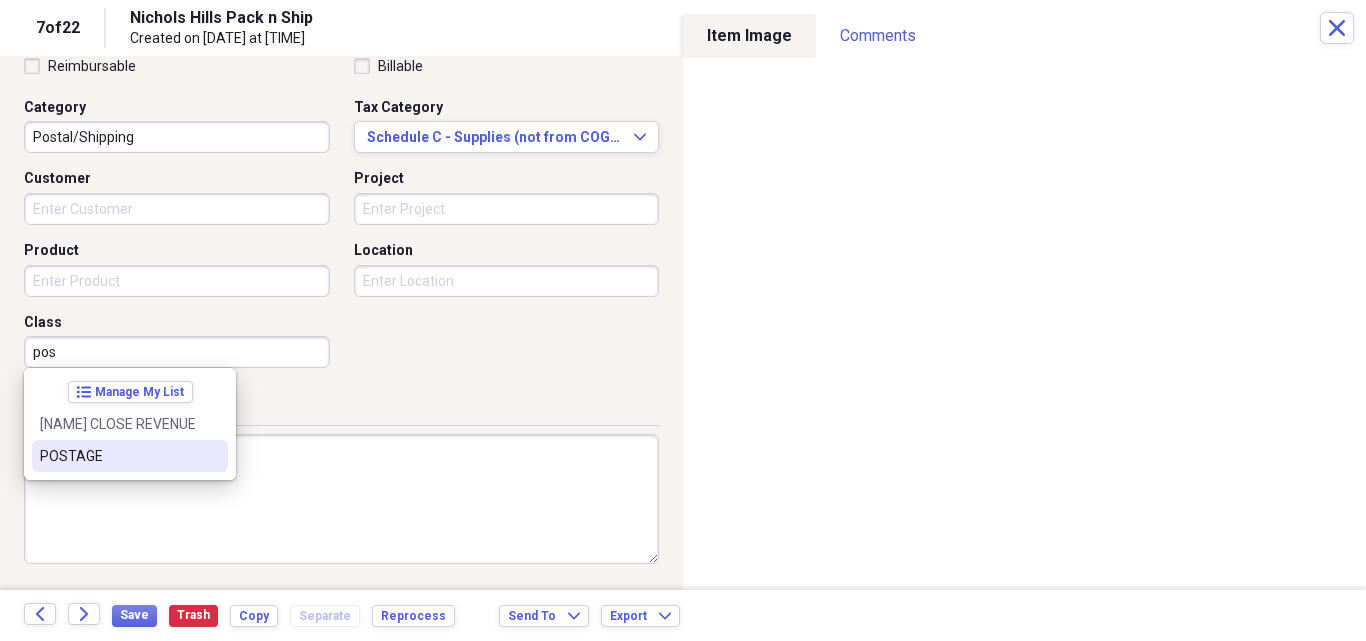click on "POSTAGE" at bounding box center (118, 456) 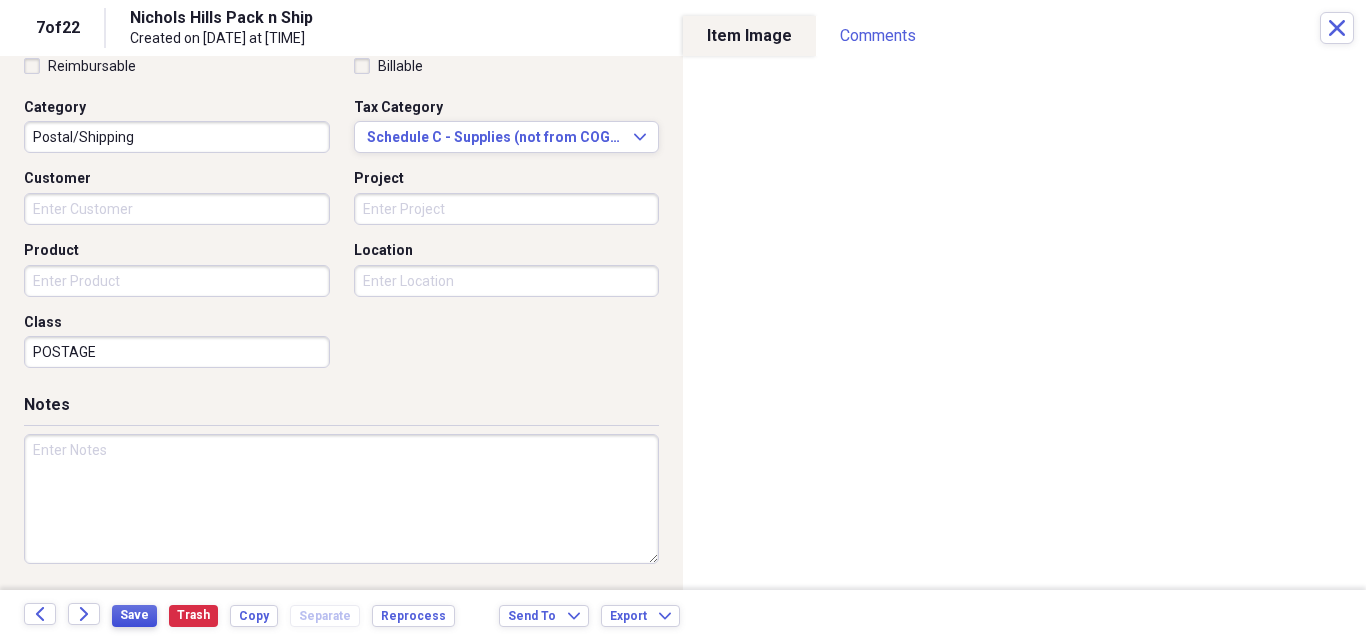 click on "Save" at bounding box center [134, 615] 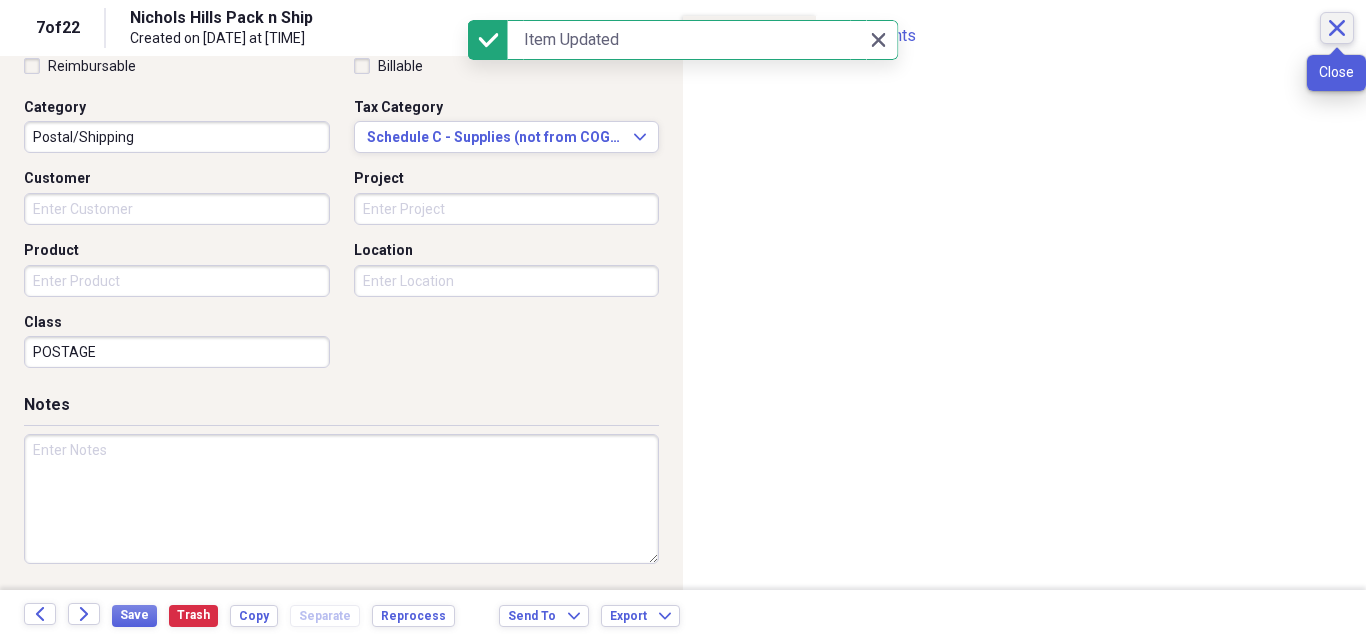 click on "Close" 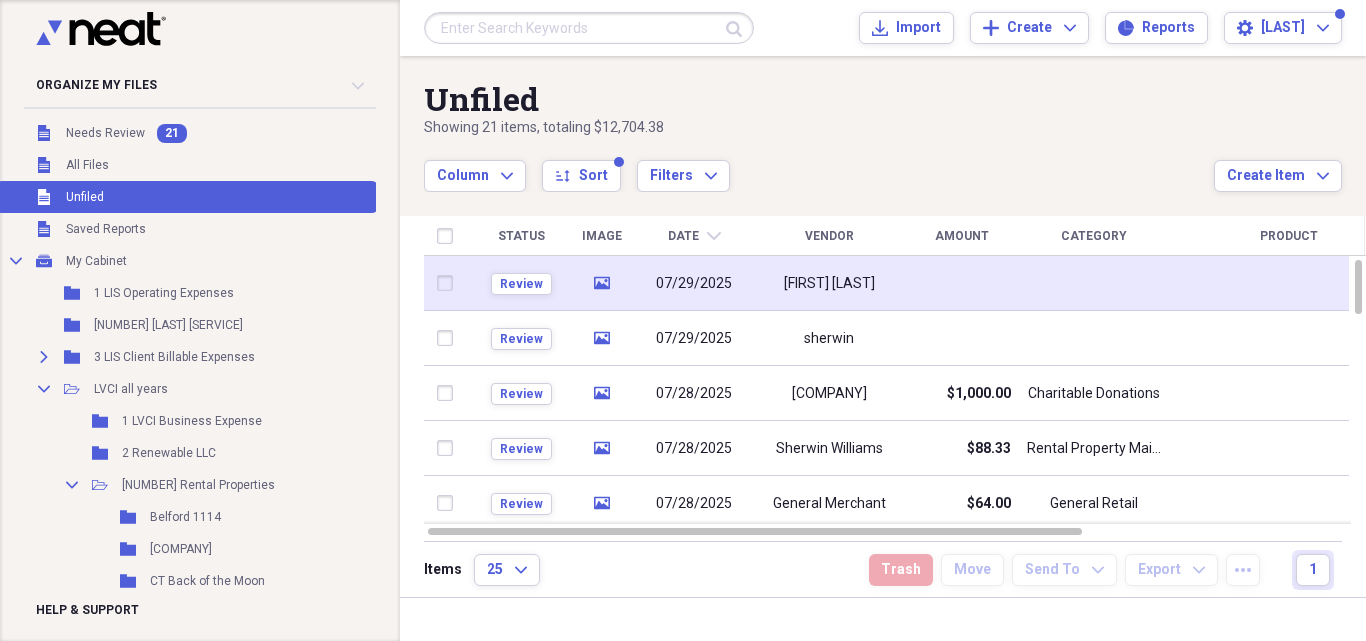 click at bounding box center (961, 283) 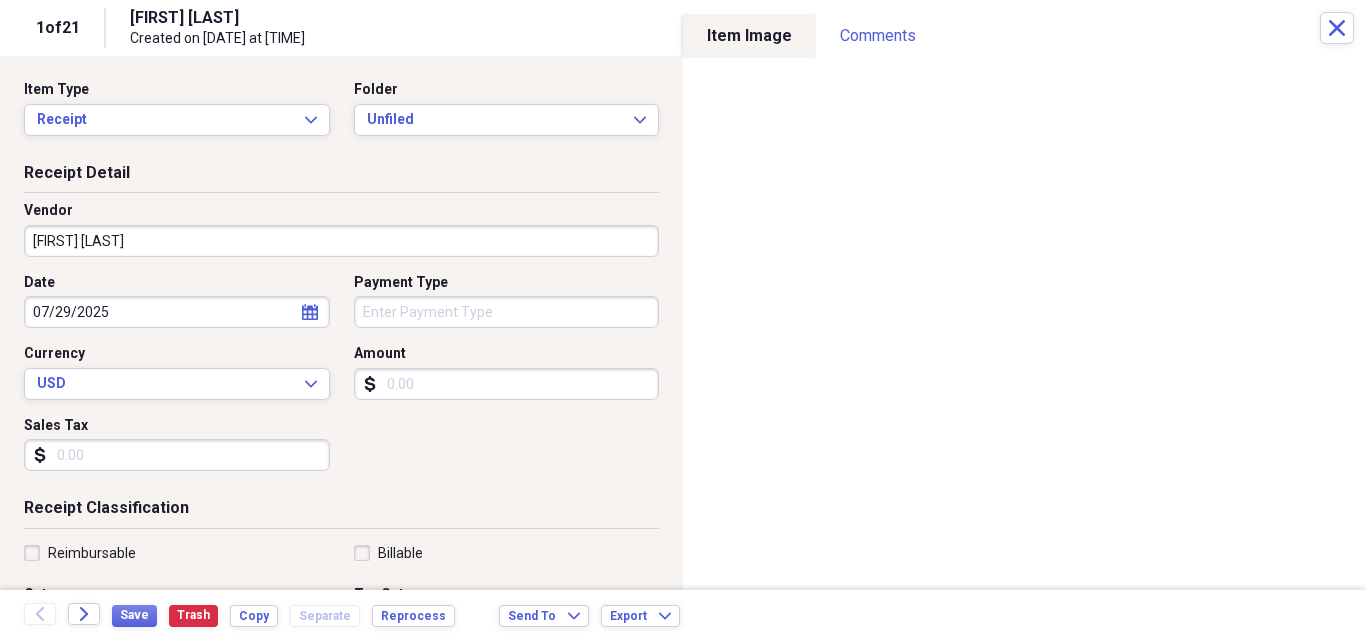 click on "Amount" at bounding box center (507, 384) 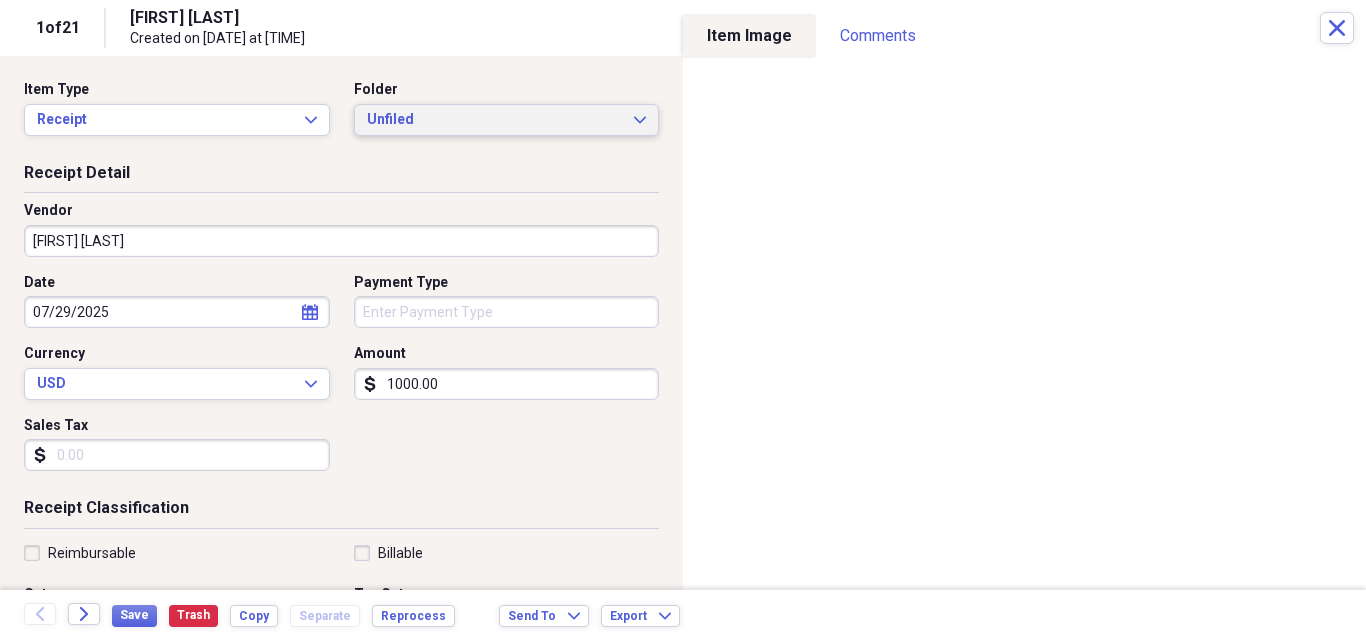 type on "1000.00" 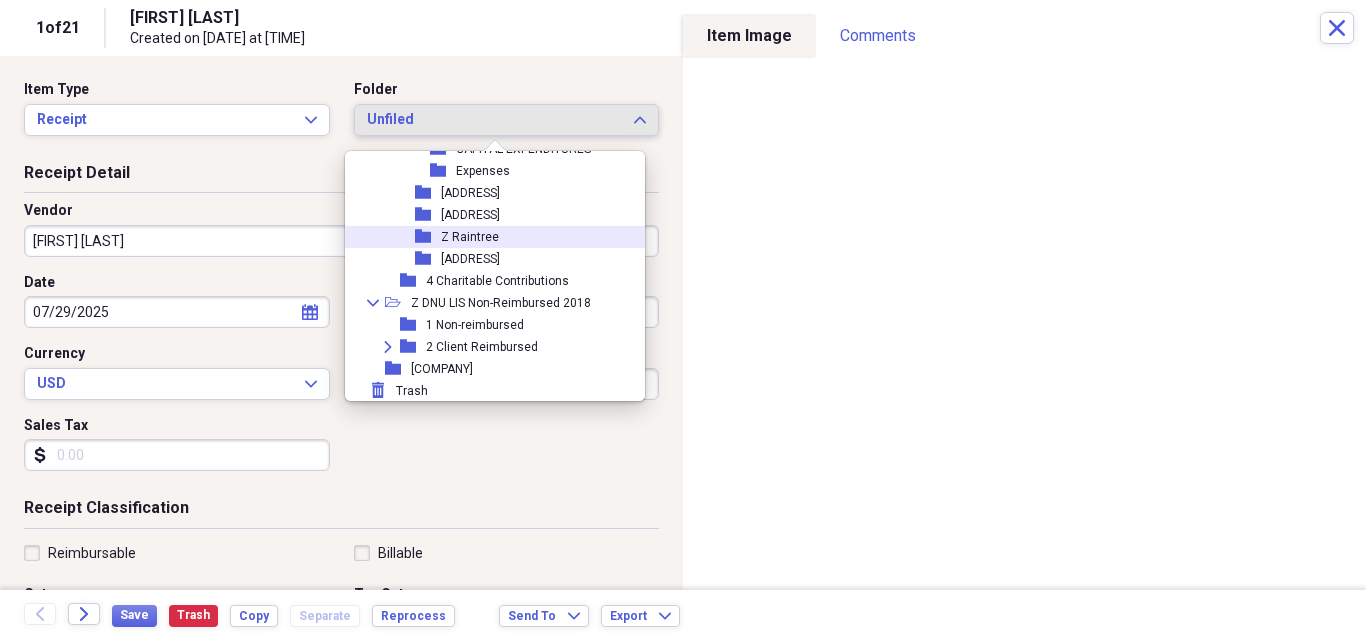 scroll, scrollTop: 513, scrollLeft: 0, axis: vertical 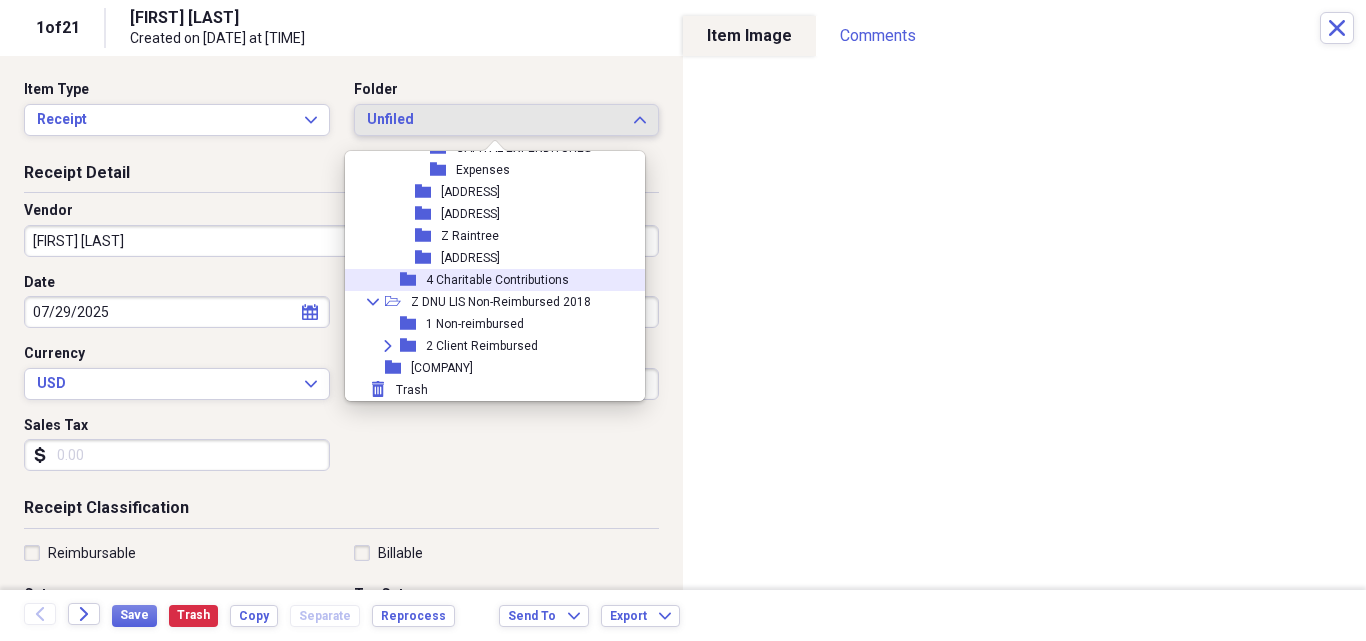 click on "4 Charitable Contributions" at bounding box center (497, 280) 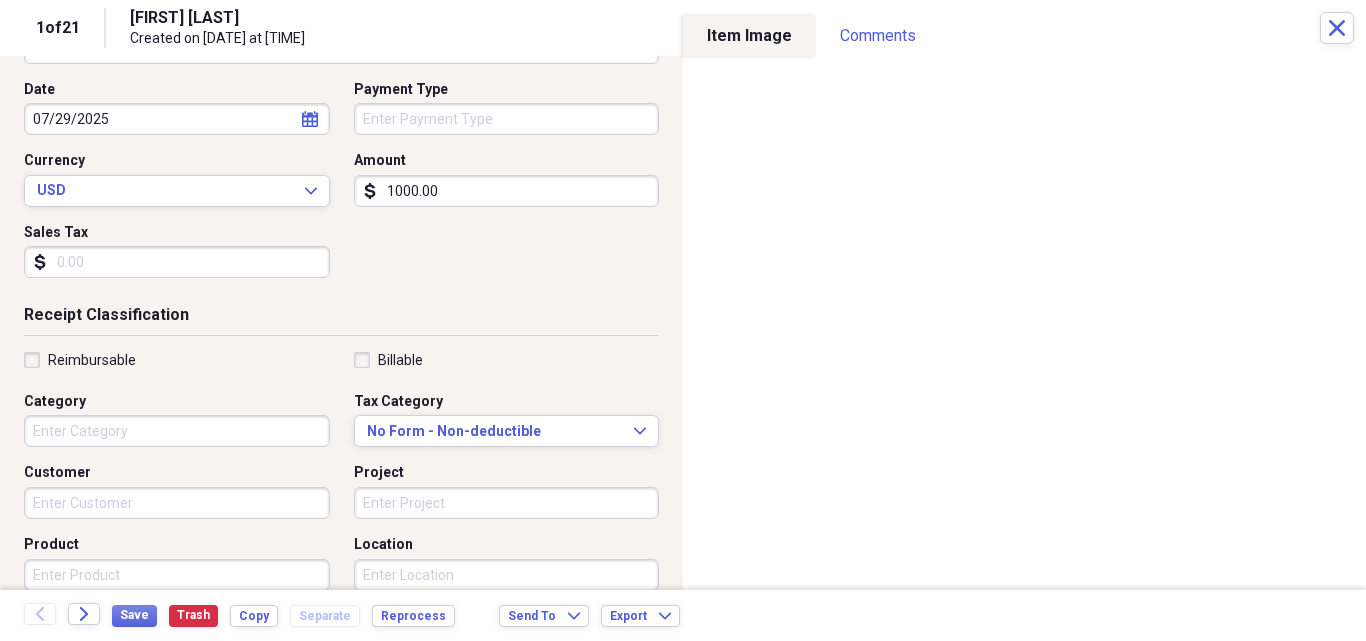 scroll, scrollTop: 200, scrollLeft: 0, axis: vertical 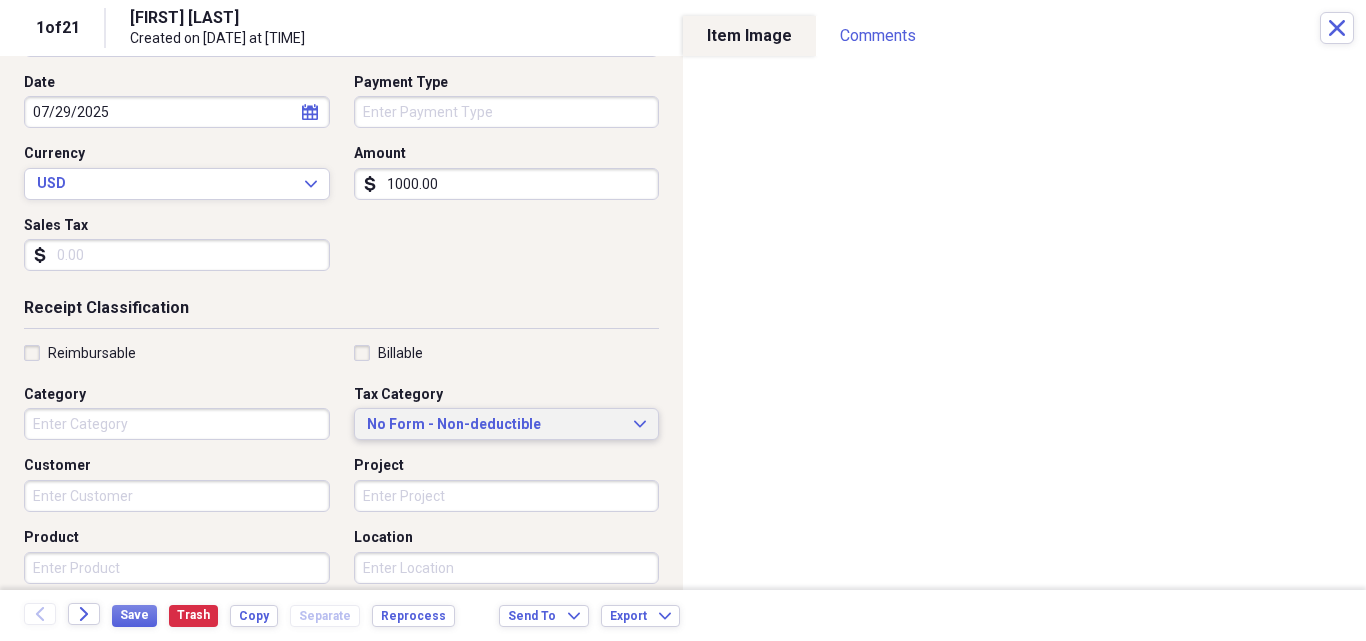 click on "No Form - Non-deductible" at bounding box center (495, 425) 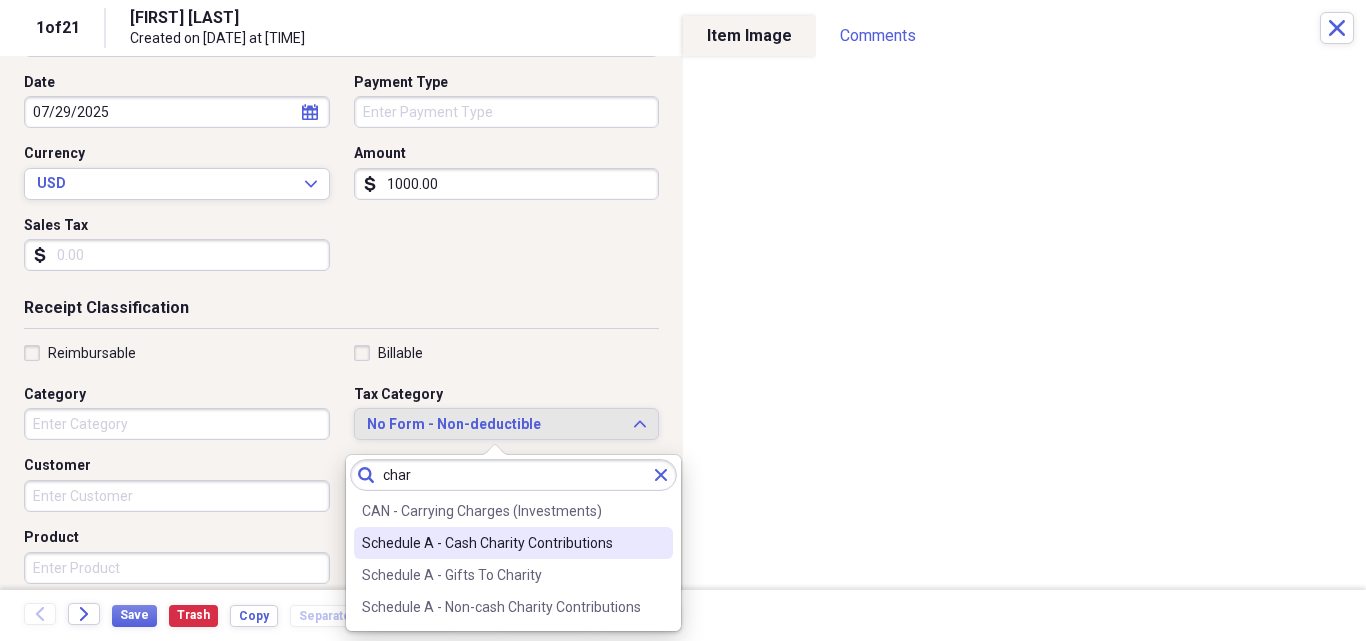 type on "char" 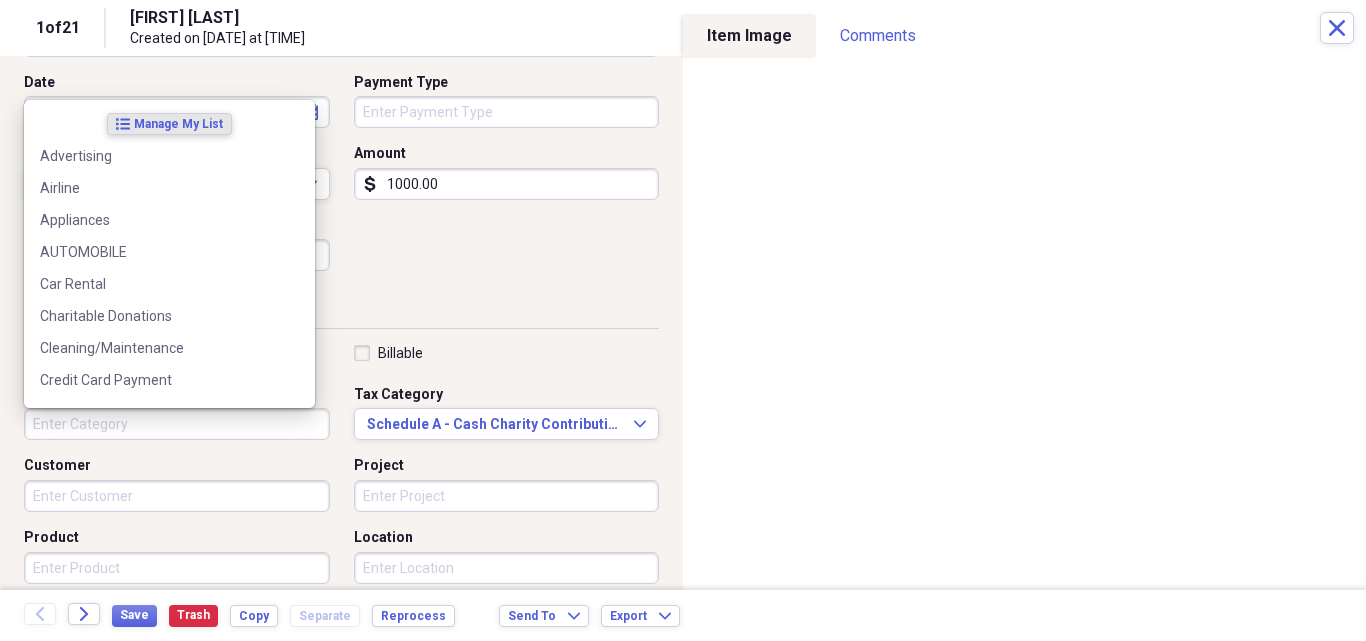 click on "Category" at bounding box center [177, 424] 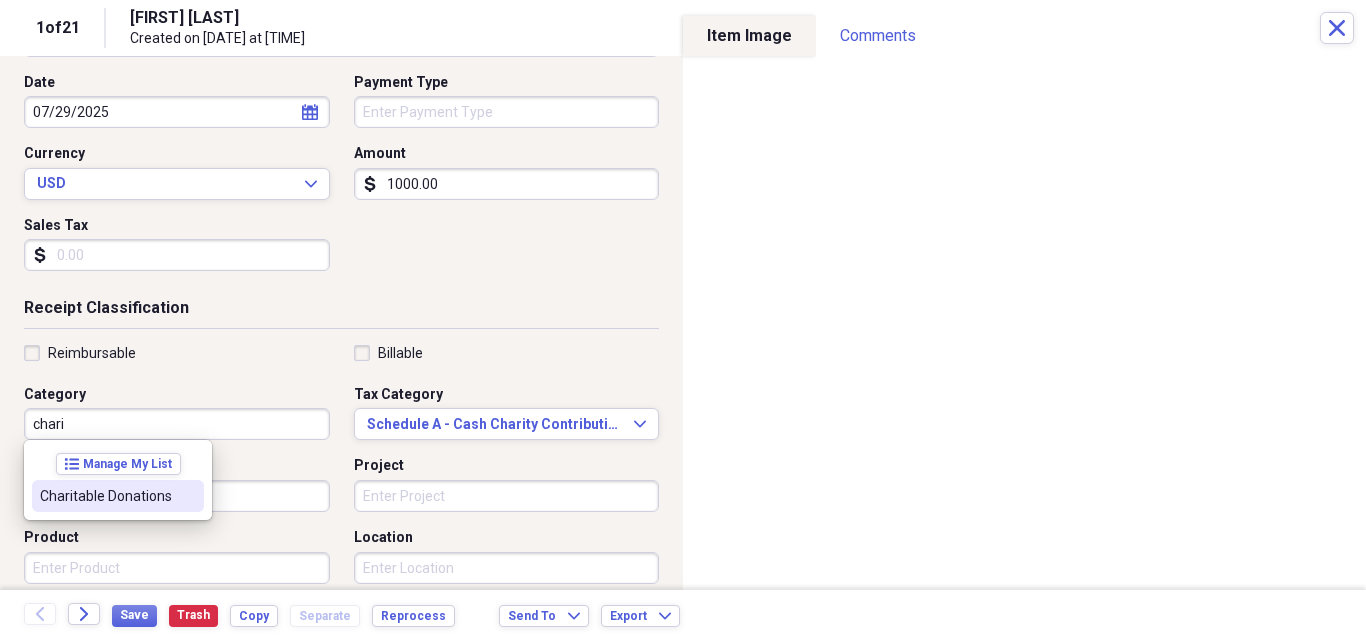 click on "Charitable Donations" at bounding box center [106, 496] 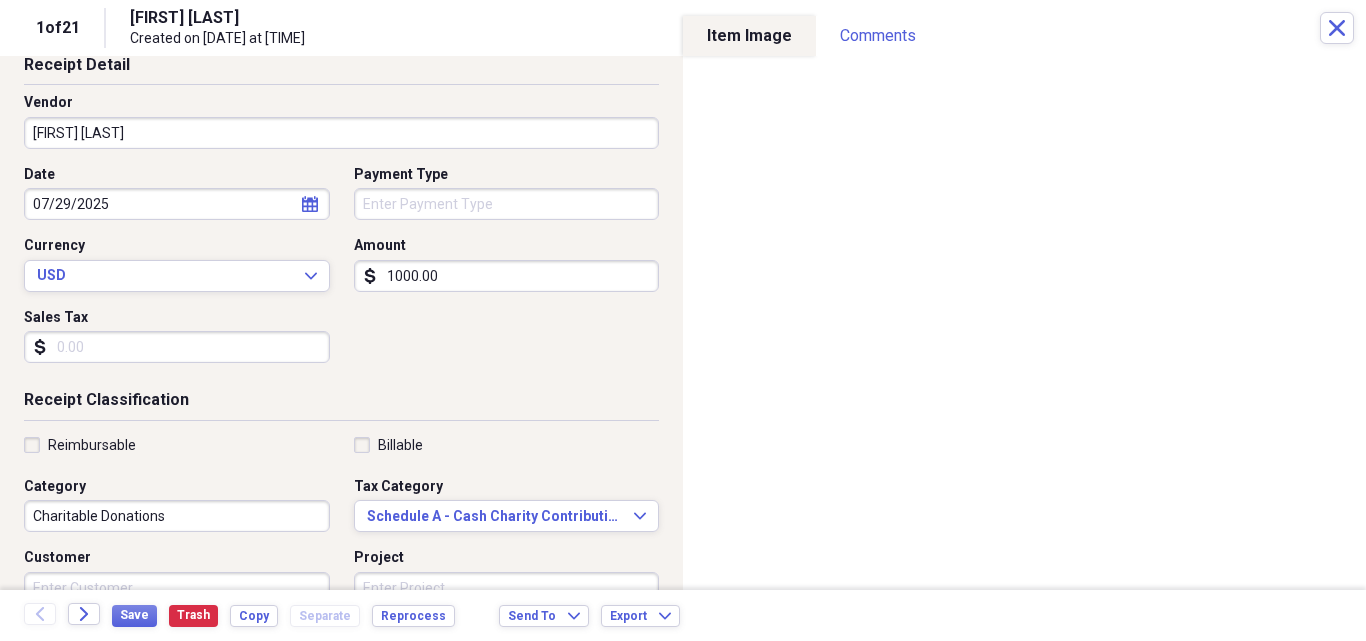 scroll, scrollTop: 0, scrollLeft: 0, axis: both 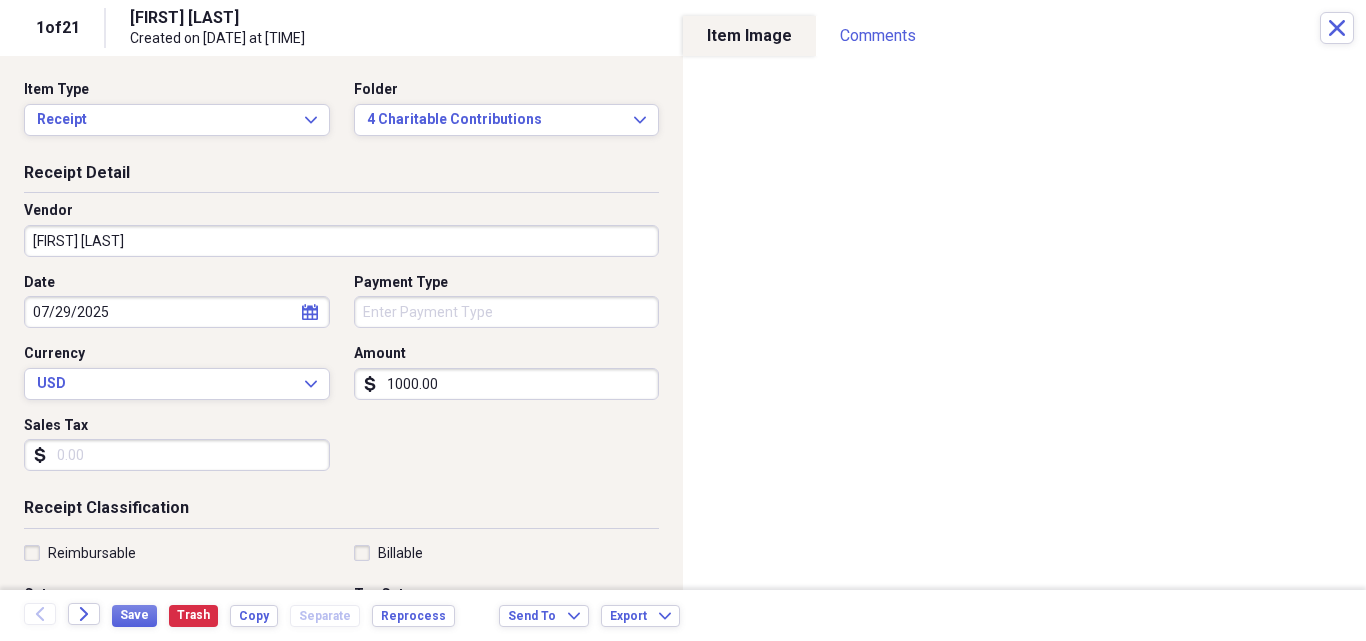 click on "[FIRST] [LAST]" at bounding box center [341, 241] 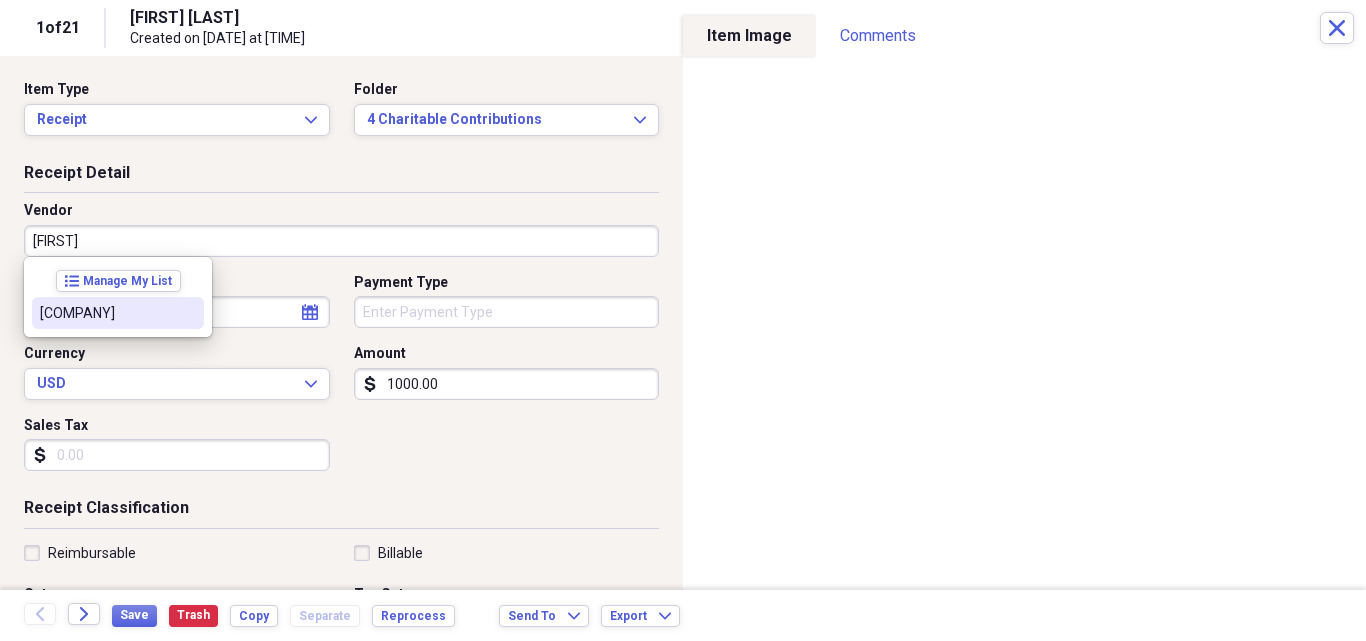 click on "[COMPANY]" at bounding box center (106, 313) 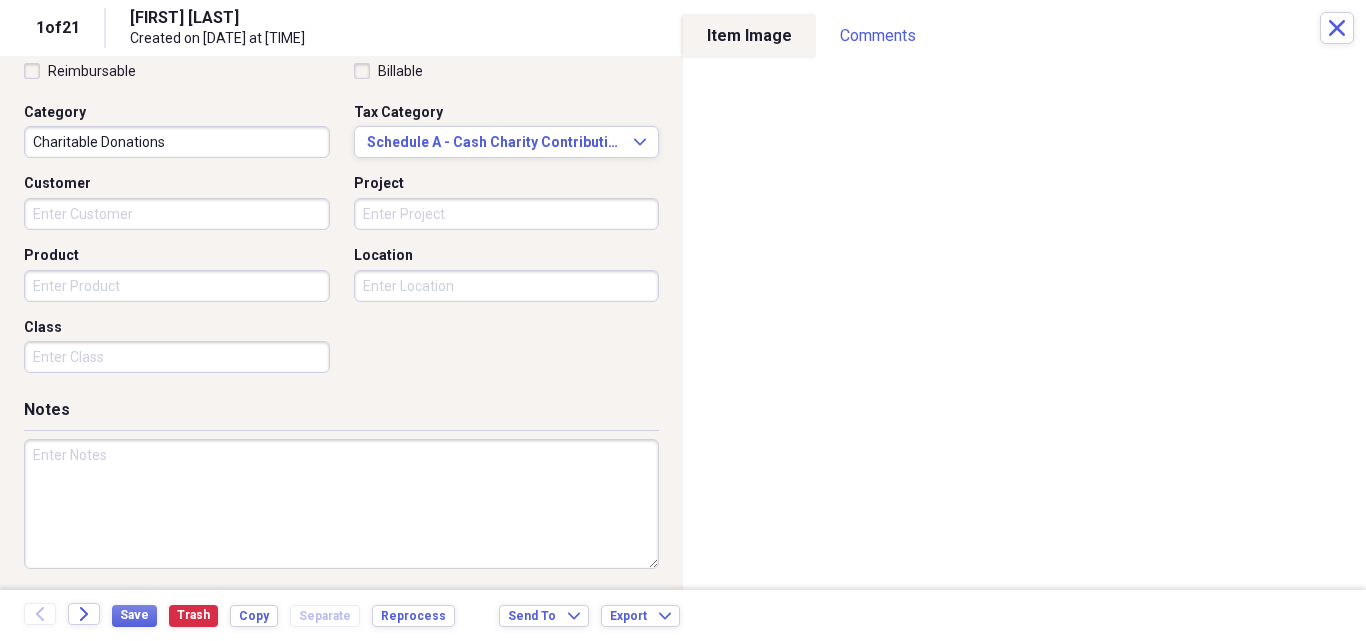scroll, scrollTop: 487, scrollLeft: 0, axis: vertical 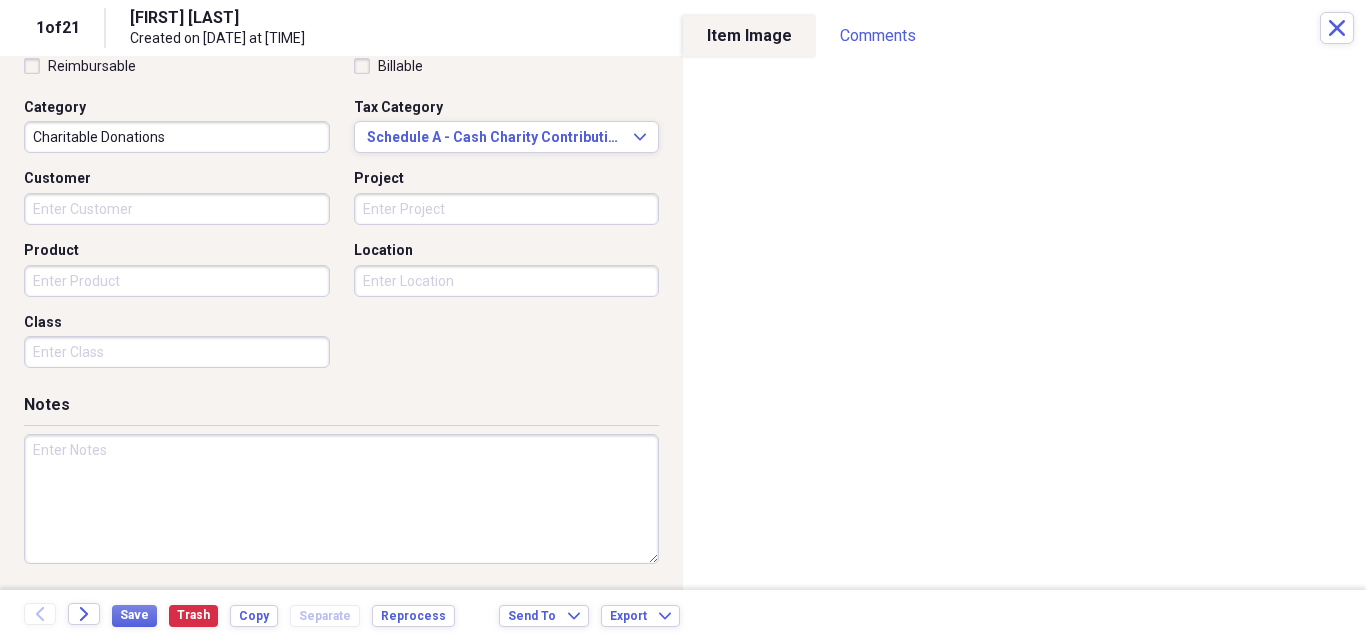 click on "Class" at bounding box center (177, 352) 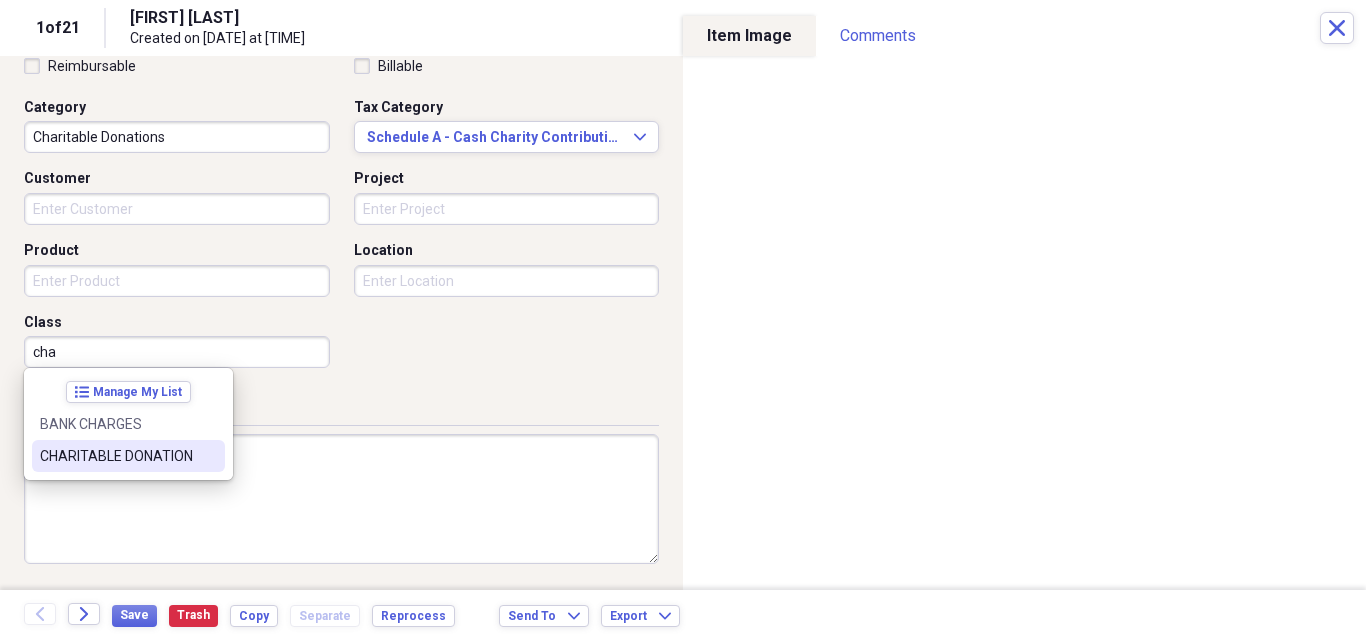 click on "CHARITABLE DONATION" at bounding box center (116, 456) 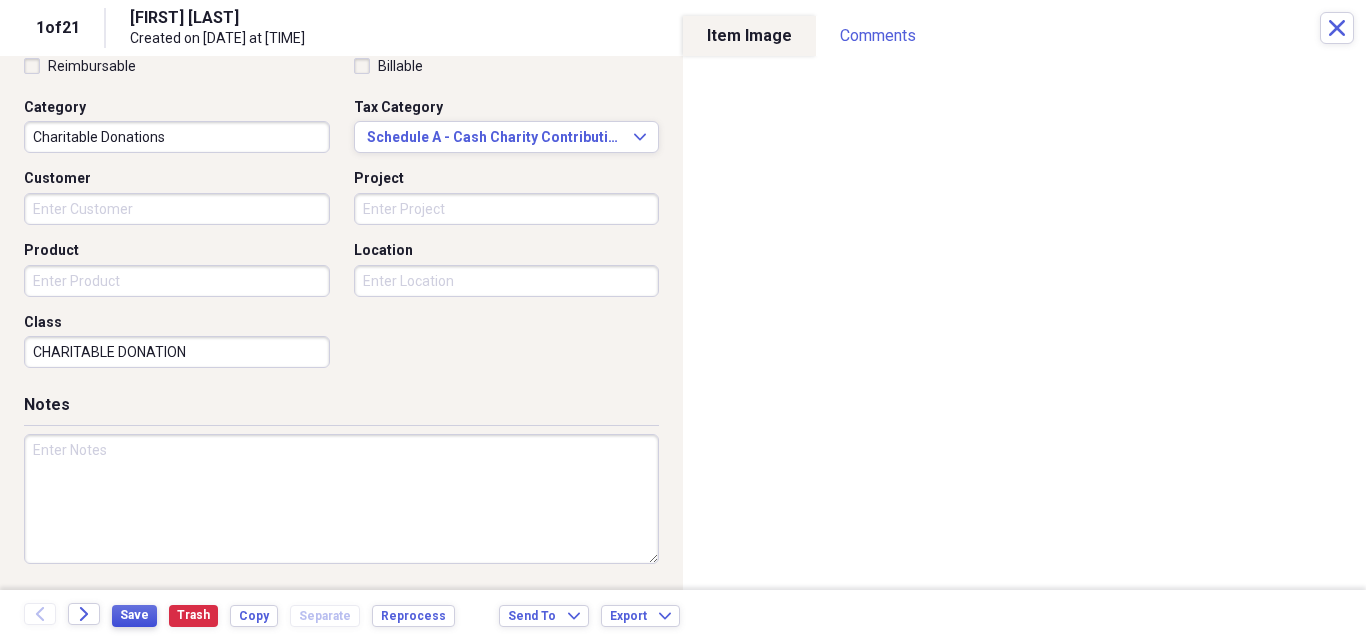 click on "Save" at bounding box center (134, 615) 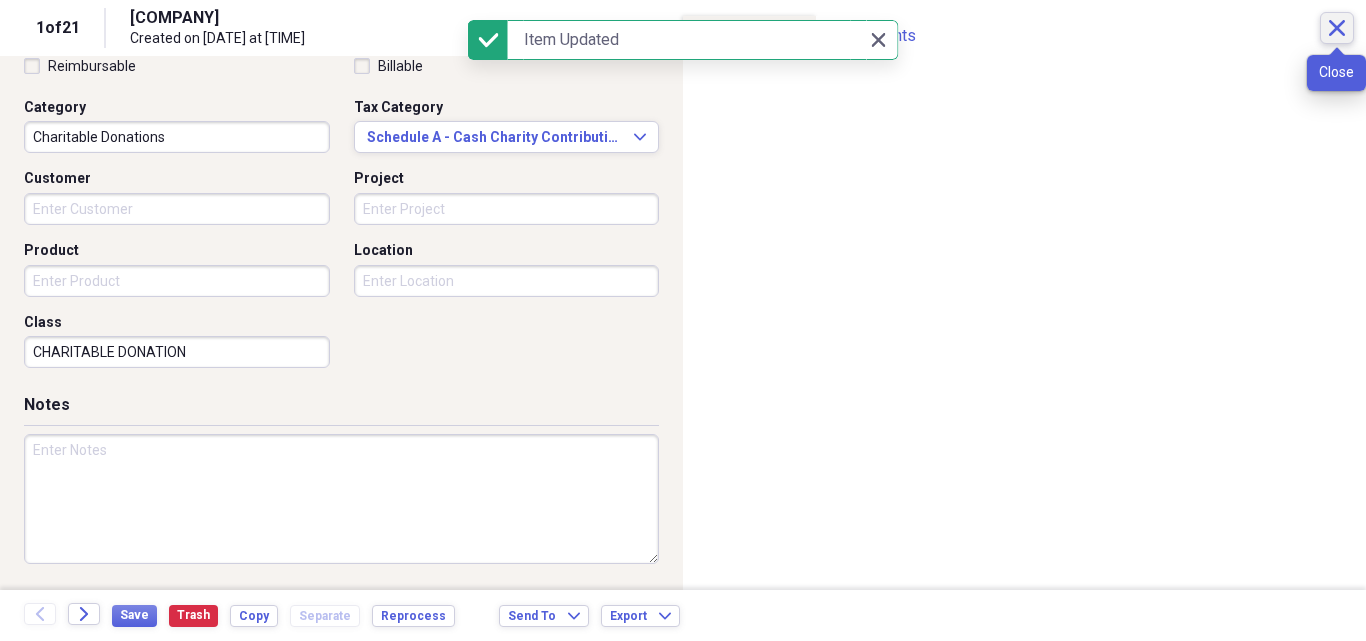 click on "Close" 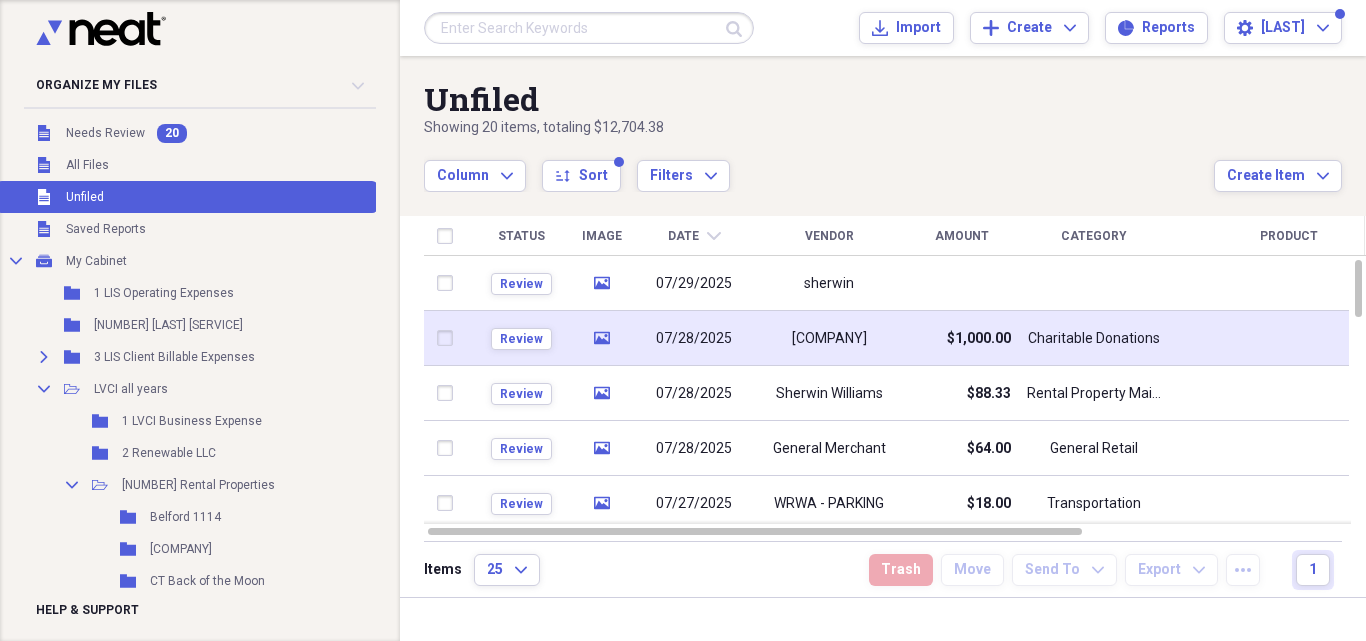 click on "$1,000.00" at bounding box center (961, 338) 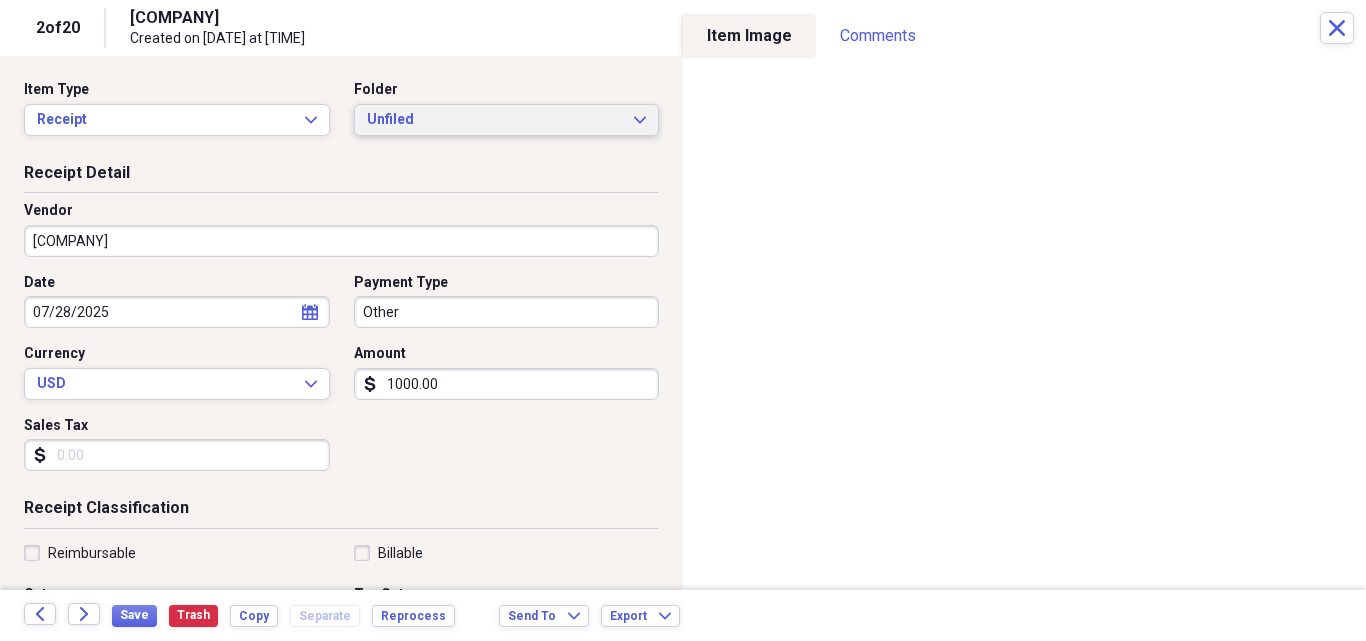 click on "Unfiled" at bounding box center [495, 120] 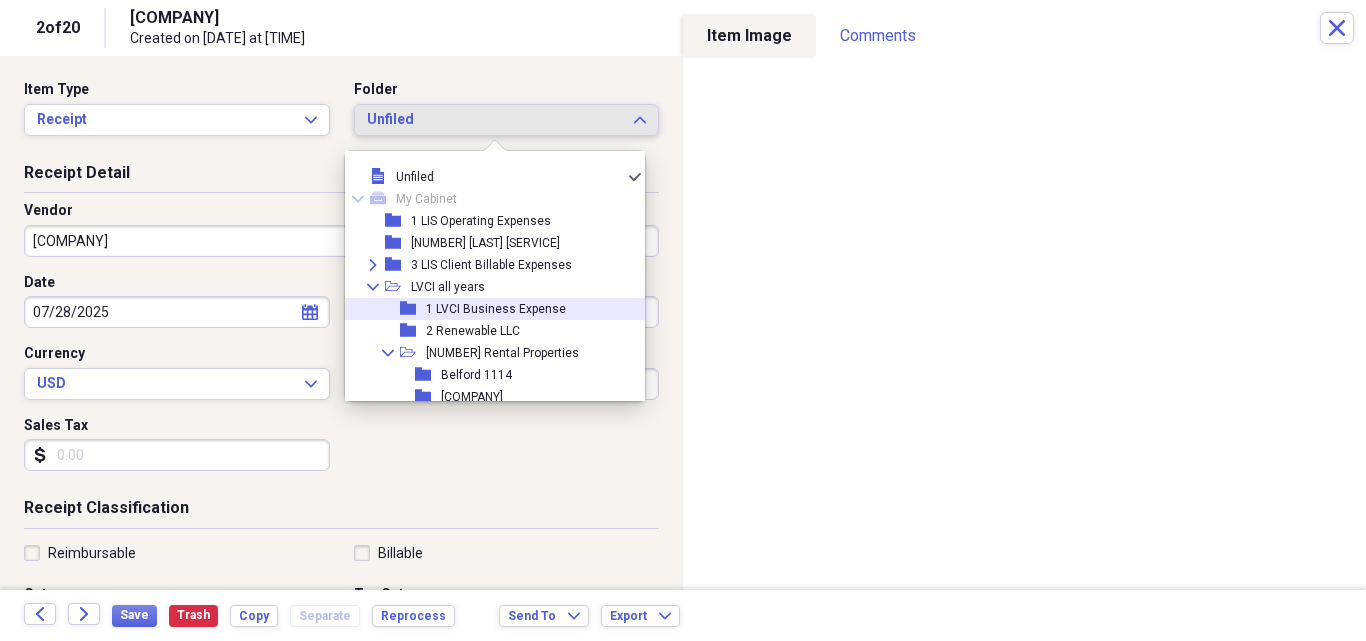 click on "1 LVCI Business Expense" at bounding box center (496, 309) 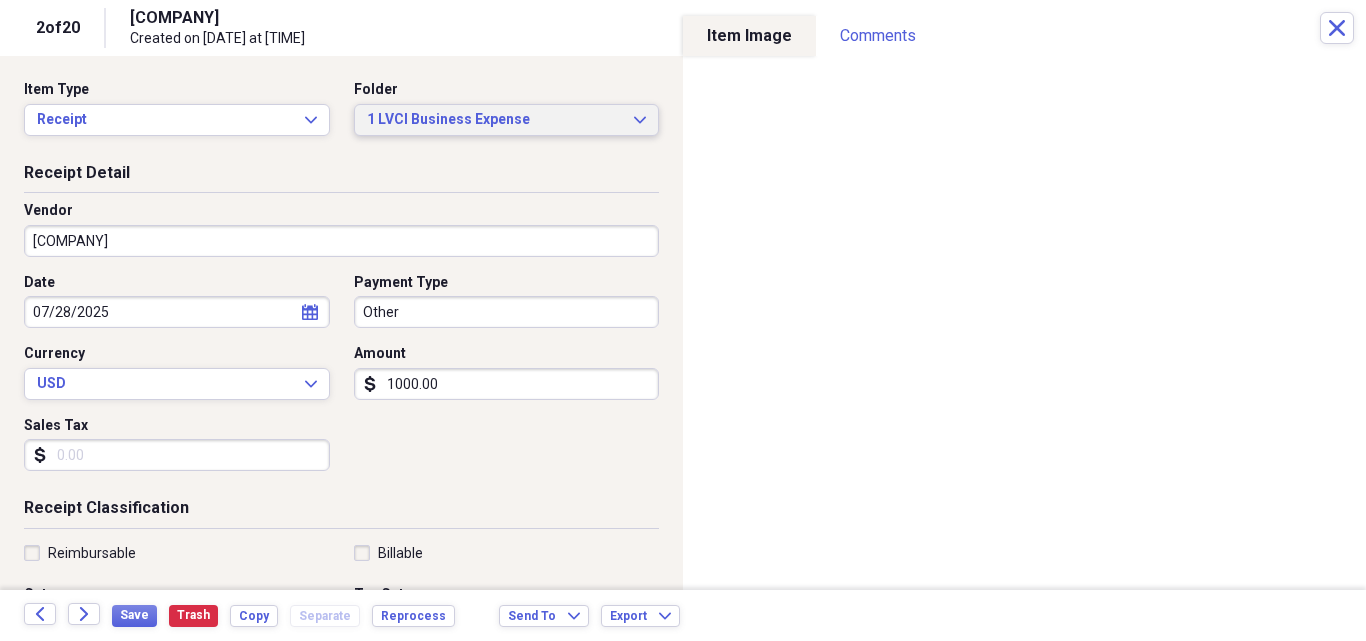 click on "1 LVCI Business Expense" at bounding box center (495, 120) 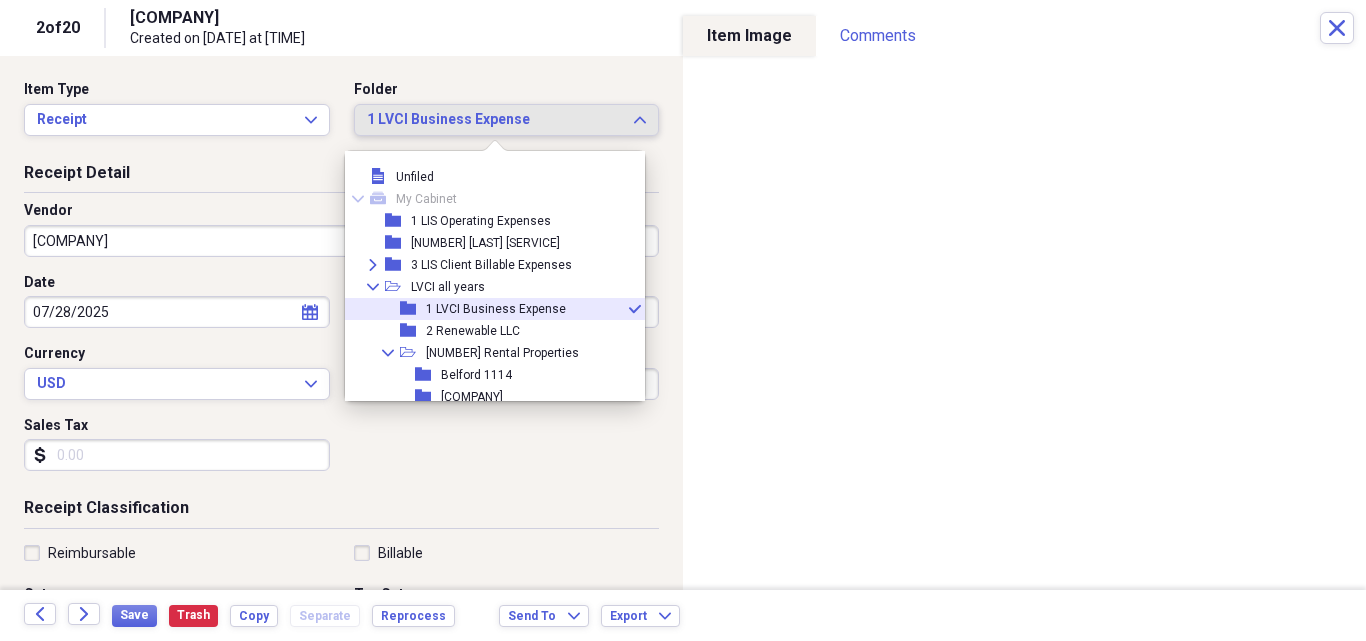 scroll, scrollTop: 33, scrollLeft: 0, axis: vertical 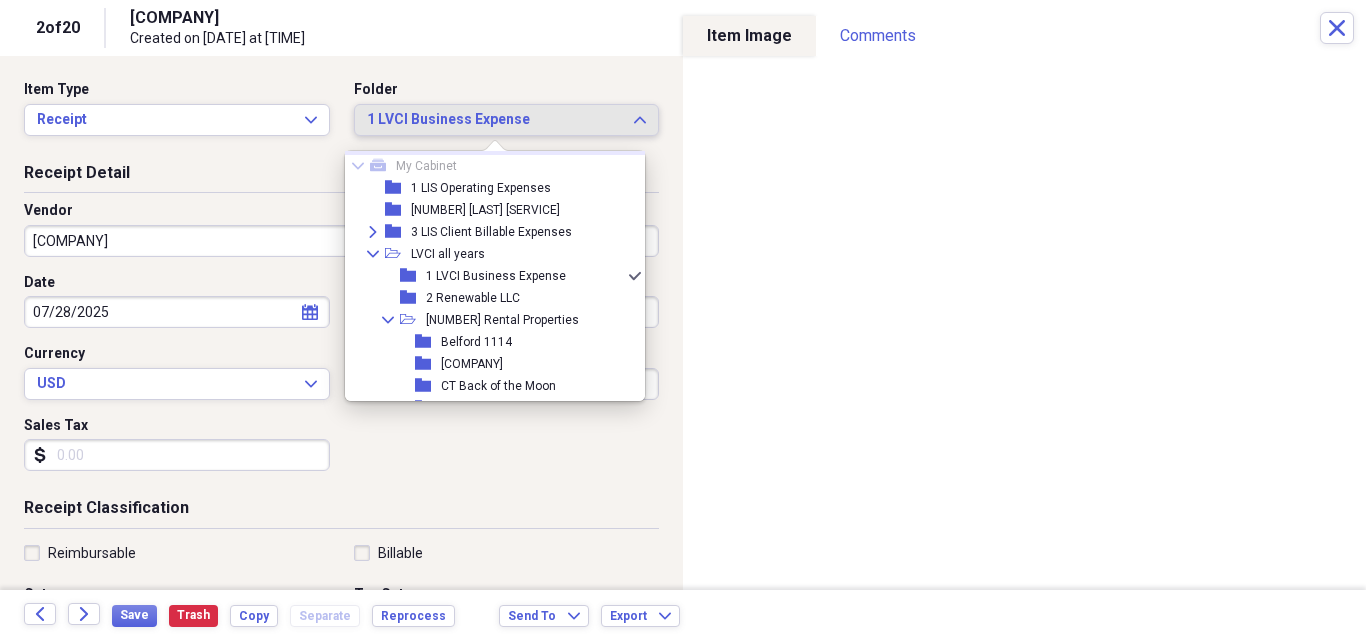 click on "1 LVCI Business Expense" at bounding box center [495, 120] 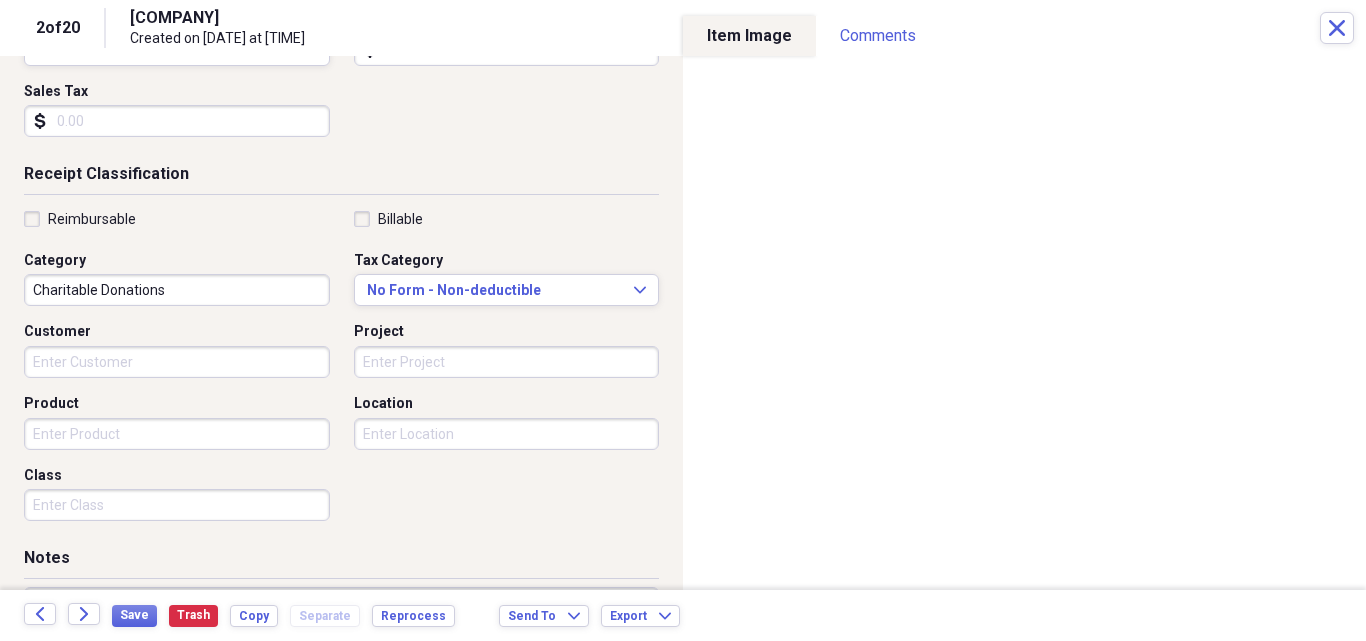 scroll, scrollTop: 400, scrollLeft: 0, axis: vertical 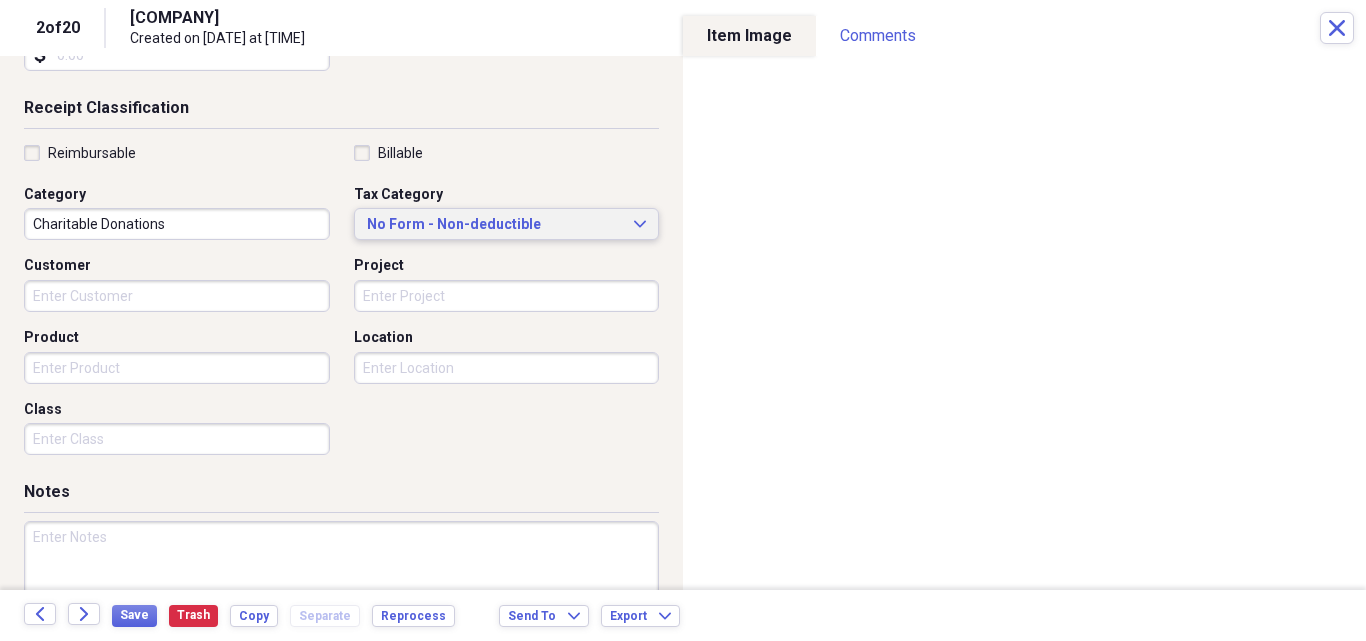 click on "No Form - Non-deductible" at bounding box center (495, 225) 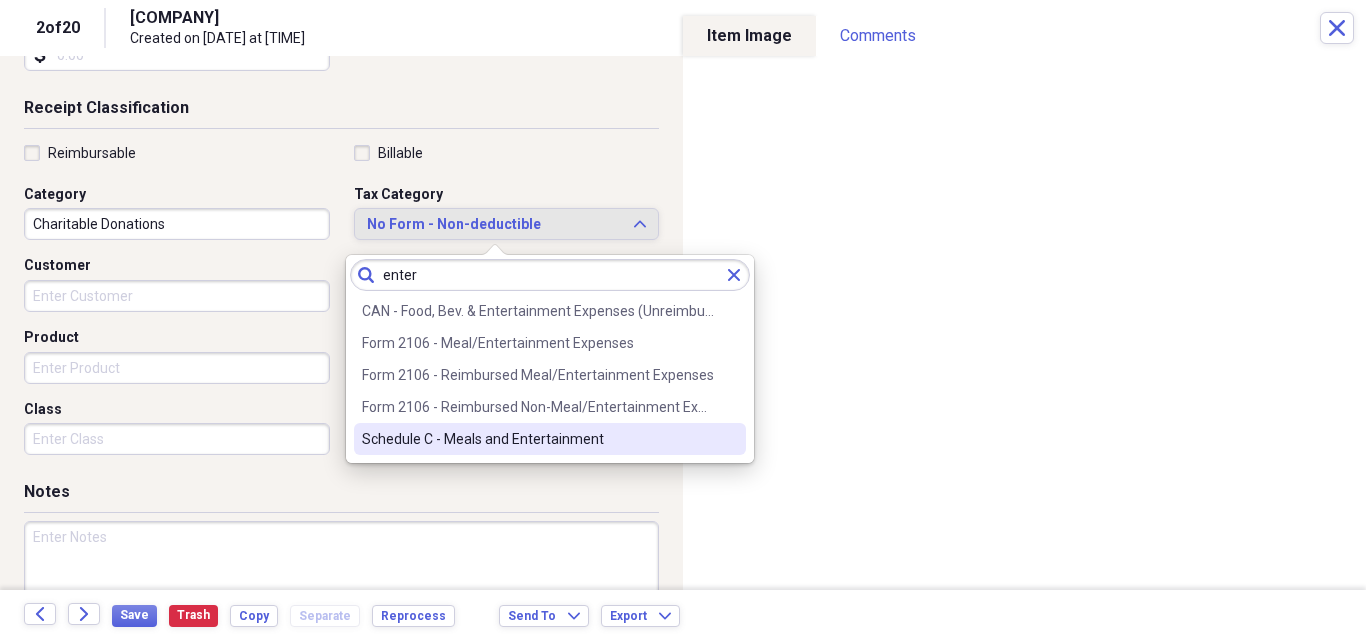 type on "enter" 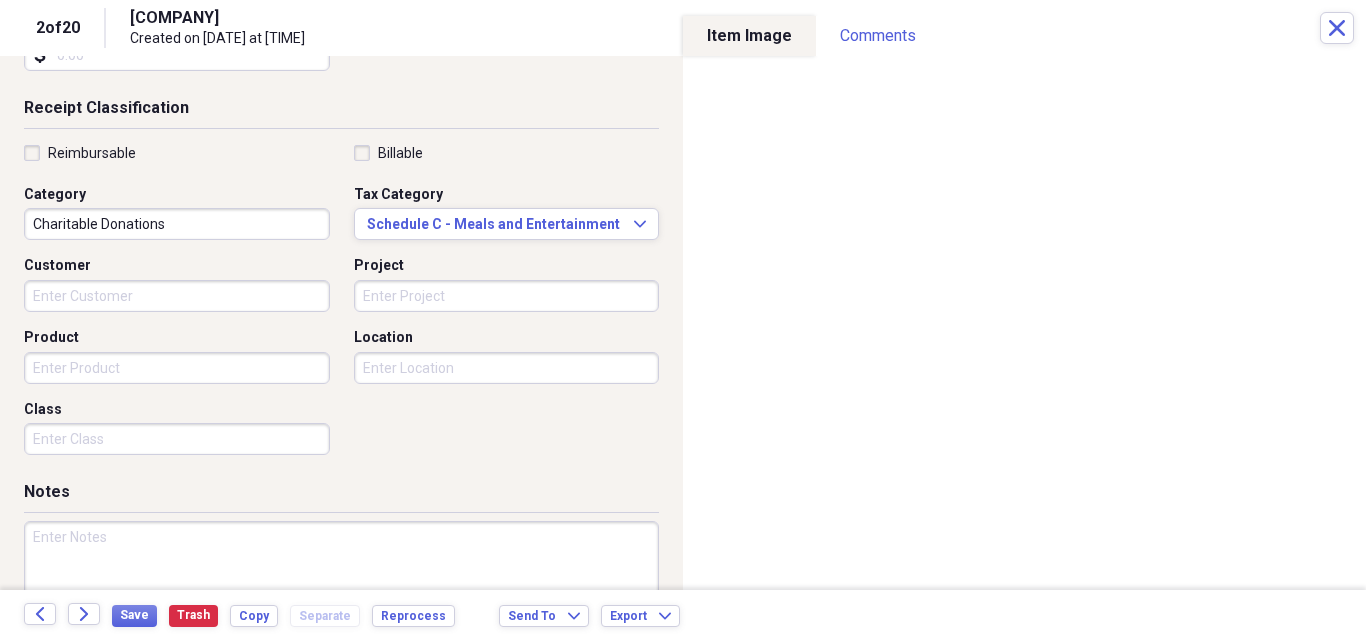 click on "Charitable Donations" at bounding box center (177, 224) 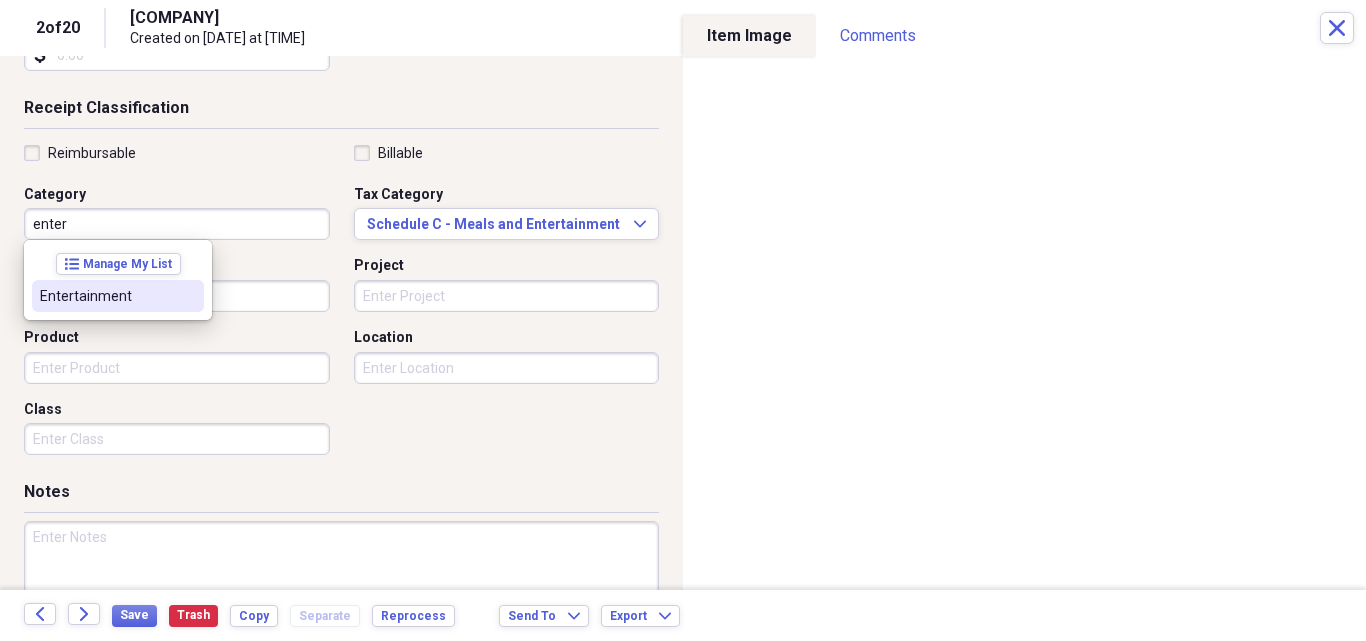 click on "Entertainment" at bounding box center [106, 296] 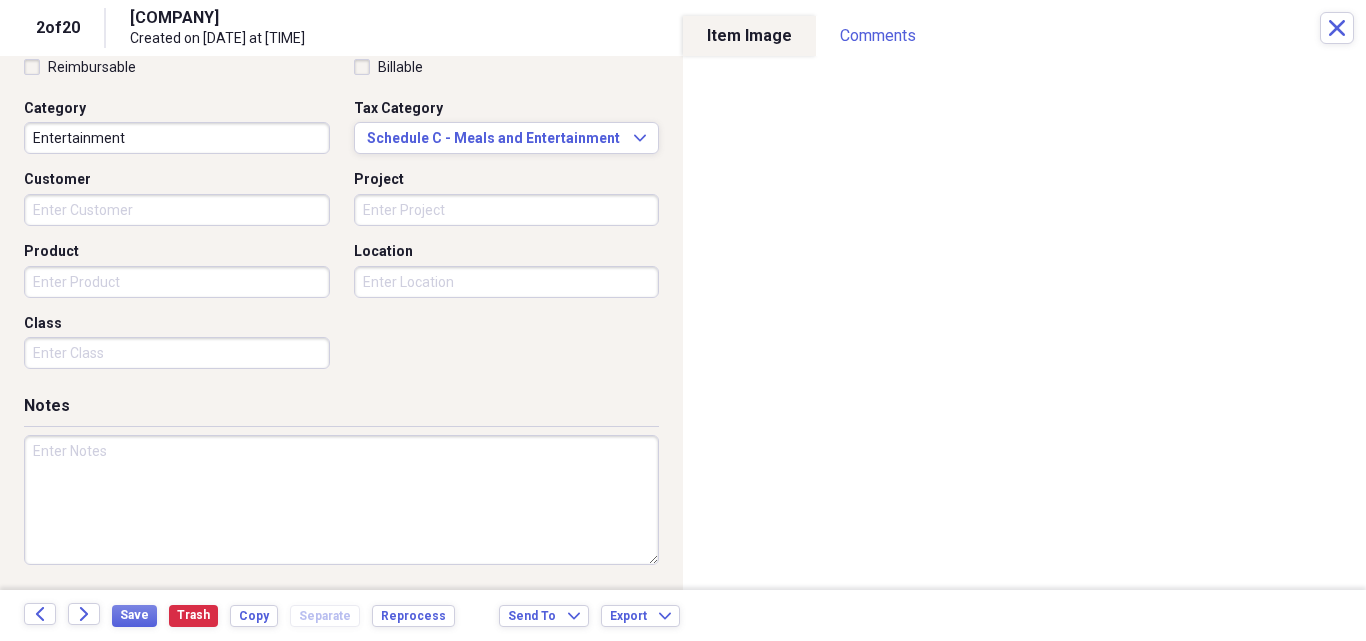 scroll, scrollTop: 487, scrollLeft: 0, axis: vertical 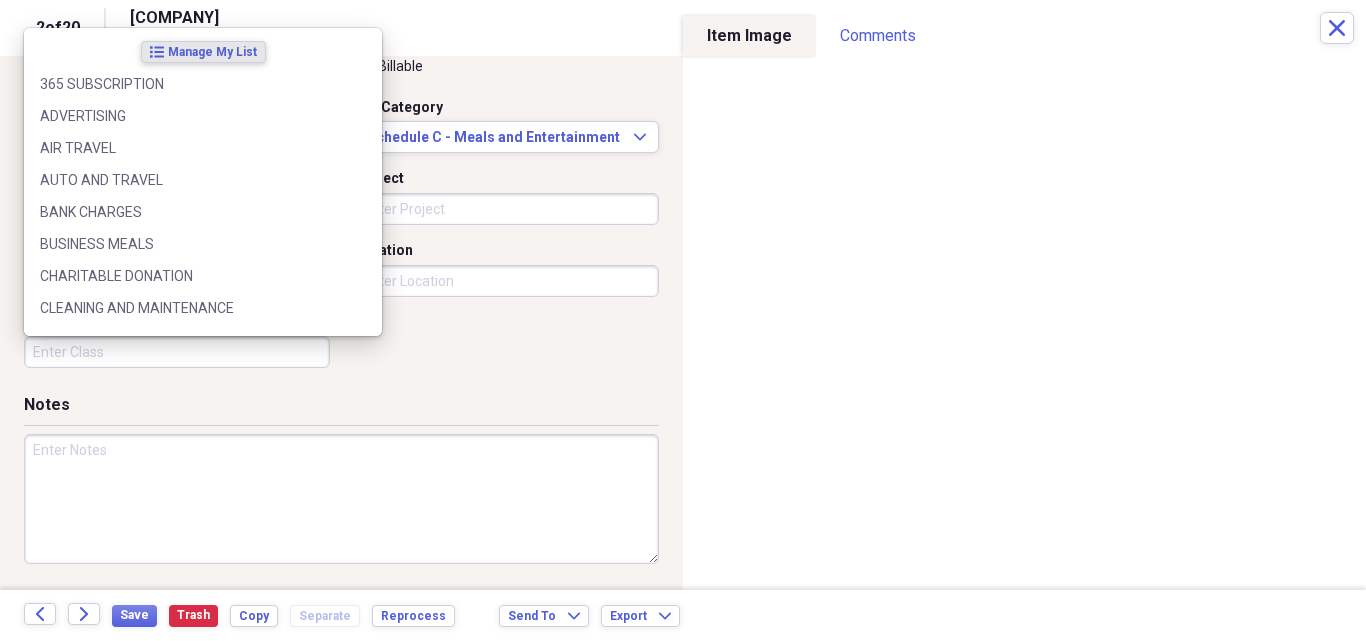click on "Class" at bounding box center (177, 352) 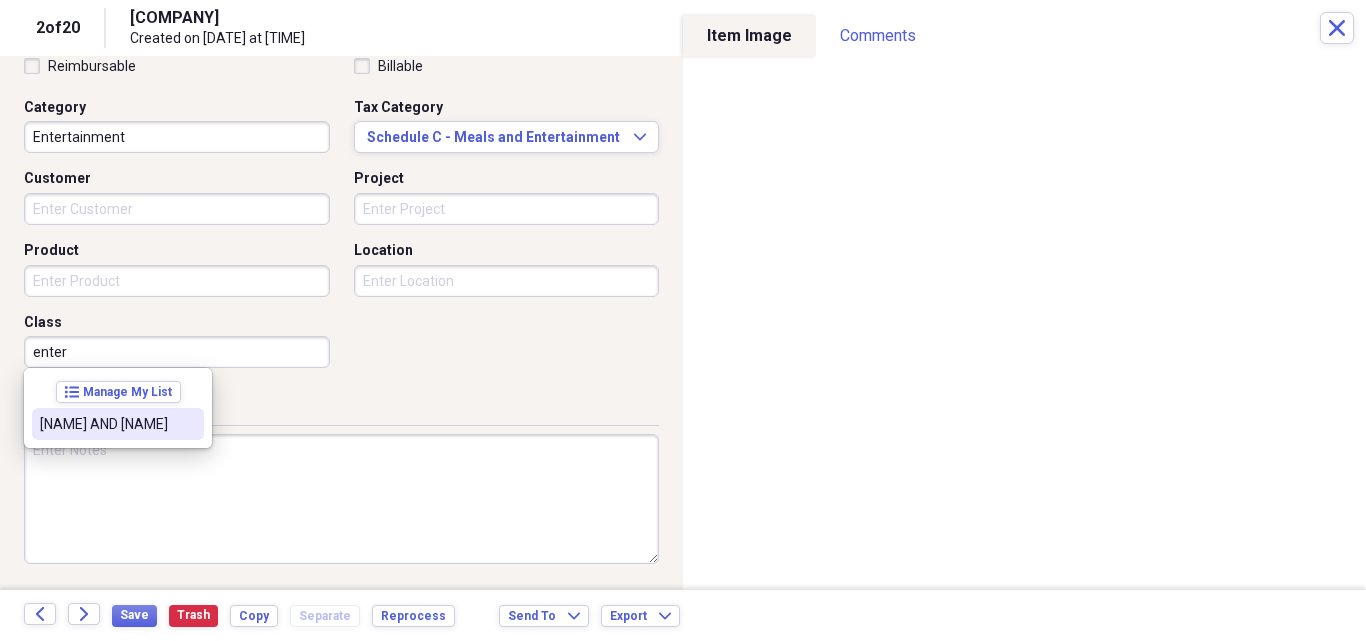 click on "[NAME] AND [NAME]" at bounding box center [106, 424] 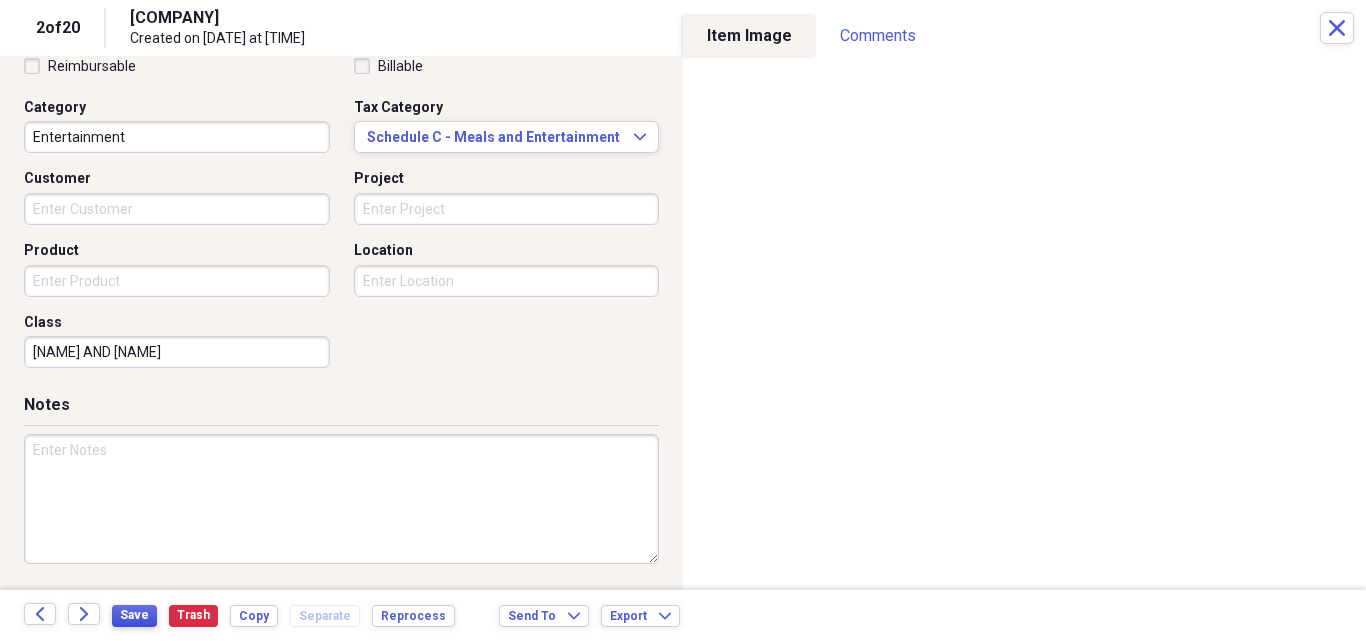 click on "Save" at bounding box center (134, 615) 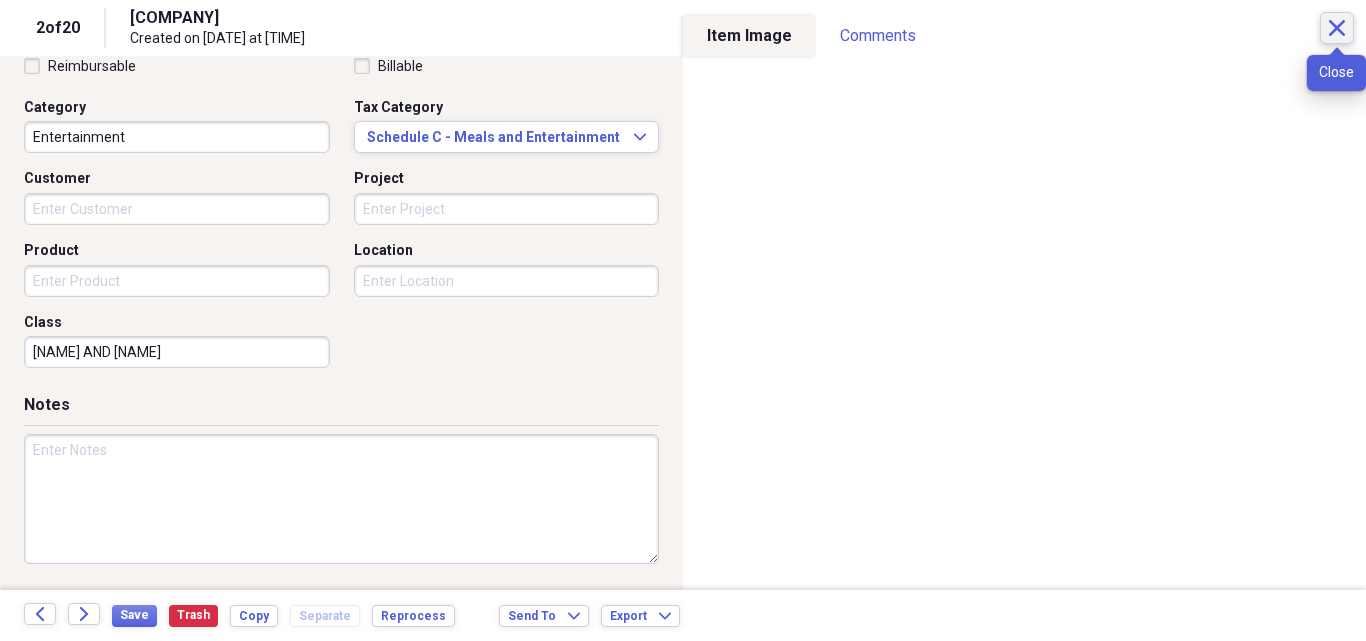 click on "Close" 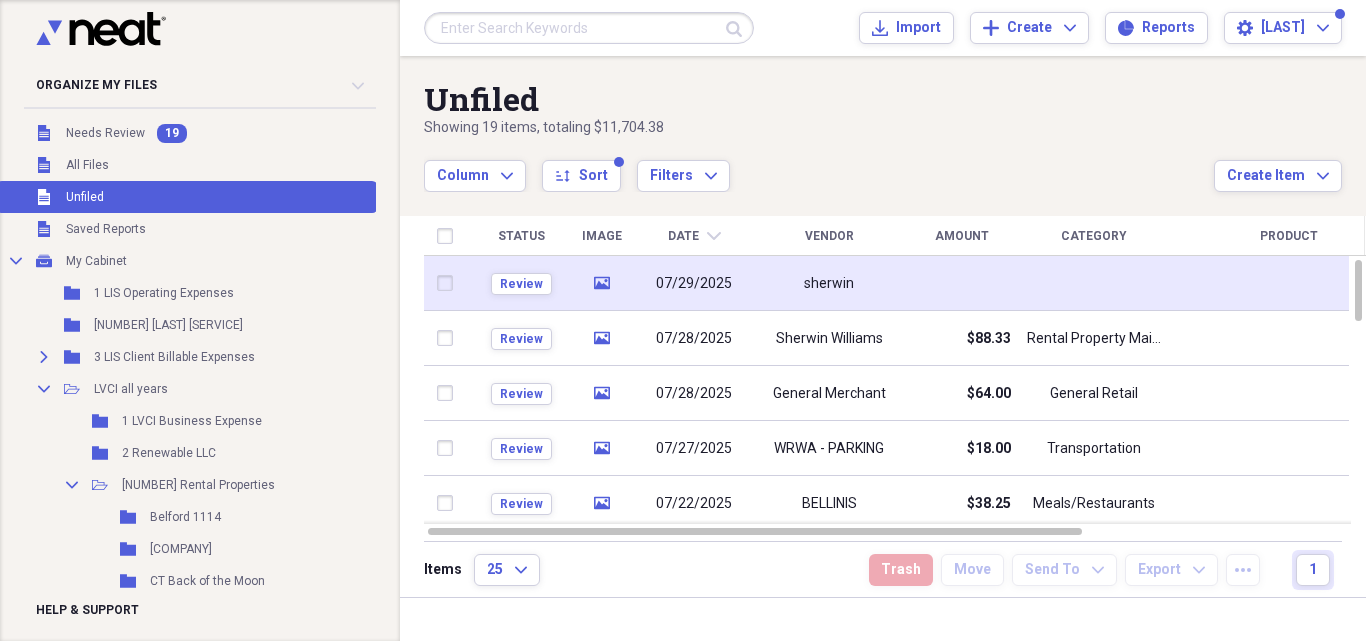 click on "sherwin" at bounding box center [829, 283] 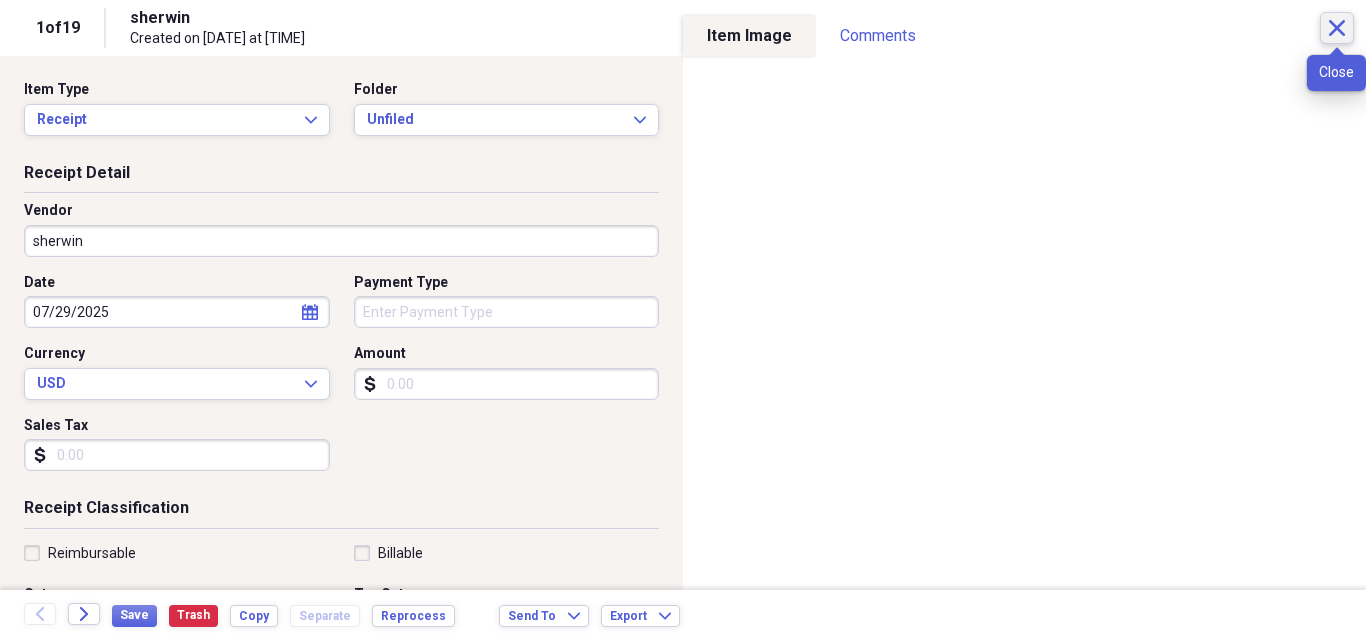 click on "Close" 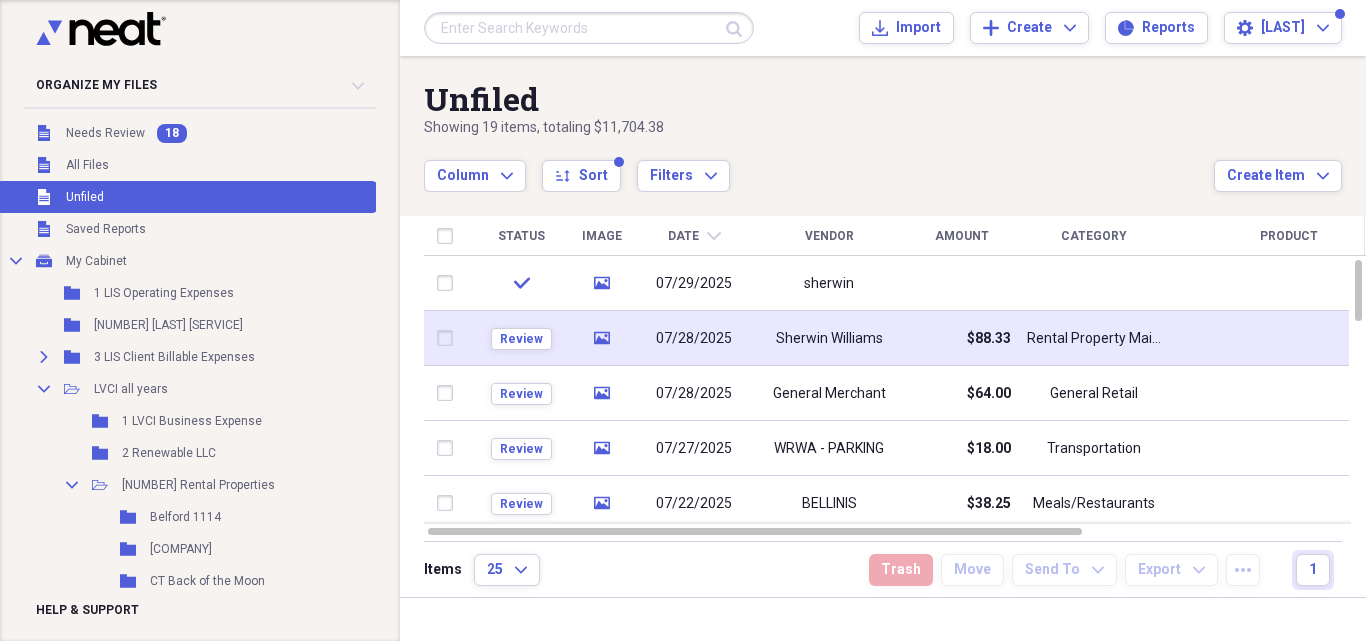 click on "Sherwin Williams" at bounding box center (829, 339) 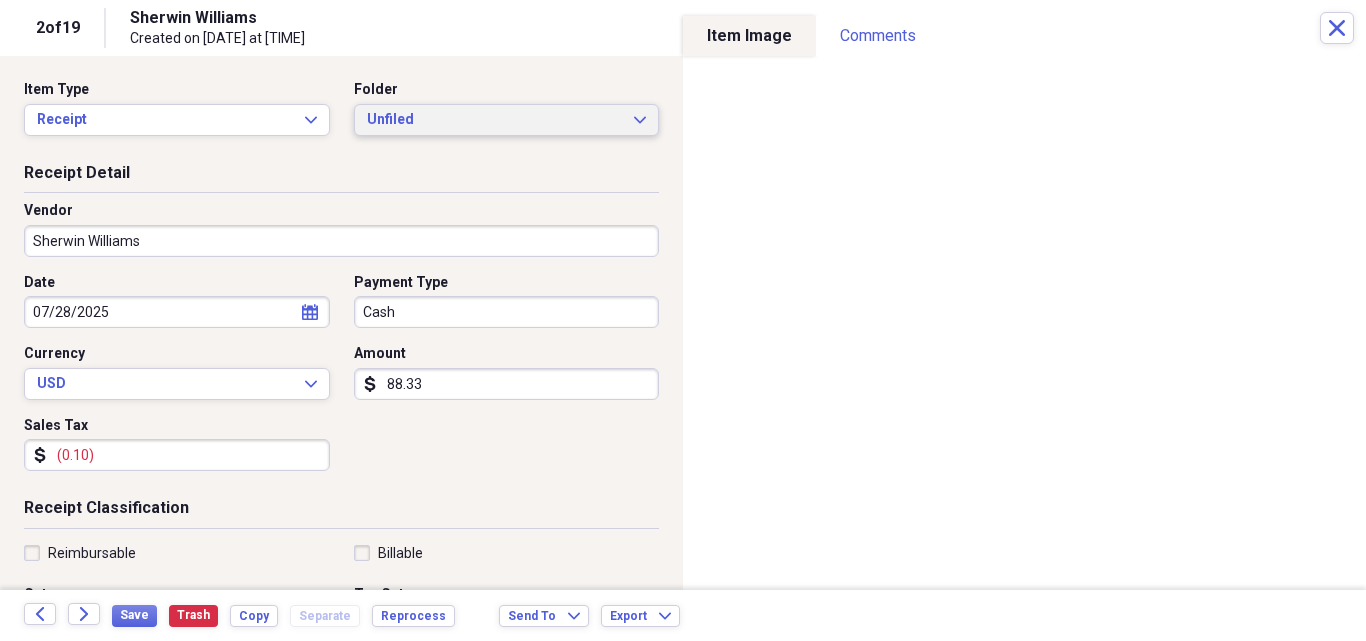 click on "Unfiled" at bounding box center [495, 120] 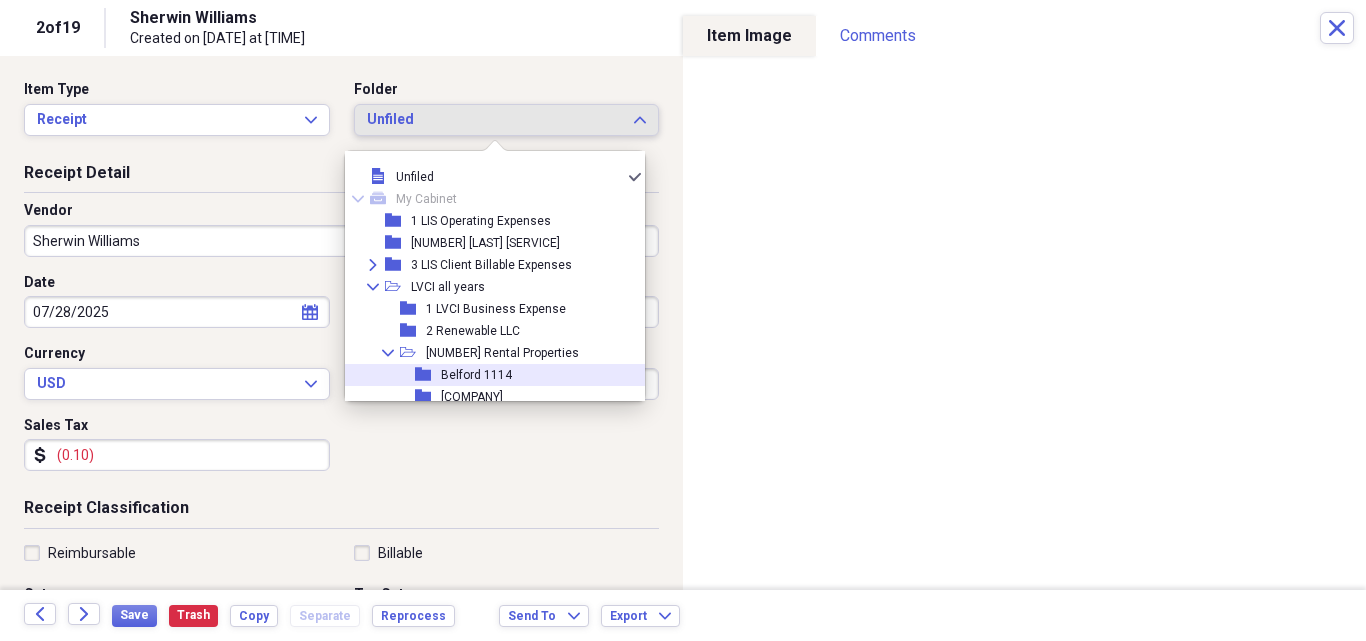 click on "Belford 1114" at bounding box center (476, 375) 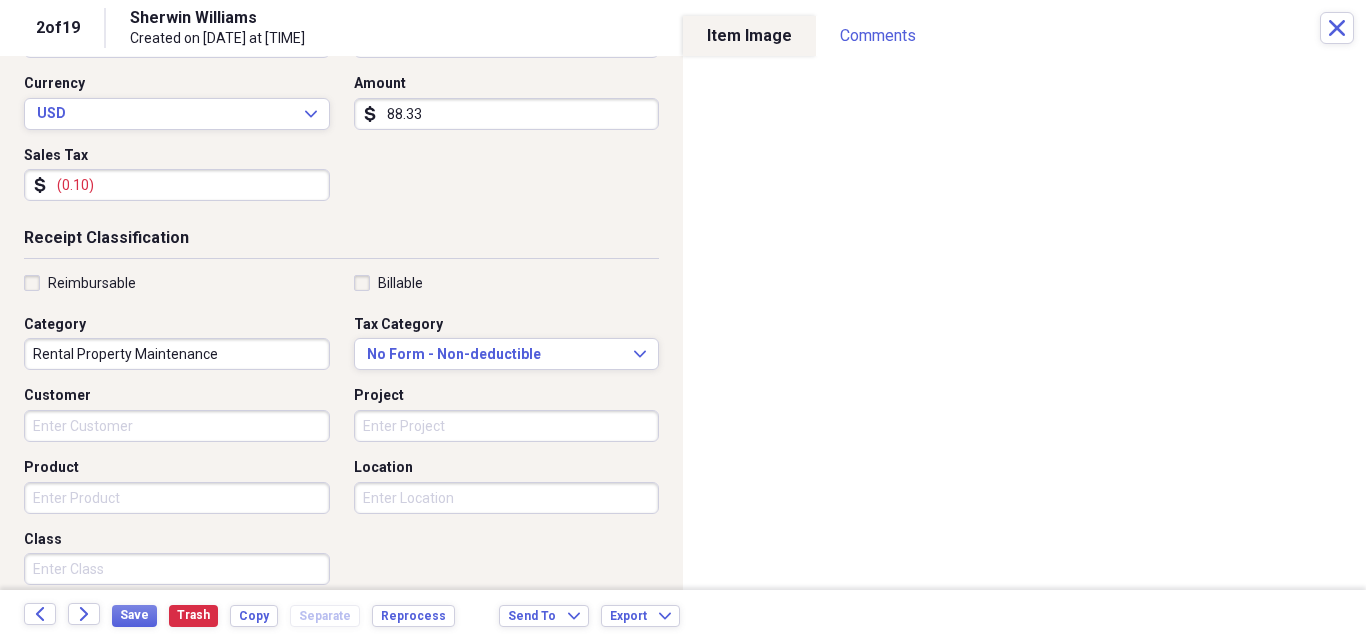 scroll, scrollTop: 300, scrollLeft: 0, axis: vertical 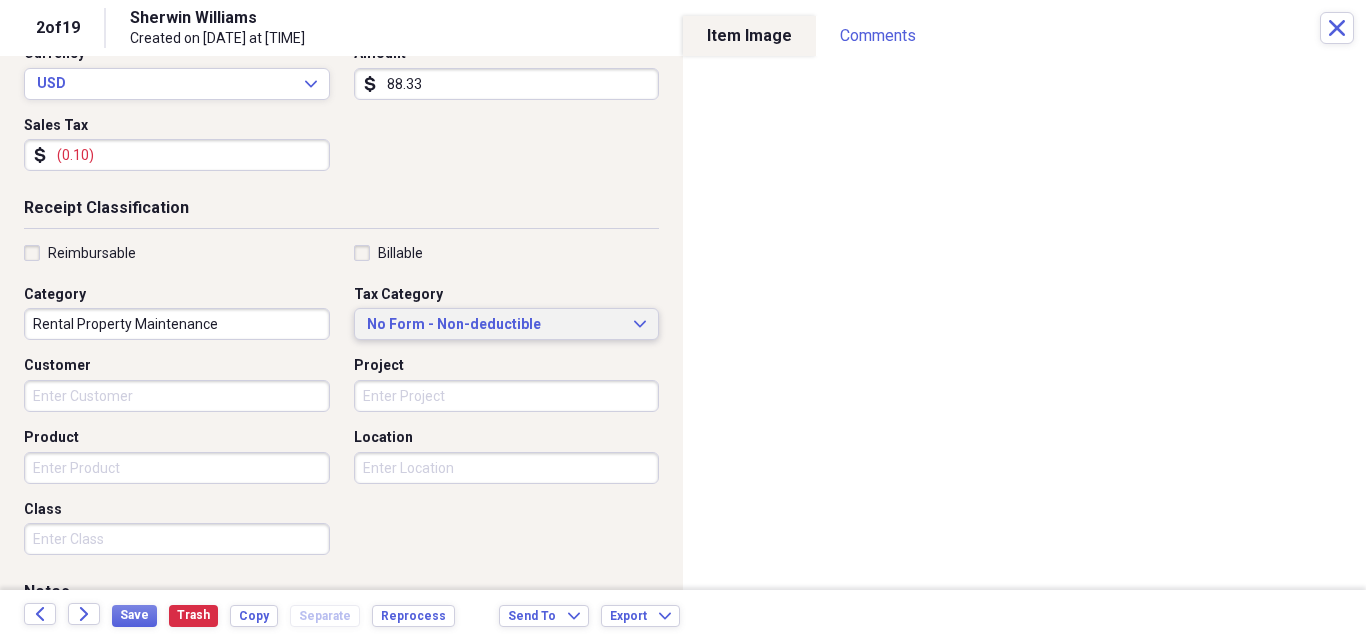 click on "No Form - Non-deductible Expand" at bounding box center [507, 324] 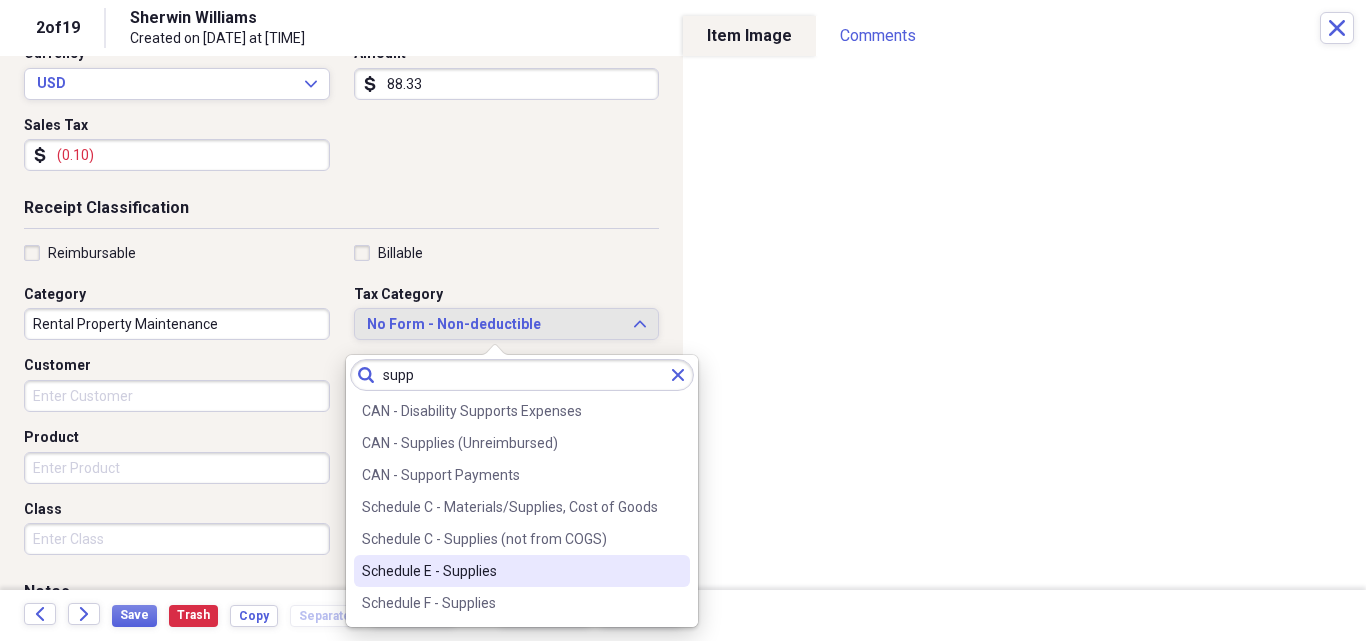 type on "supp" 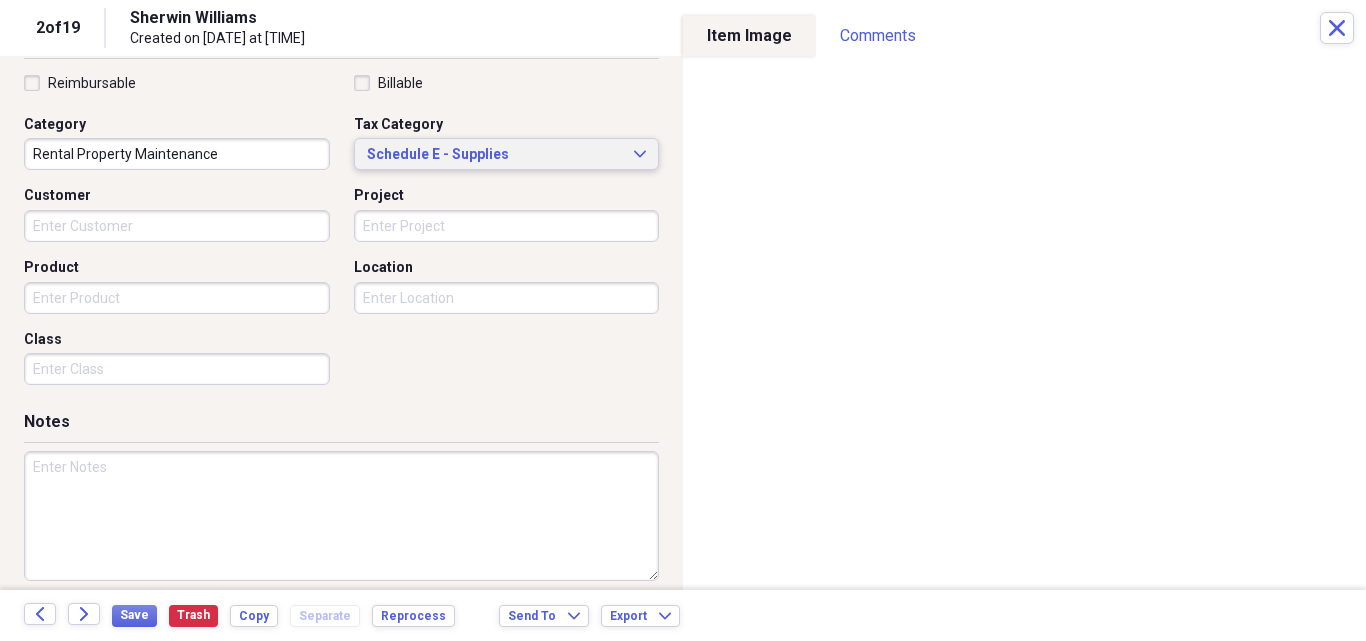 scroll, scrollTop: 487, scrollLeft: 0, axis: vertical 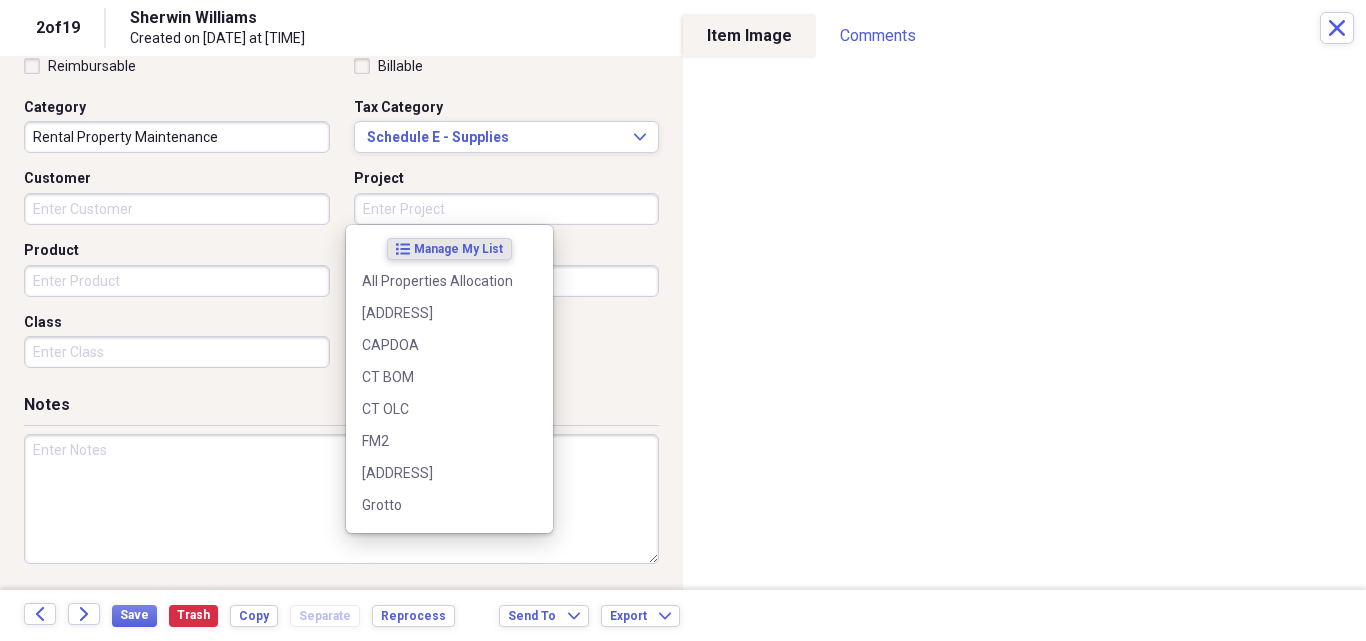 click on "Project" at bounding box center (507, 209) 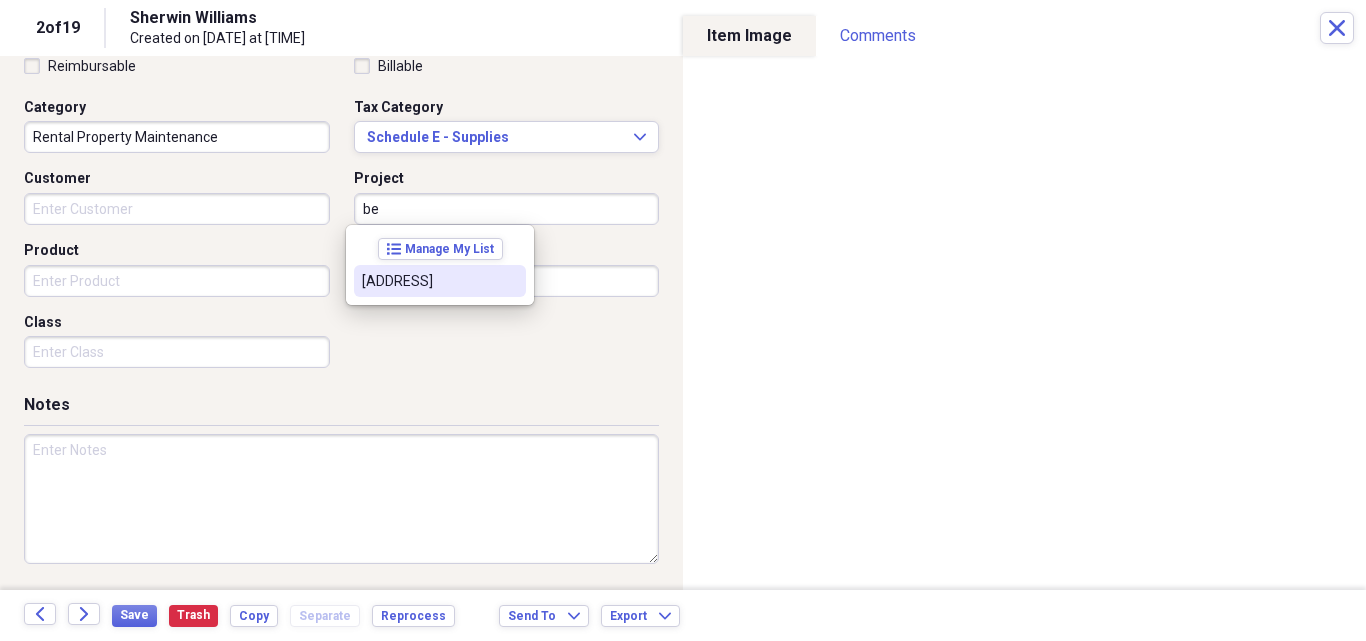 click on "[ADDRESS]" at bounding box center (428, 281) 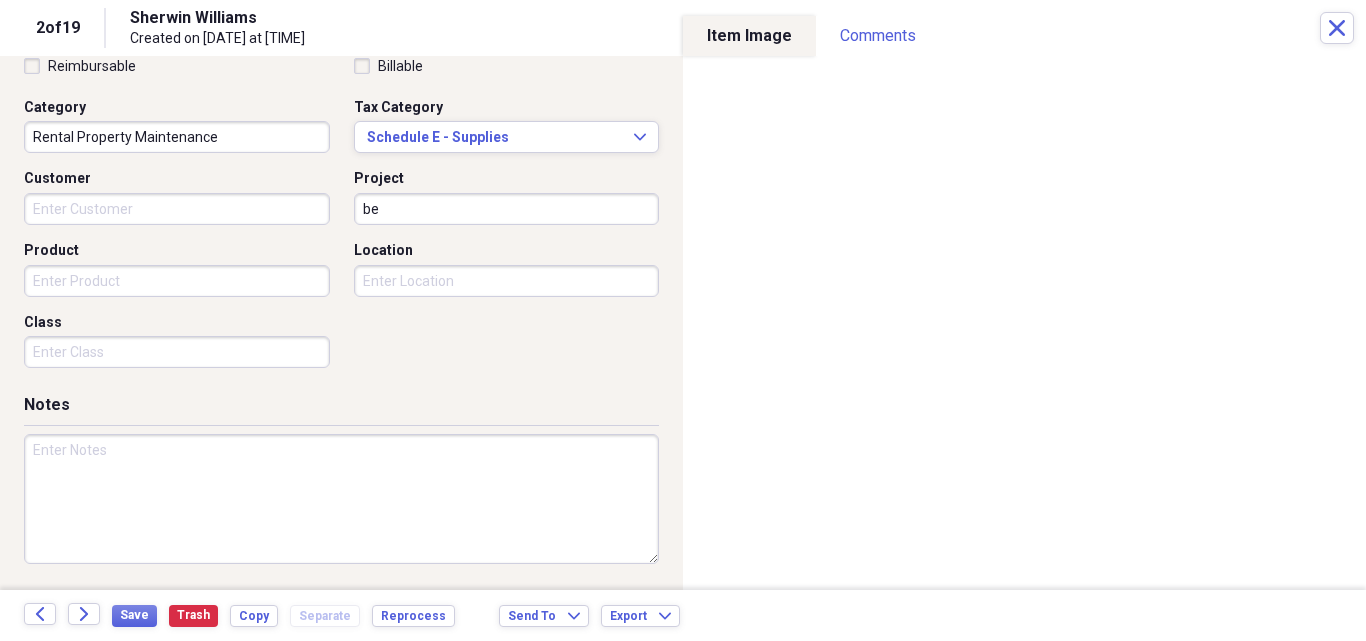 type on "[ADDRESS]" 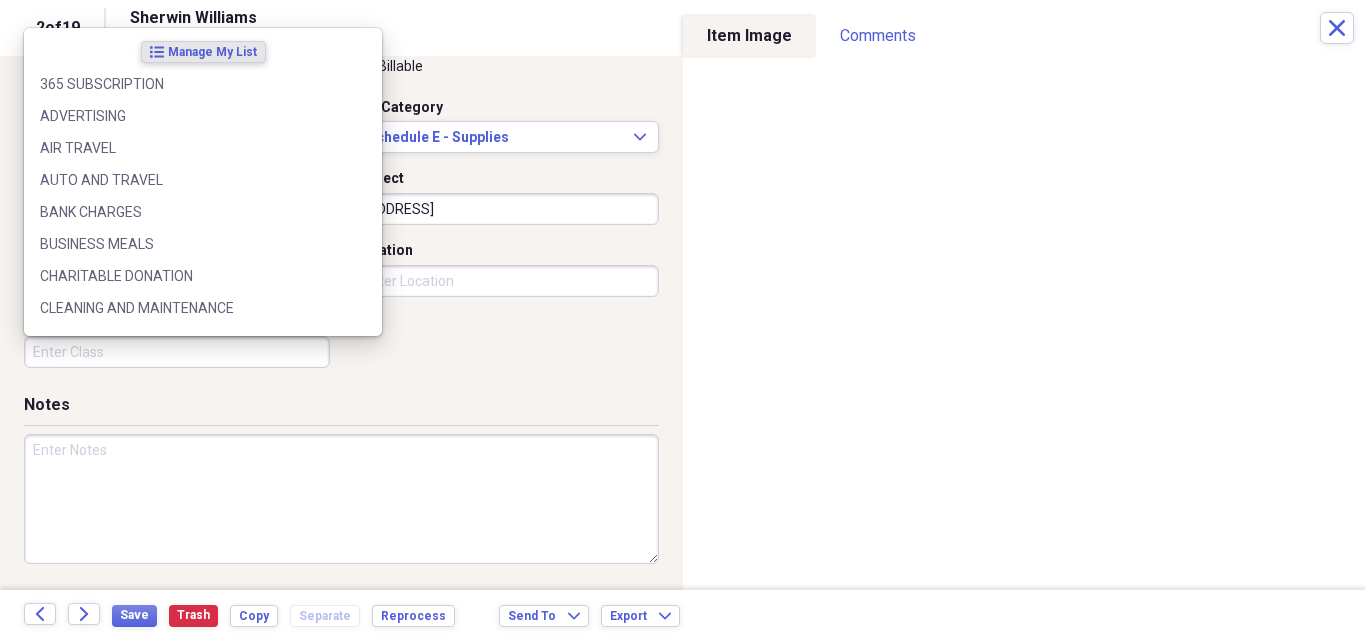 click on "Class" at bounding box center (177, 352) 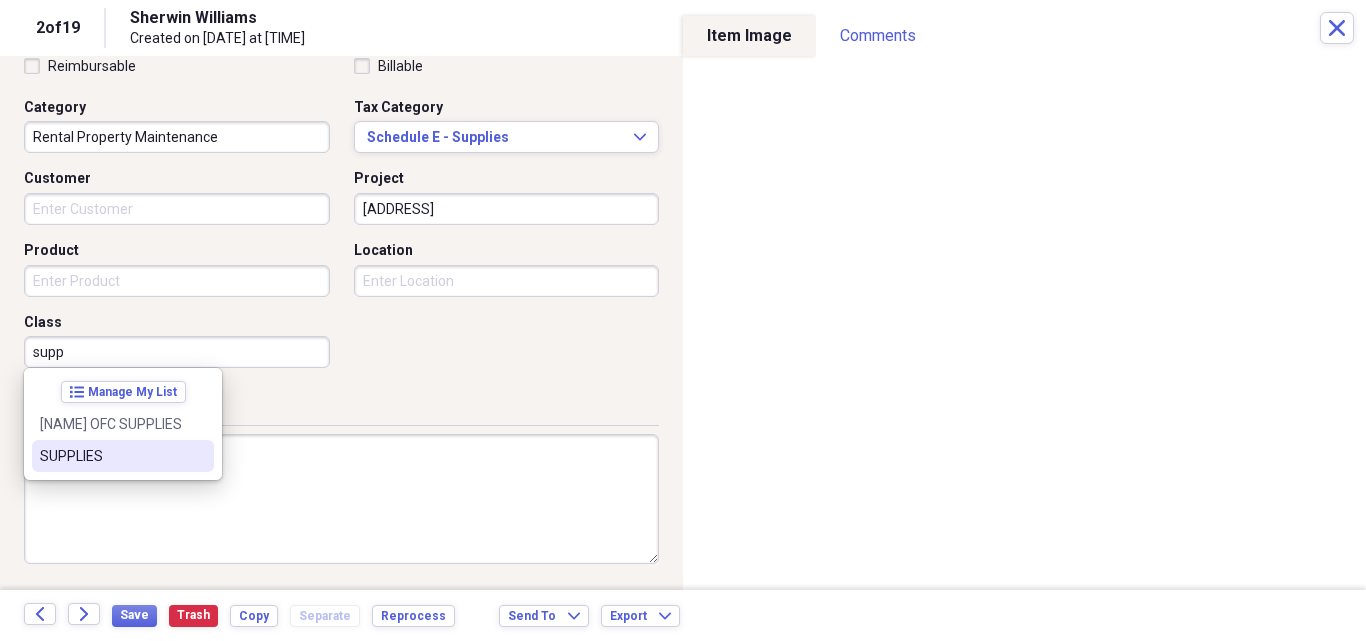 click on "SUPPLIES" at bounding box center [111, 456] 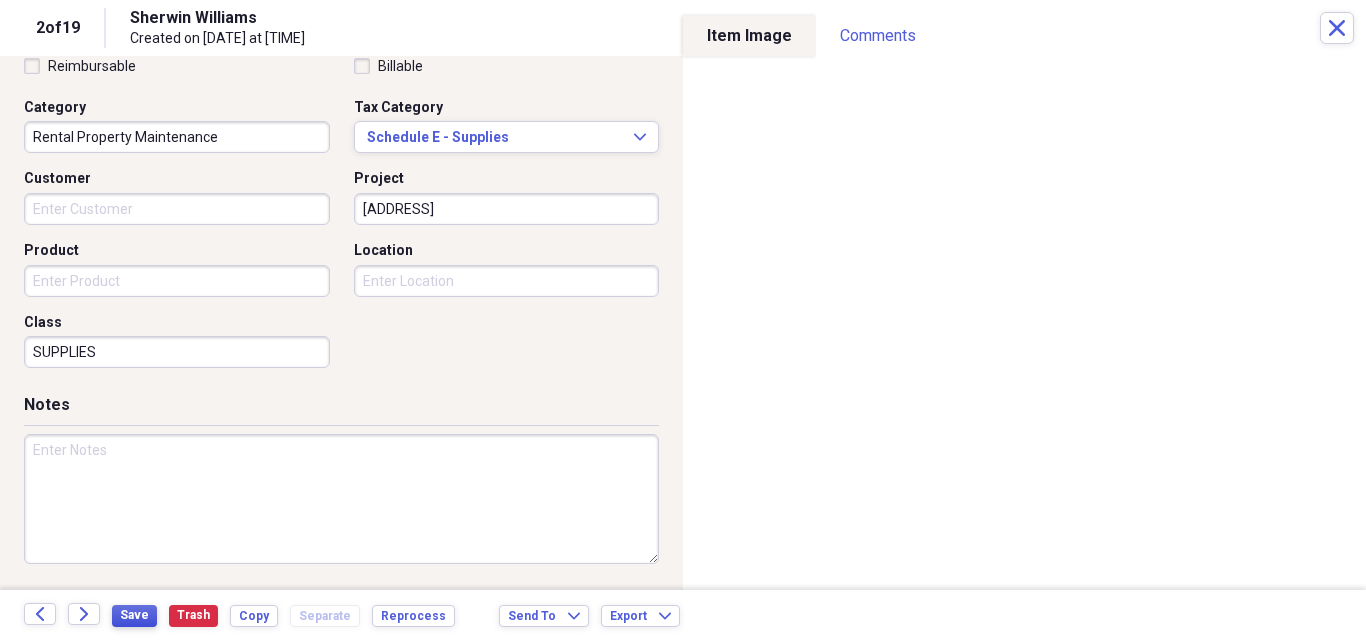 click on "Save" at bounding box center (134, 615) 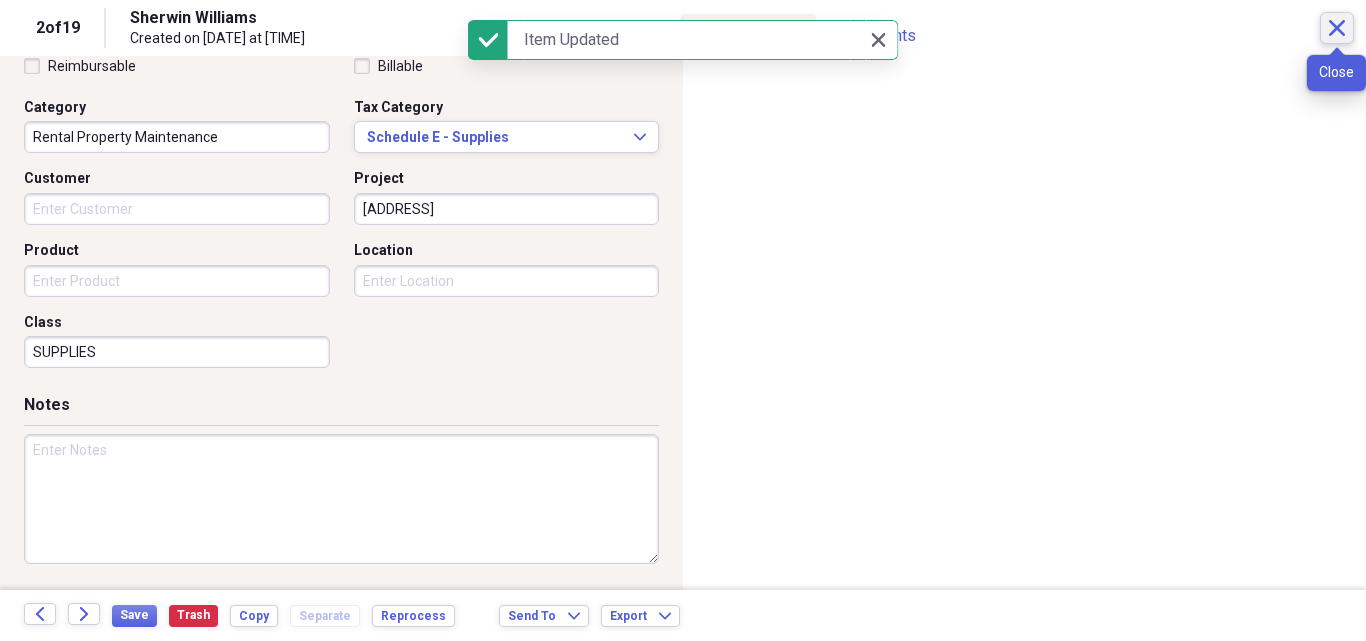 click 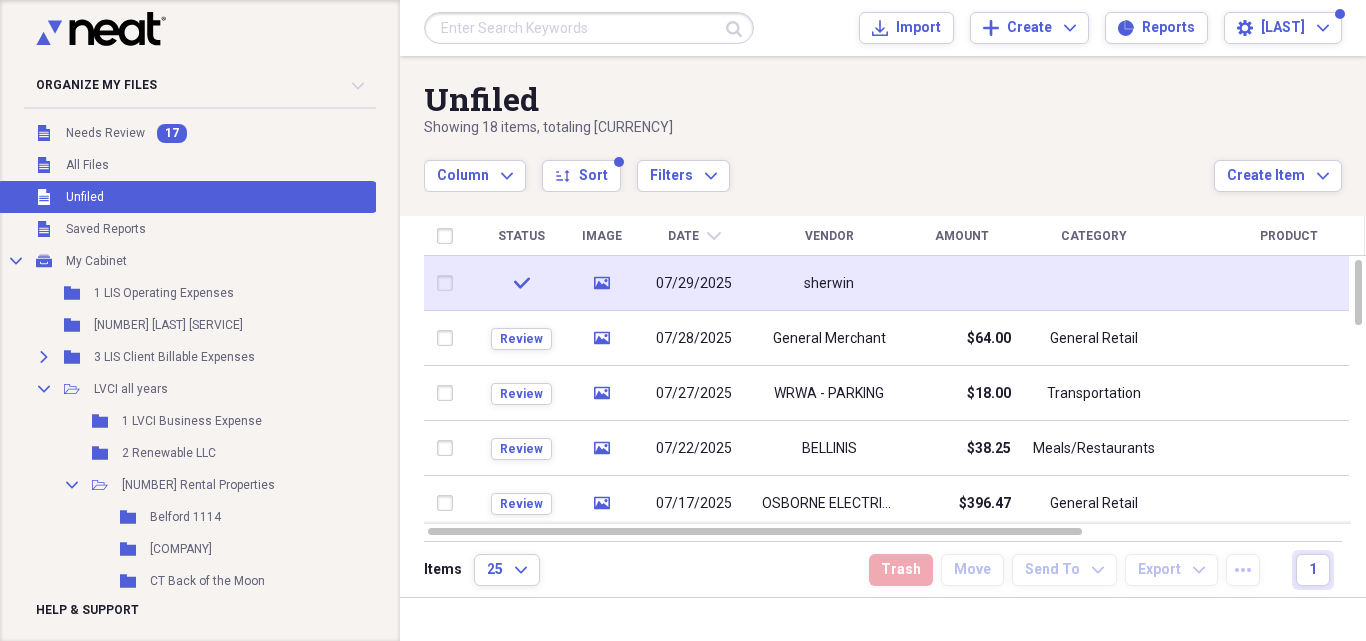 click on "sherwin" at bounding box center (829, 283) 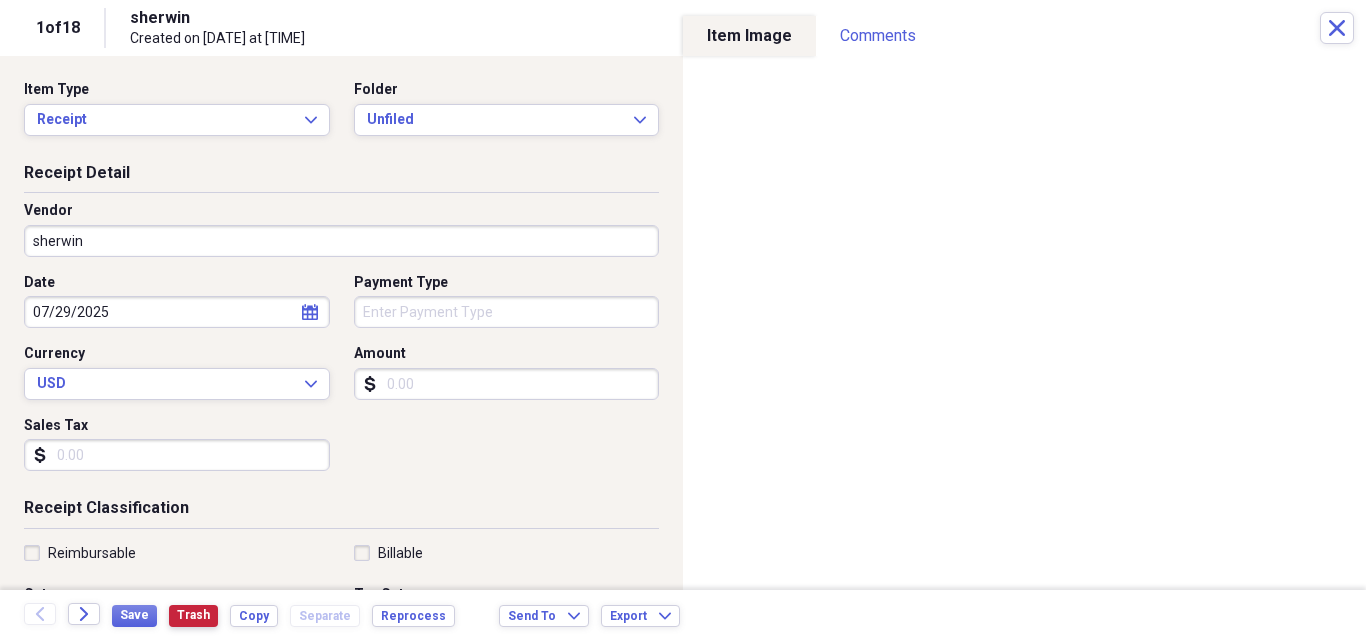click on "Trash" at bounding box center [193, 615] 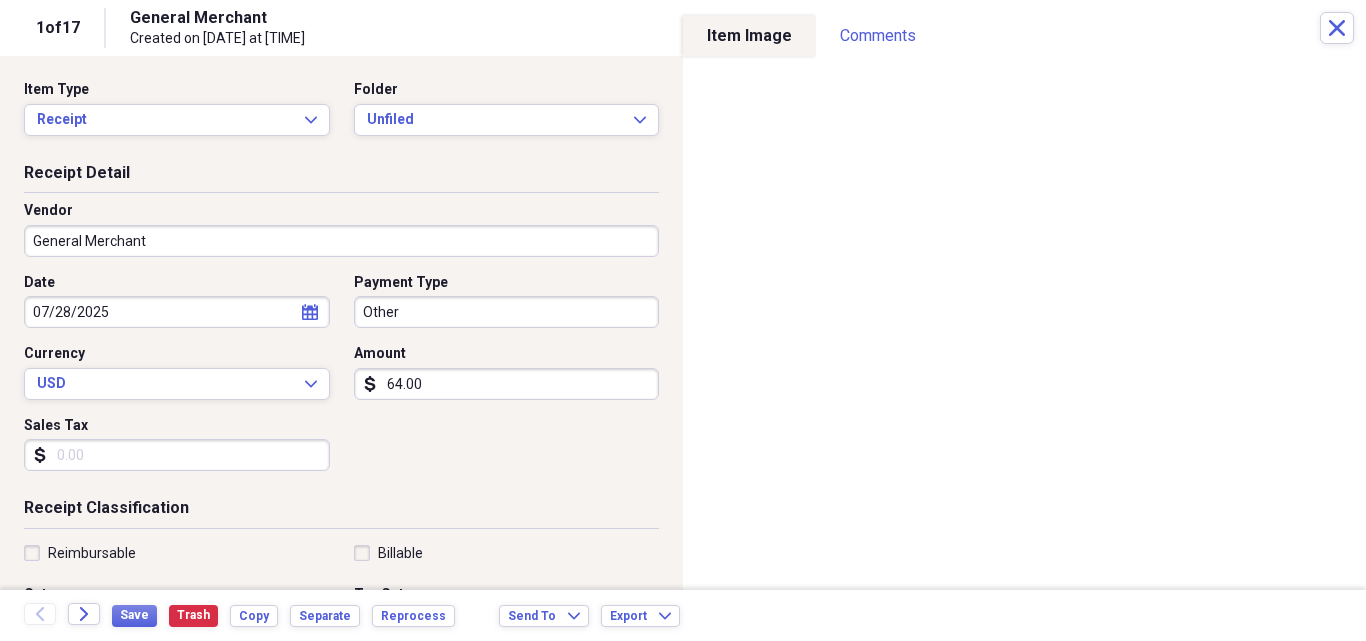click on "General Merchant" at bounding box center [341, 241] 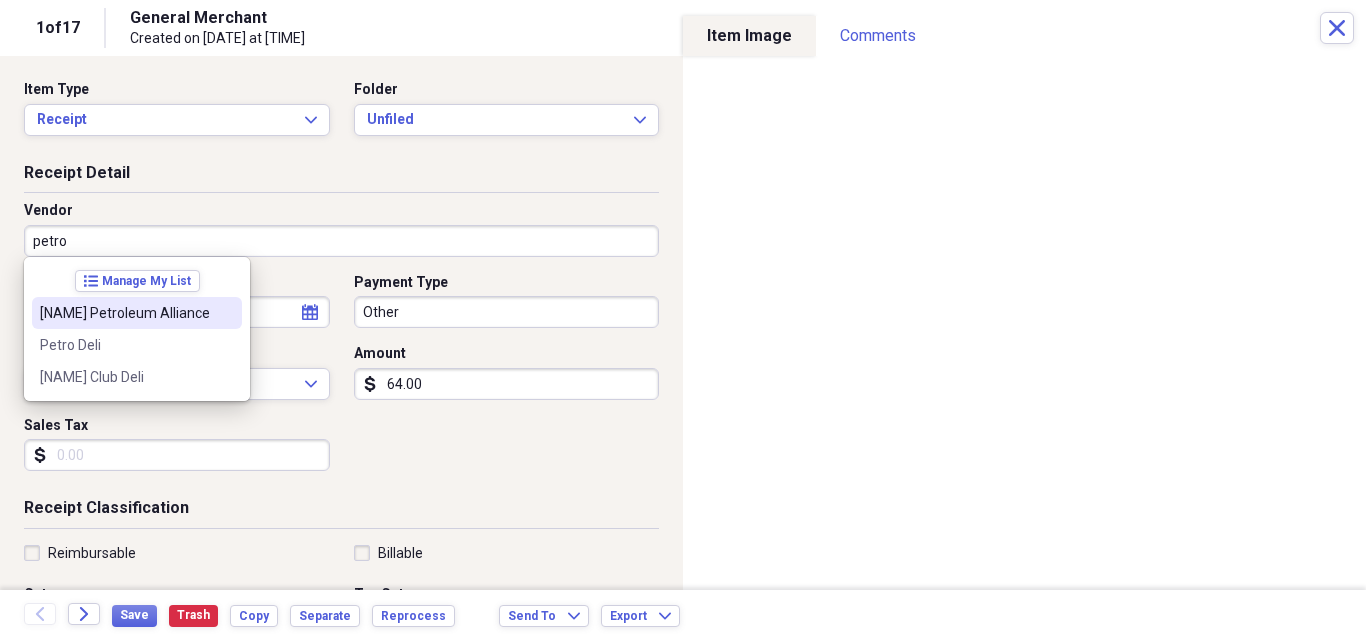 click on "[NAME] Petroleum Alliance" at bounding box center [125, 313] 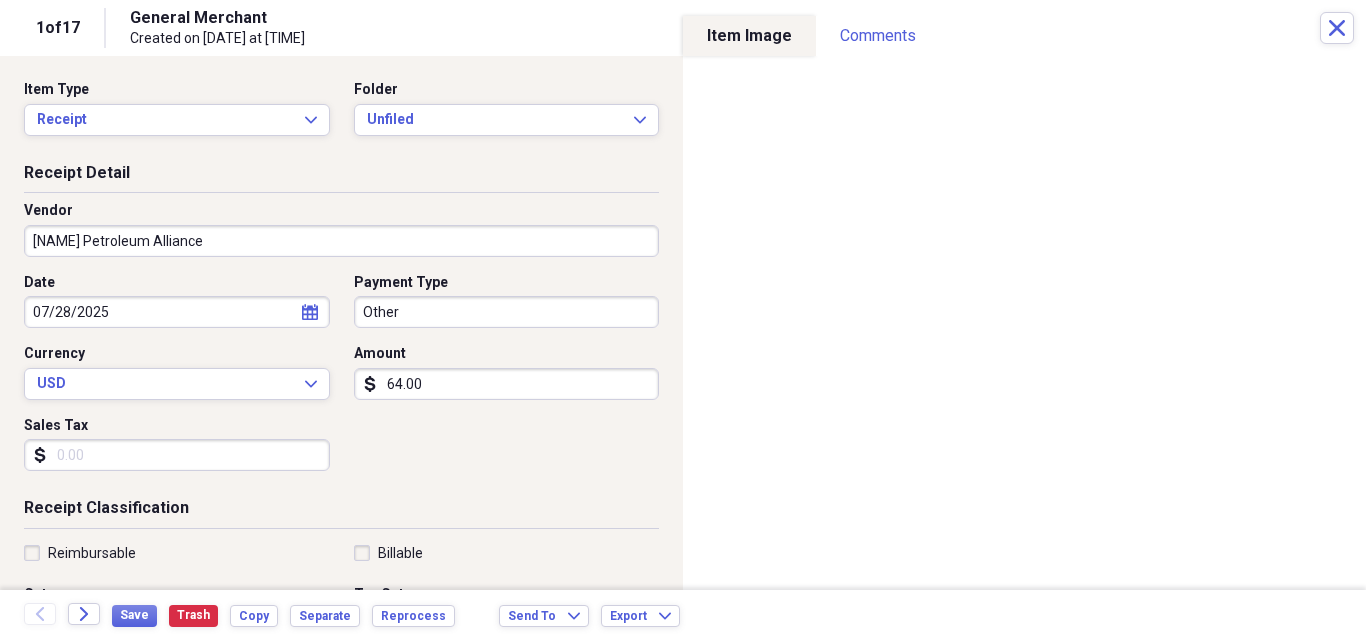 type on "[NAME] and [NAME]" 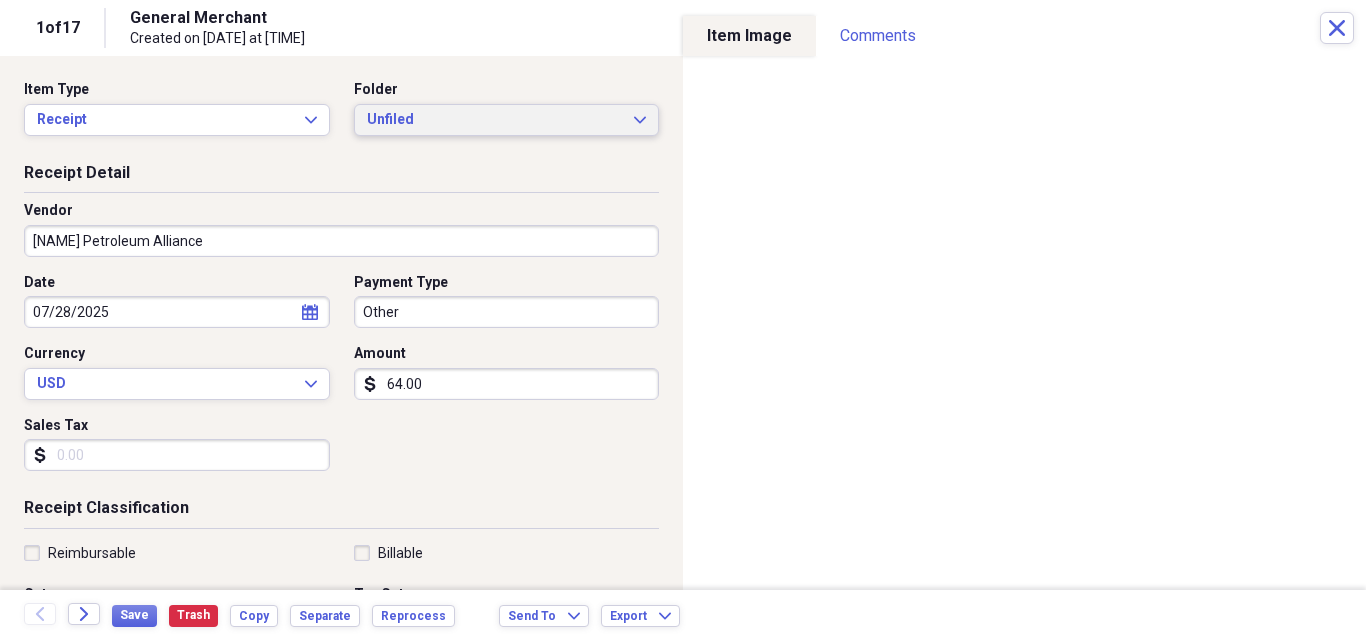 click on "Unfiled" at bounding box center (495, 120) 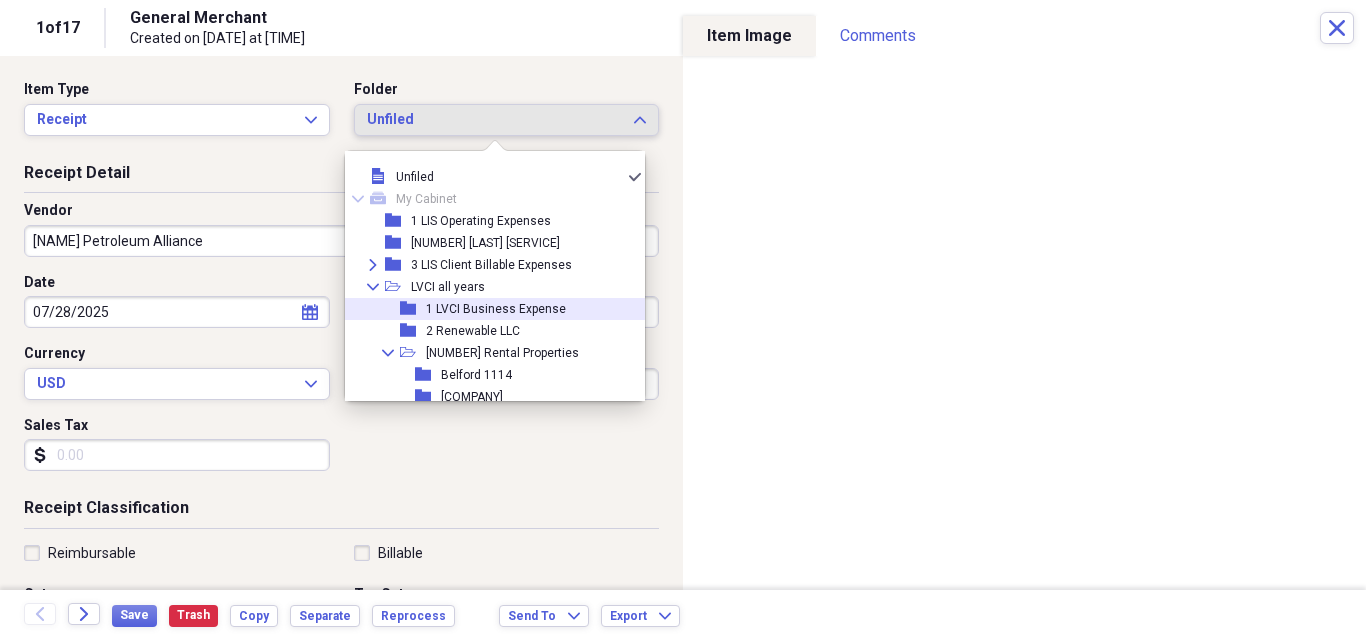 click on "1 LVCI Business Expense" at bounding box center (496, 309) 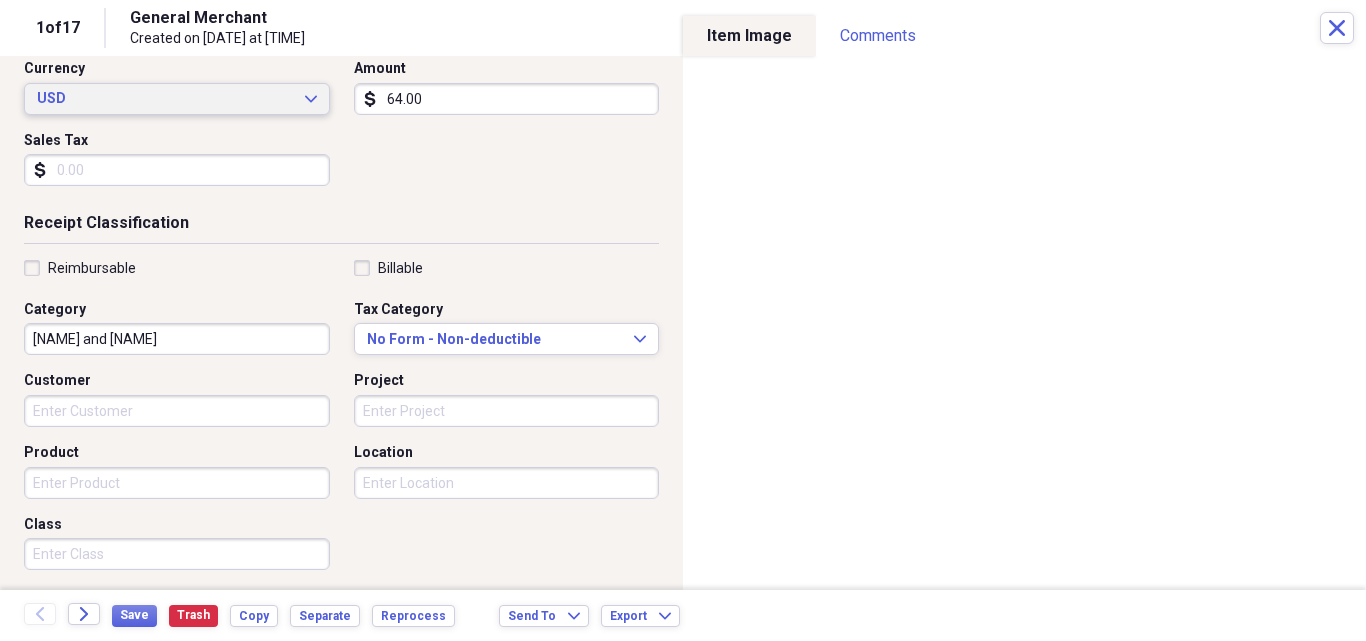 scroll, scrollTop: 300, scrollLeft: 0, axis: vertical 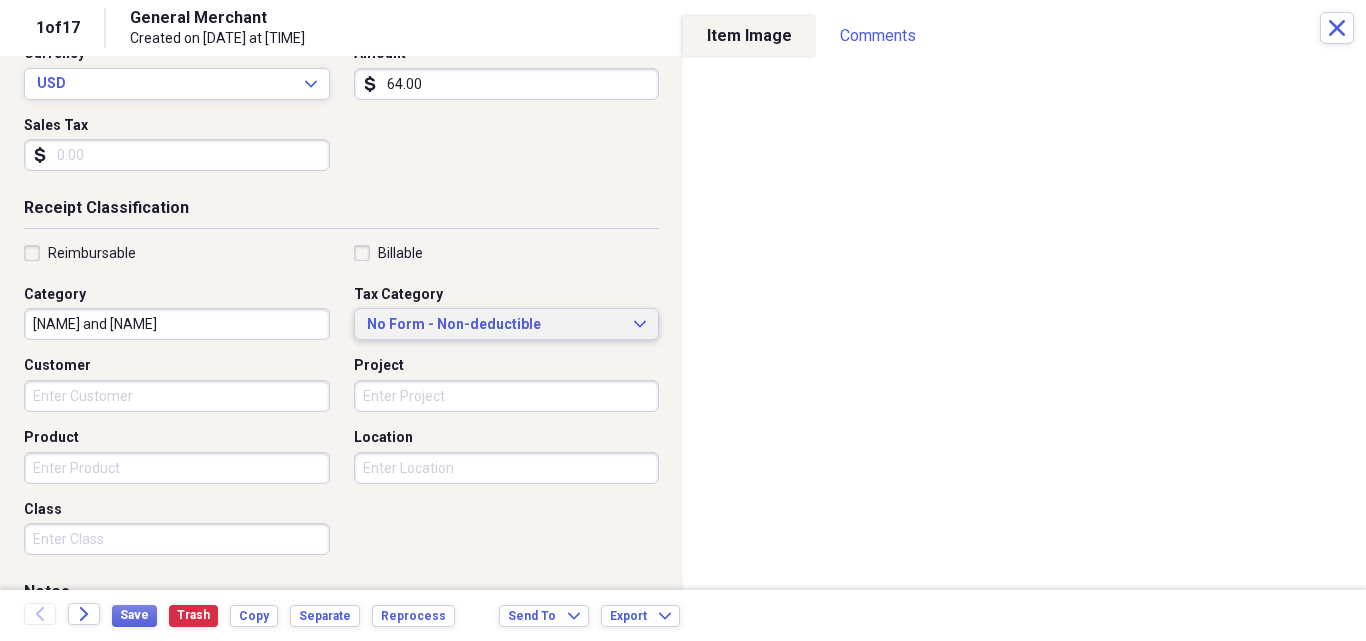 click on "No Form - Non-deductible" at bounding box center (495, 325) 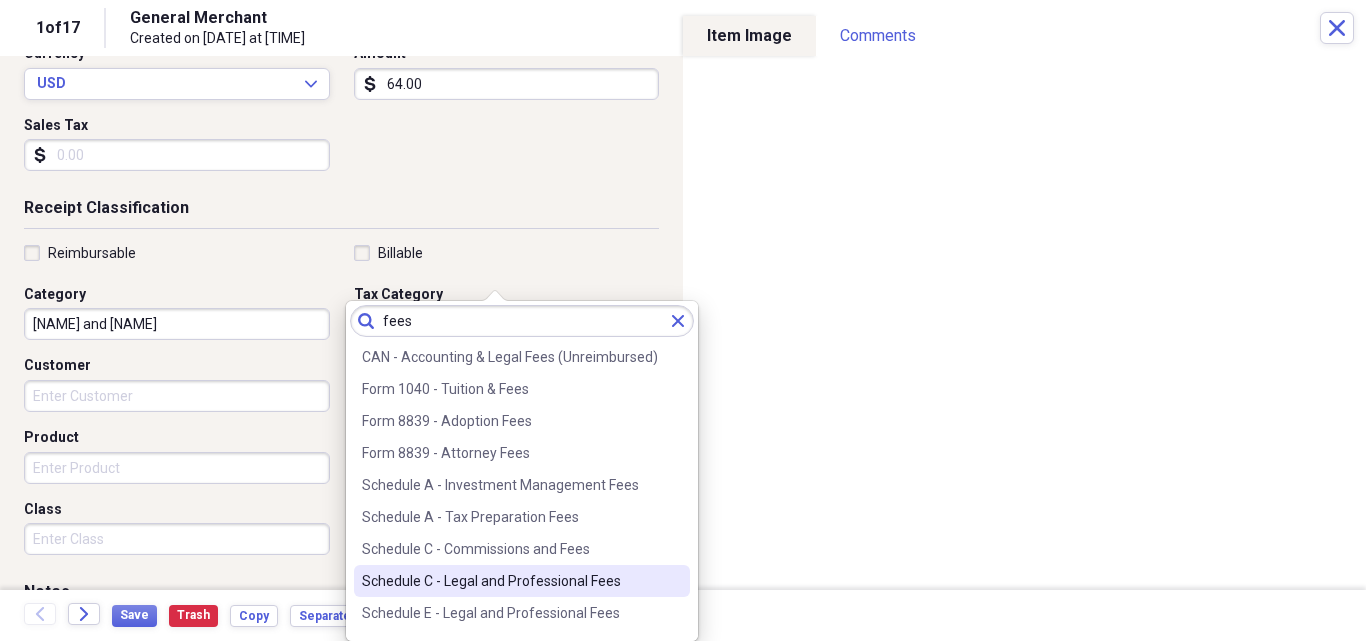 type on "fees" 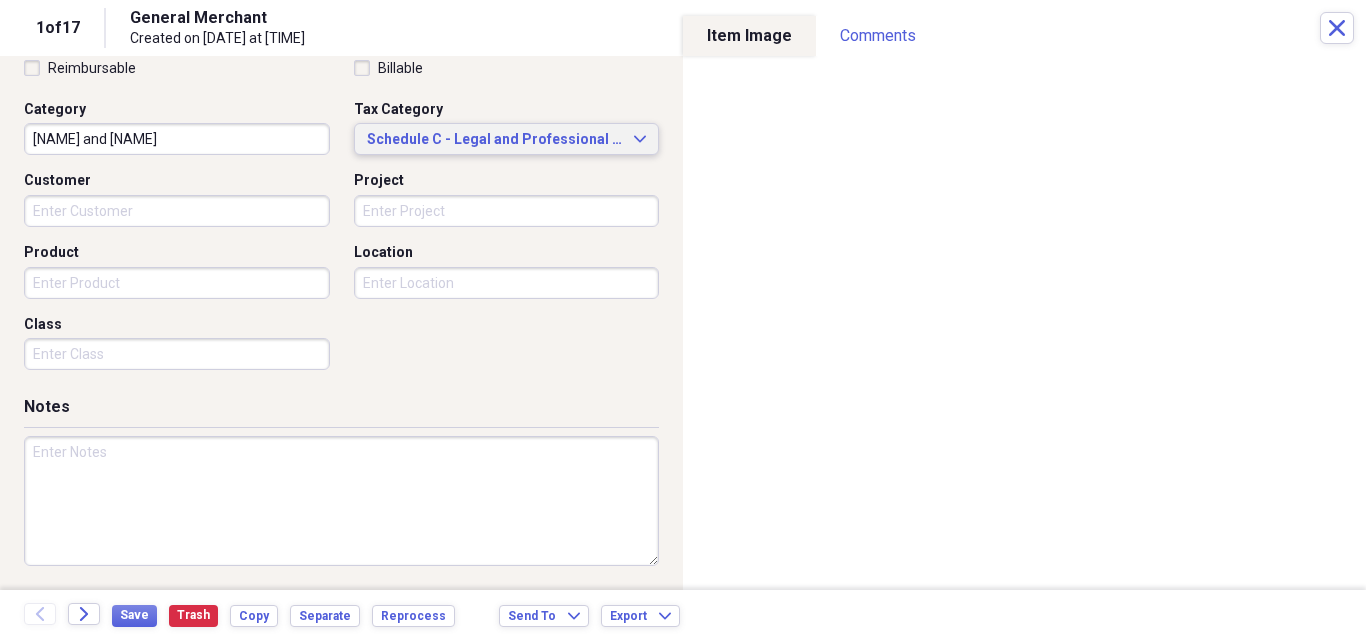 scroll, scrollTop: 487, scrollLeft: 0, axis: vertical 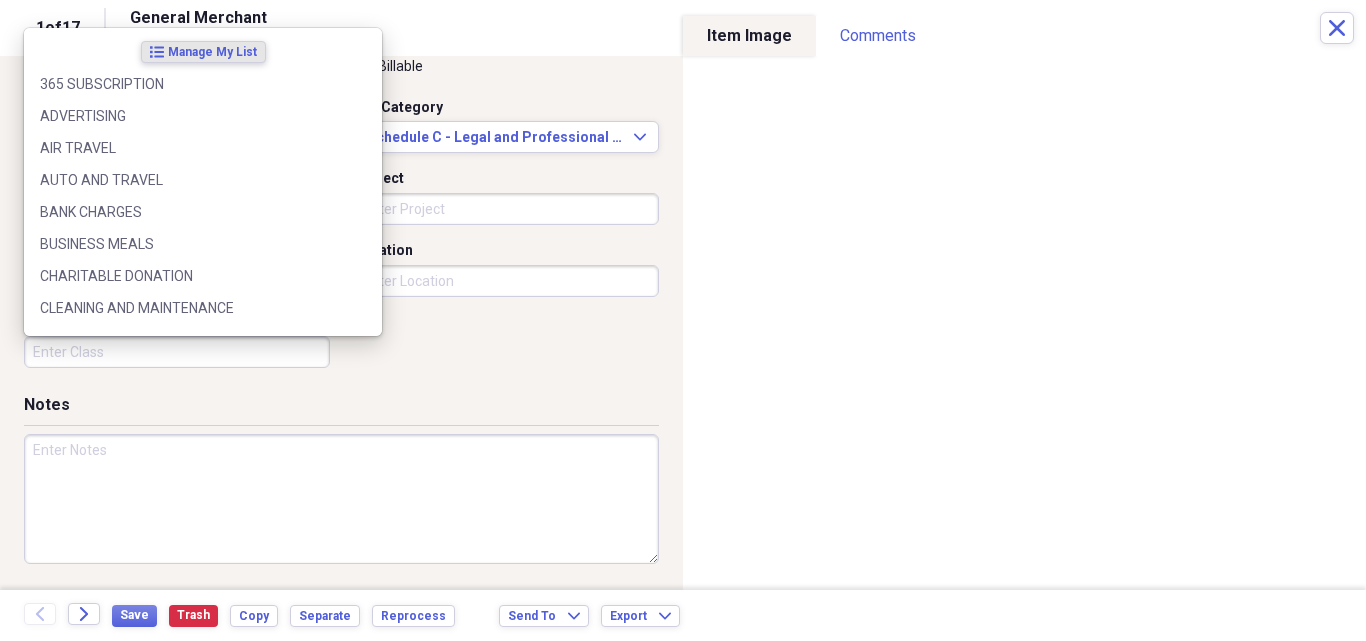 click on "Class" at bounding box center [177, 352] 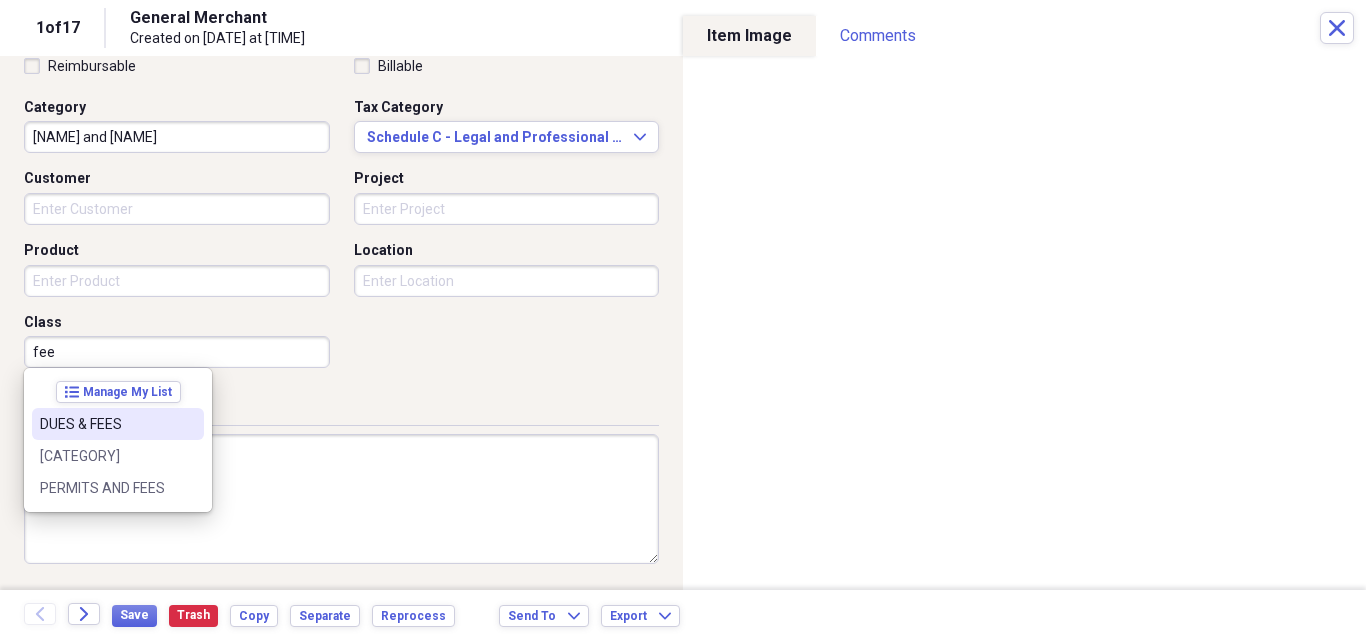 click on "DUES & FEES" at bounding box center (106, 424) 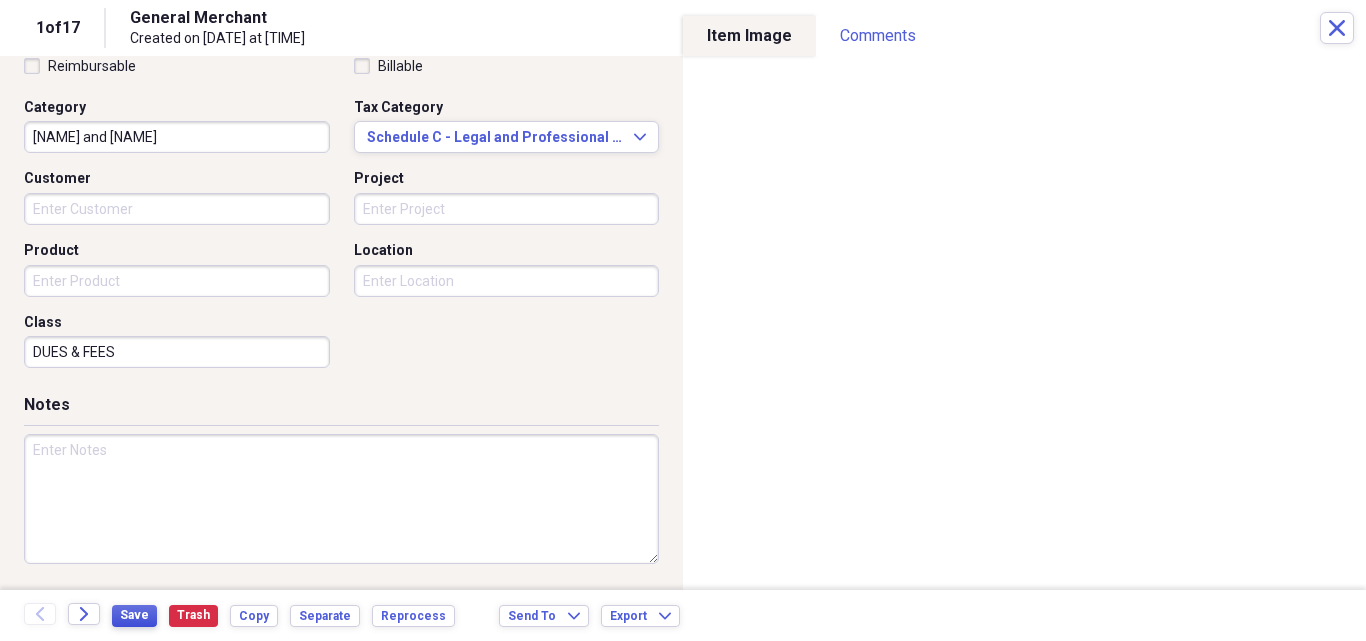 click on "Save" at bounding box center (134, 616) 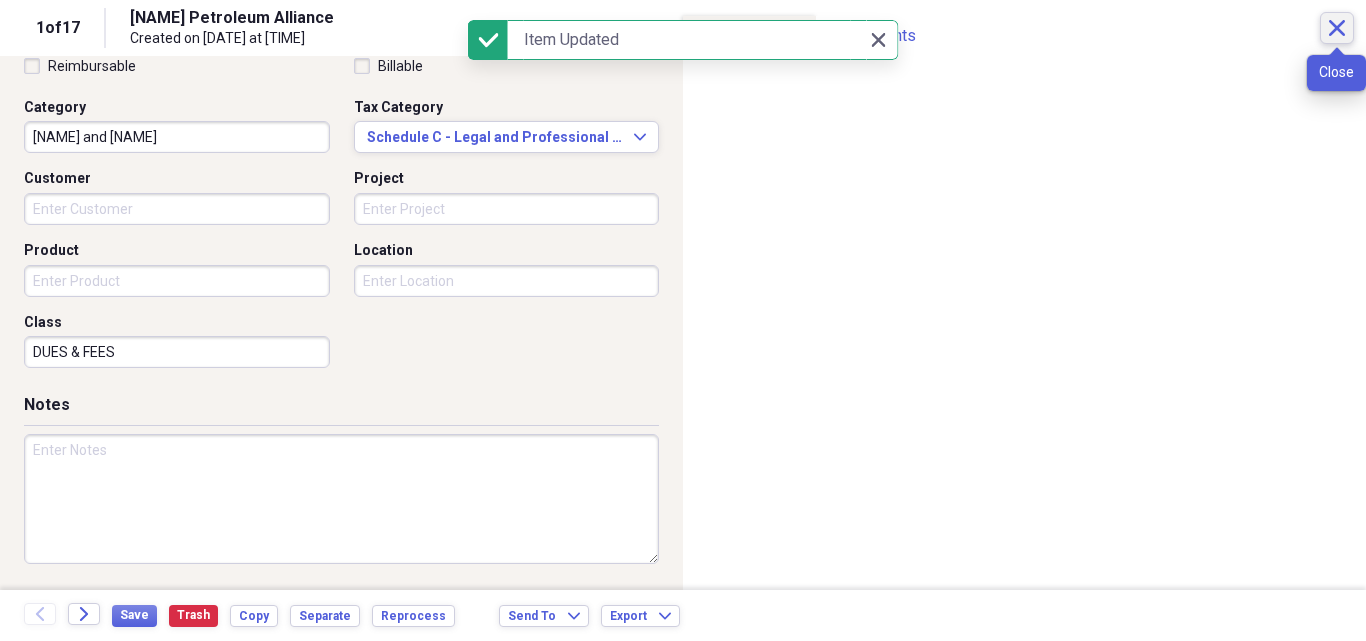 click on "Close" 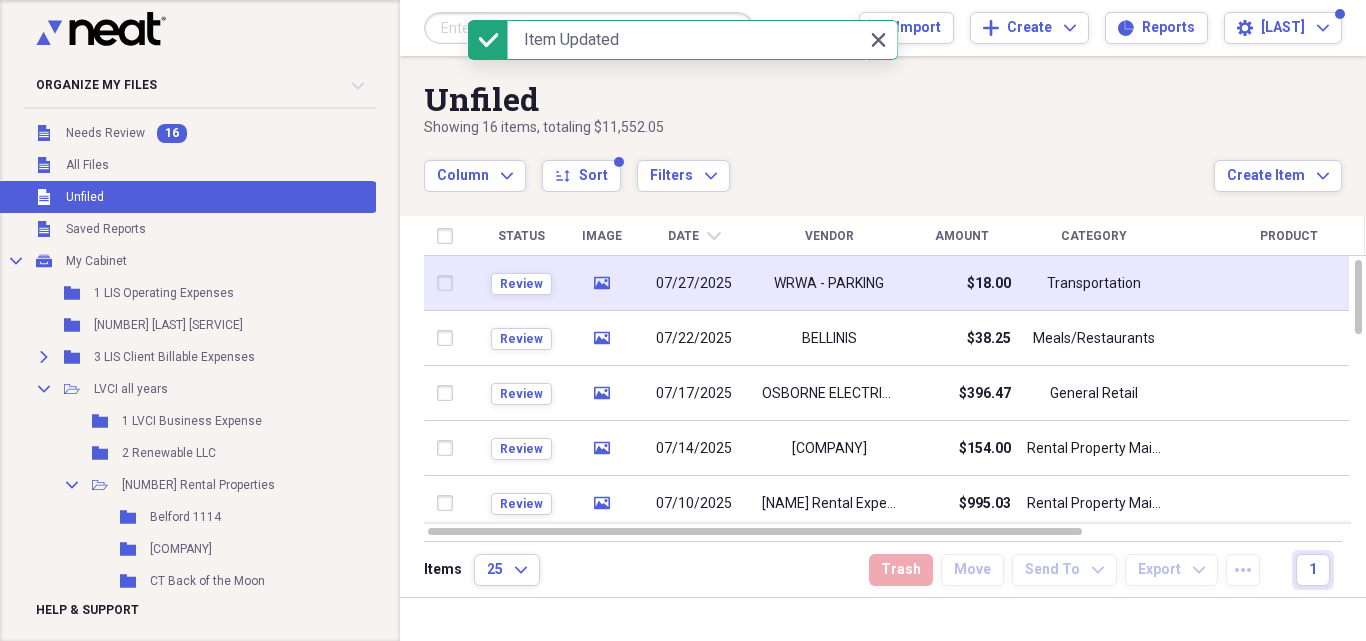 click on "$18.00" at bounding box center (961, 283) 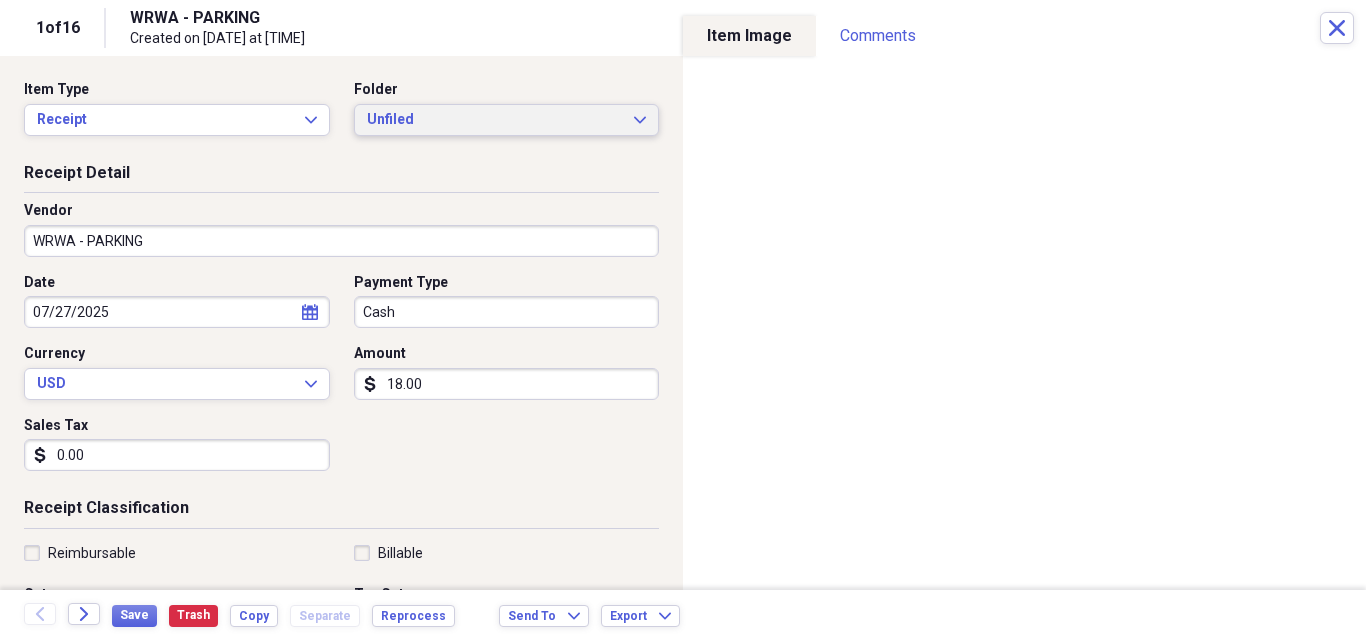 click on "Unfiled" at bounding box center (495, 120) 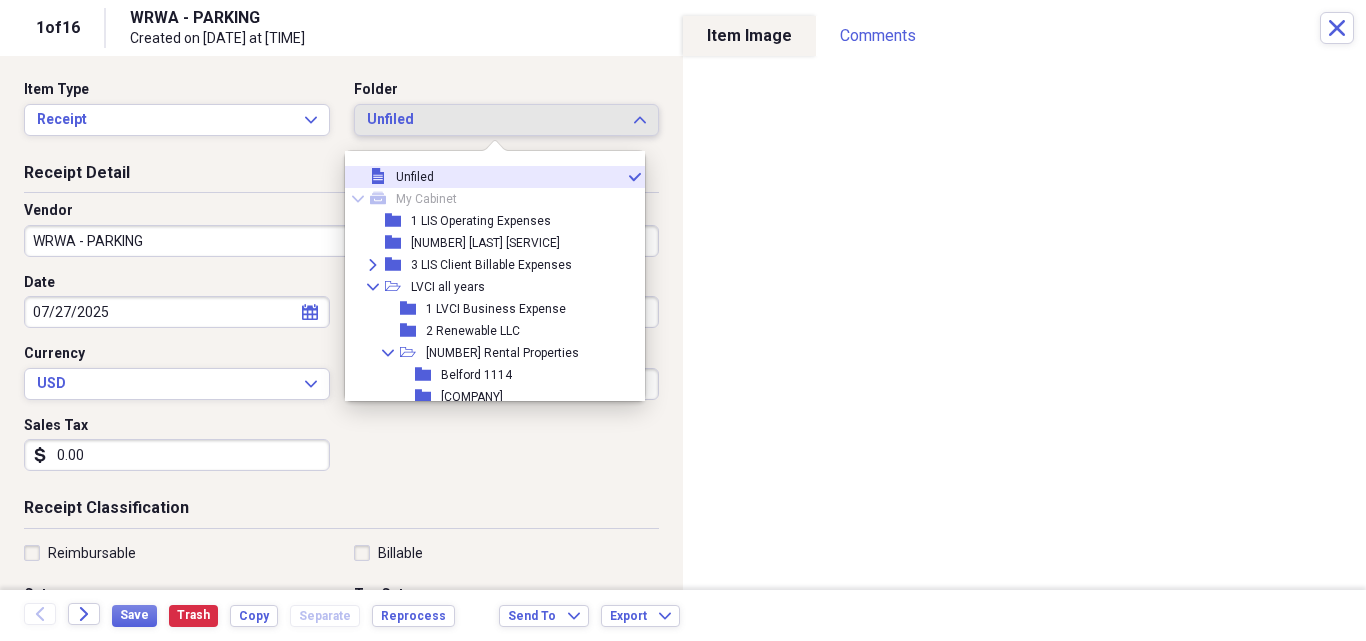 drag, startPoint x: 415, startPoint y: 120, endPoint x: 395, endPoint y: 122, distance: 20.09975 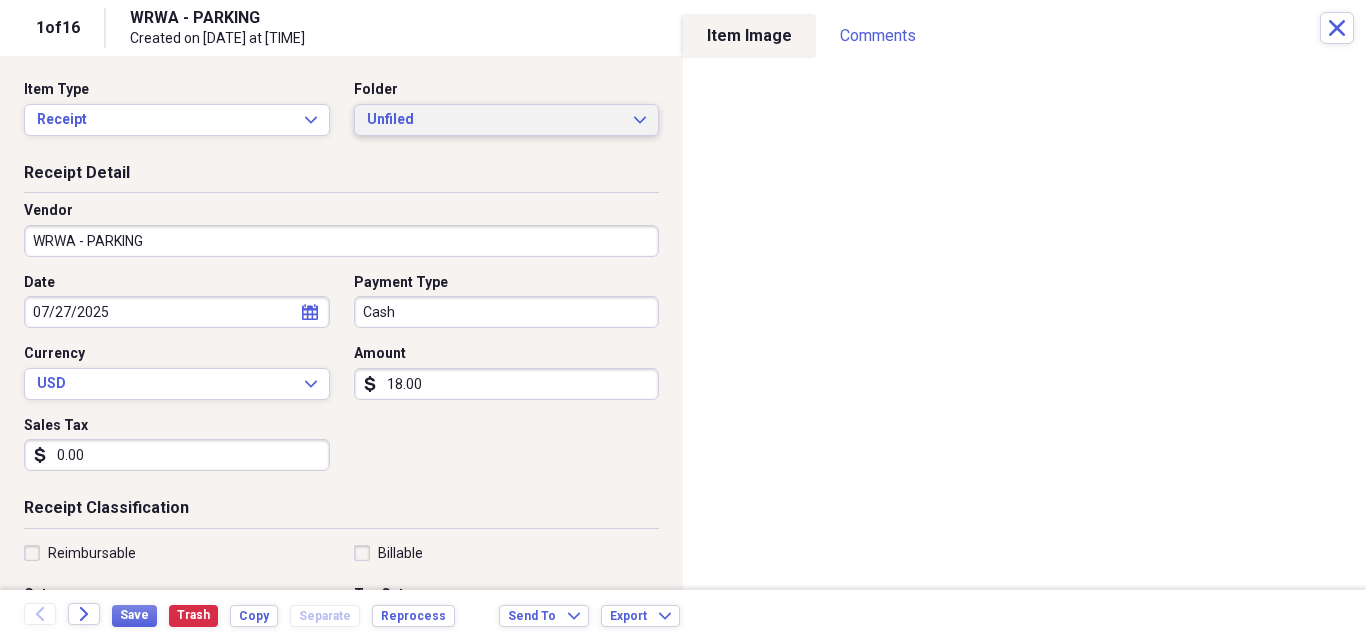 click on "Unfiled" at bounding box center [495, 120] 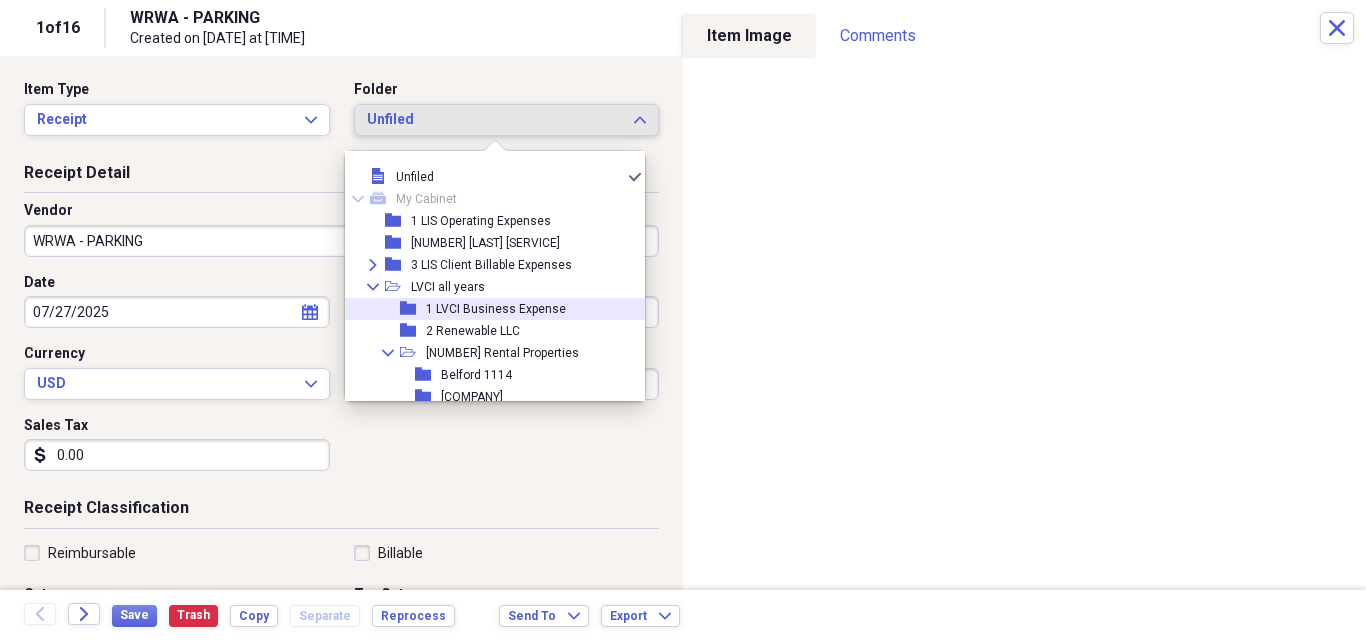 click on "1 LVCI Business Expense" at bounding box center [496, 309] 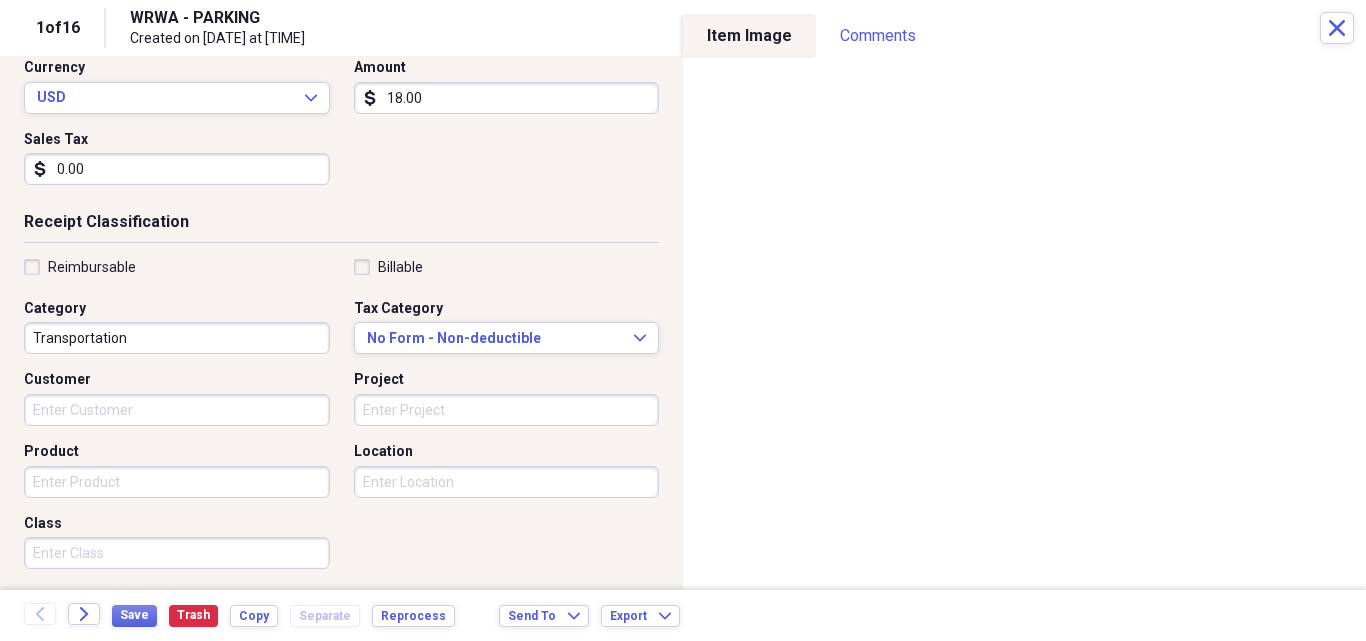 scroll, scrollTop: 300, scrollLeft: 0, axis: vertical 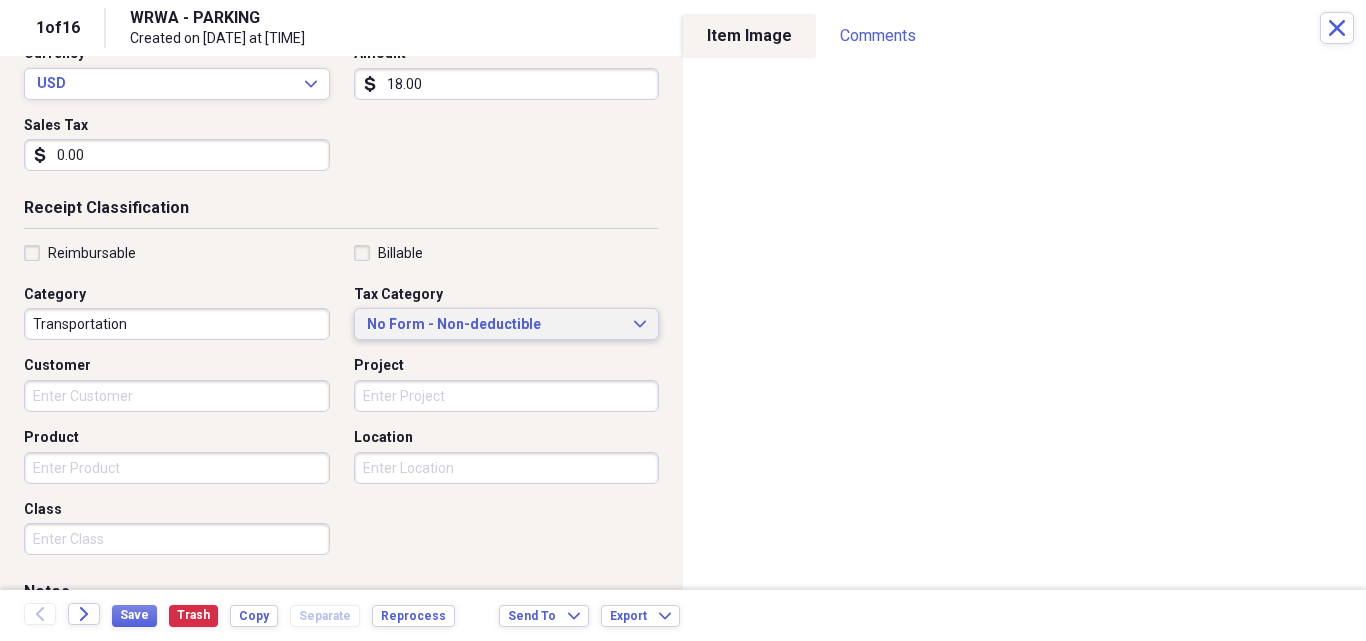 click on "No Form - Non-deductible" at bounding box center (495, 325) 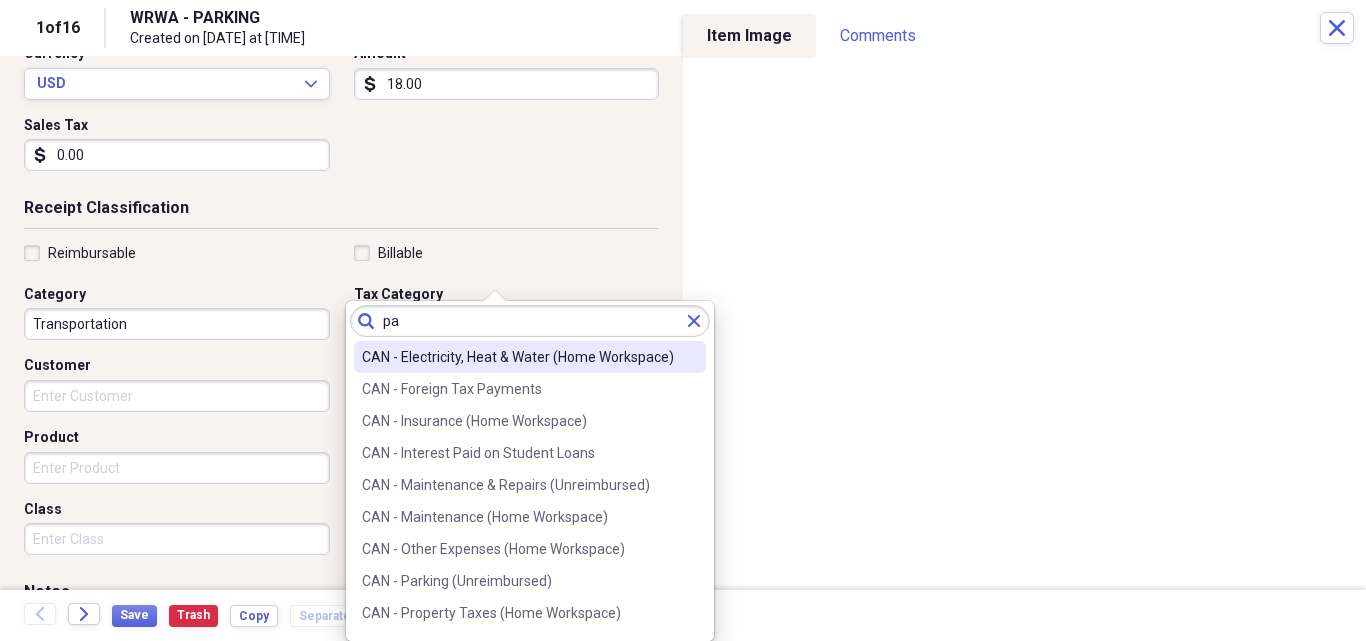 type on "p" 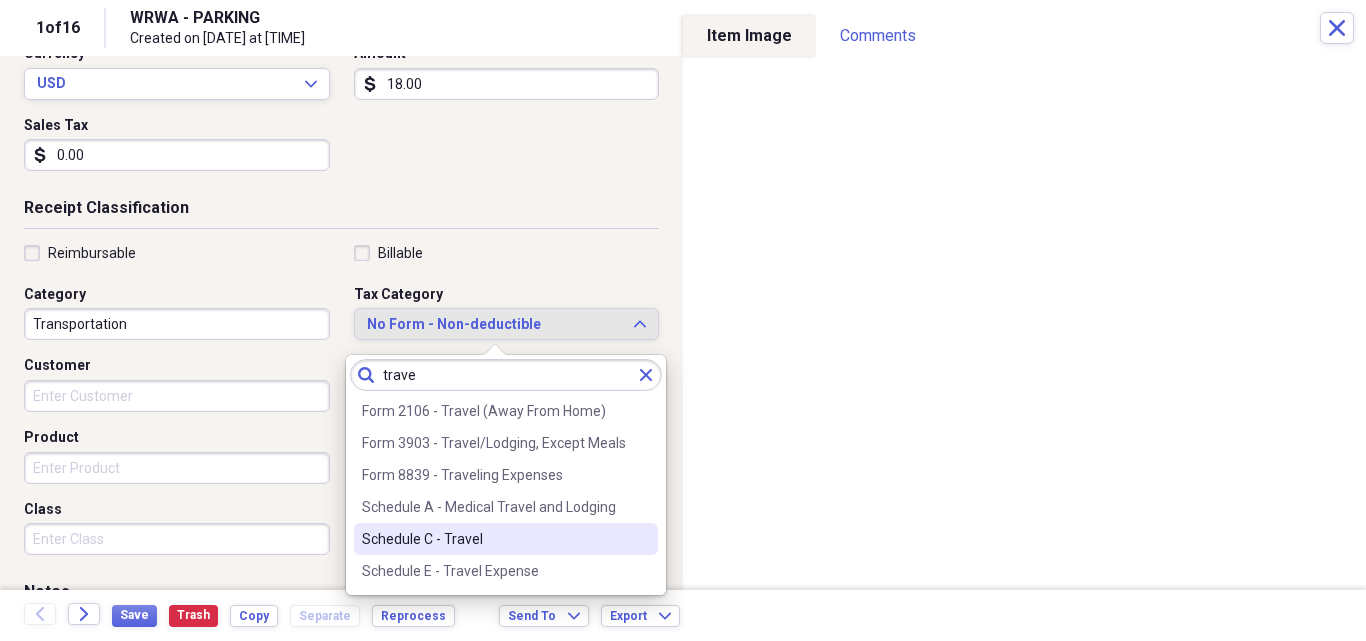 type on "trave" 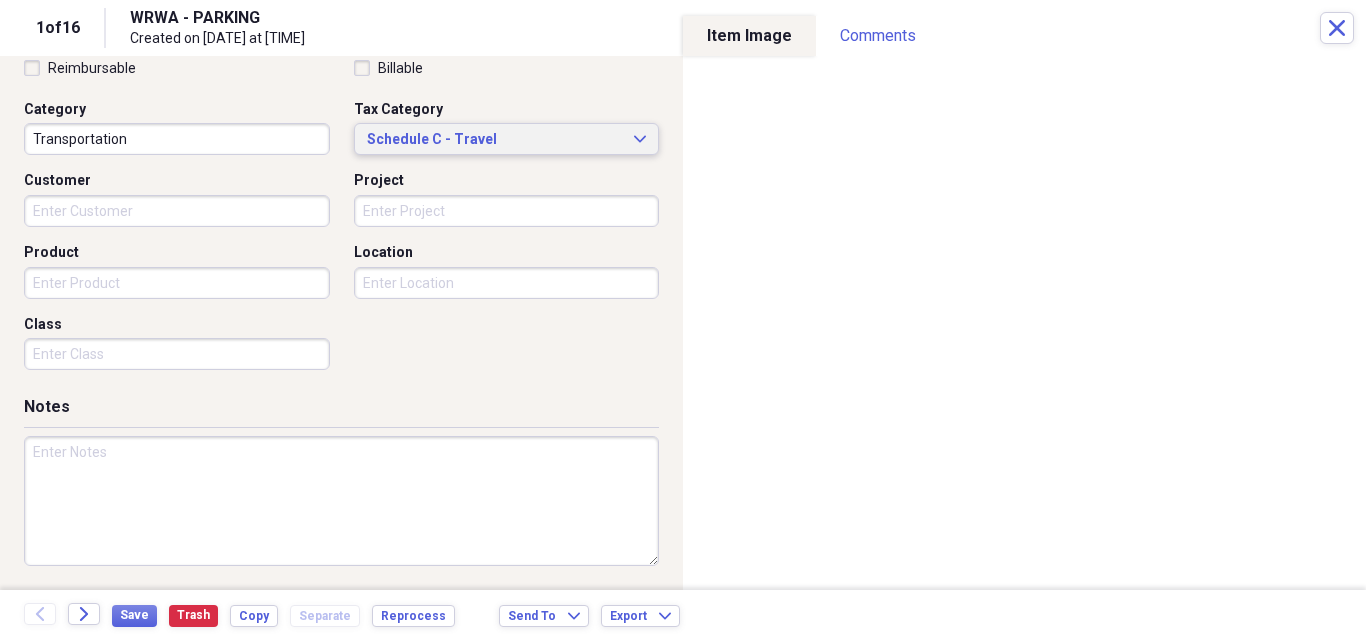 scroll, scrollTop: 487, scrollLeft: 0, axis: vertical 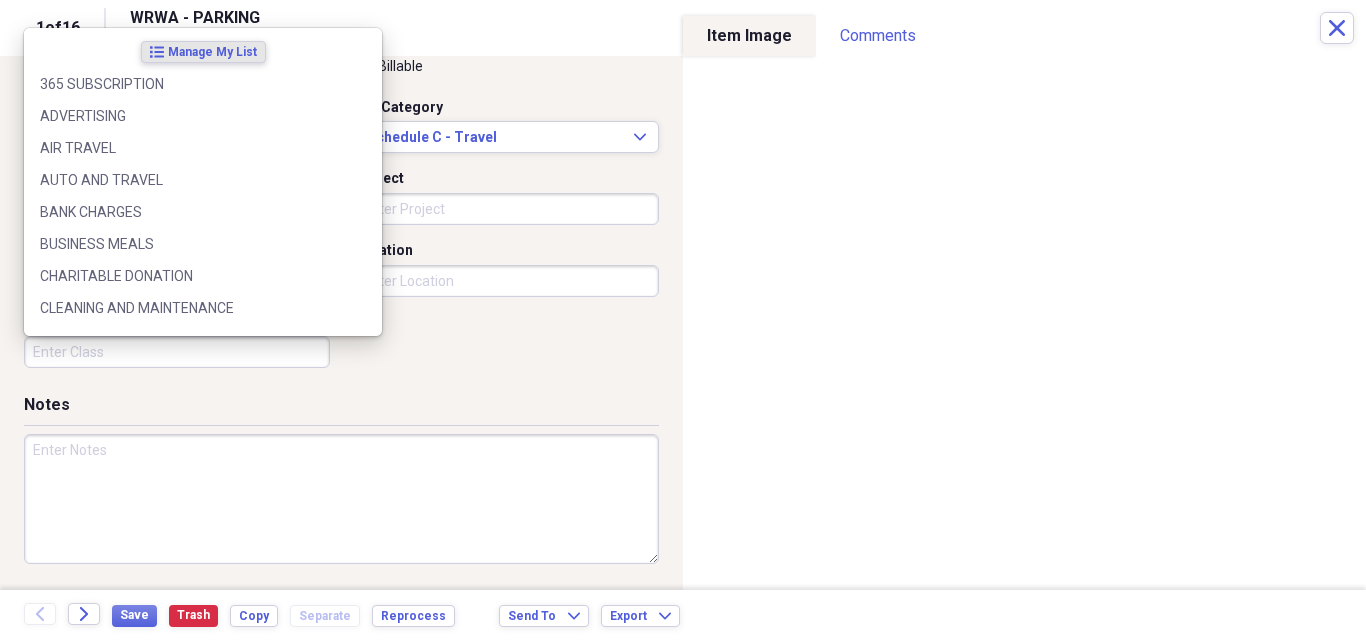 click on "Class" at bounding box center (177, 352) 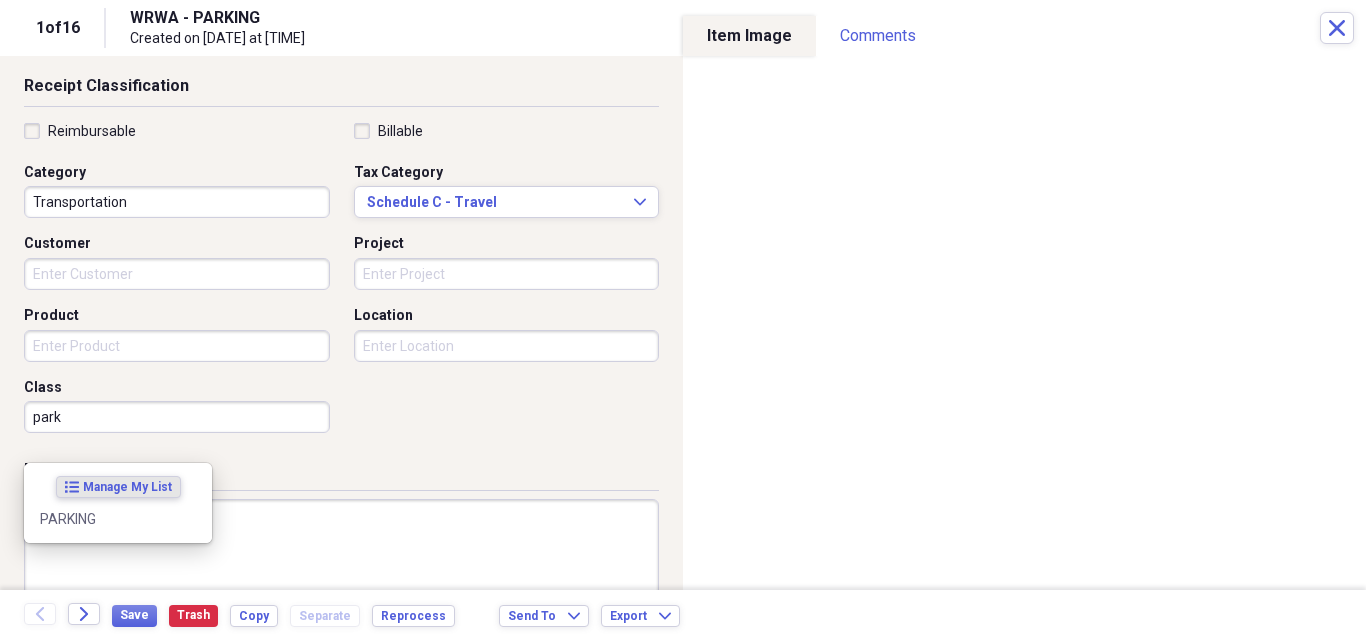 scroll, scrollTop: 387, scrollLeft: 0, axis: vertical 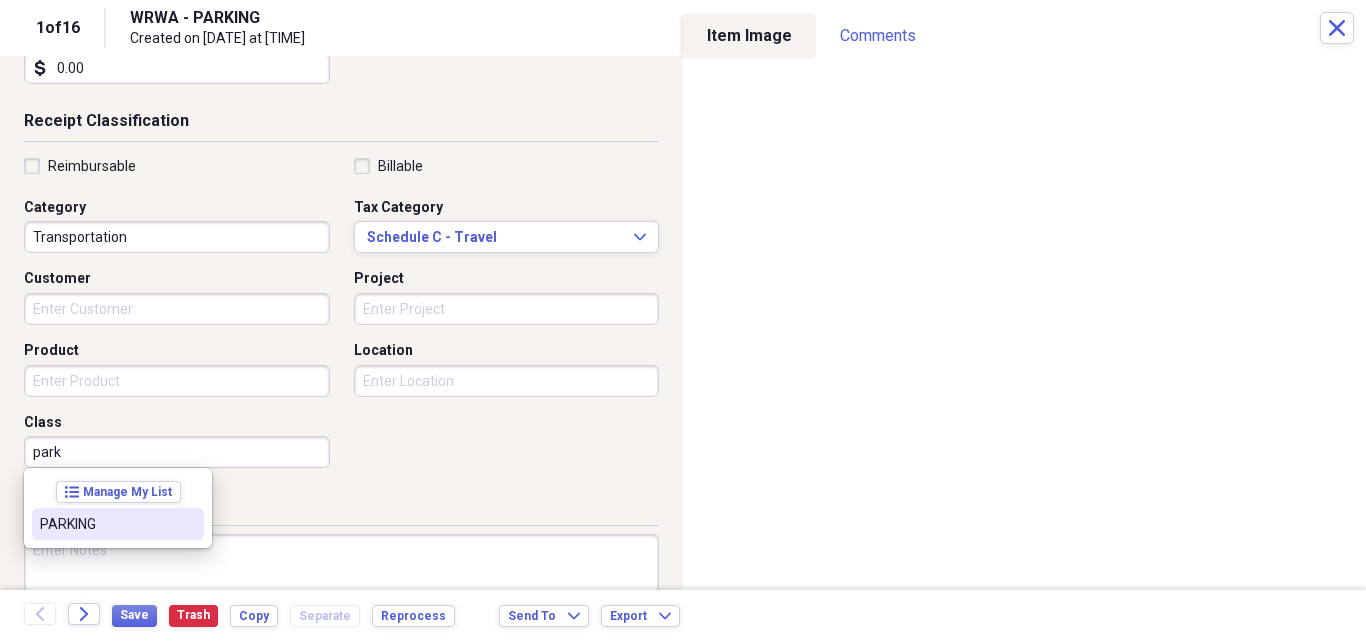 click on "PARKING" at bounding box center [106, 524] 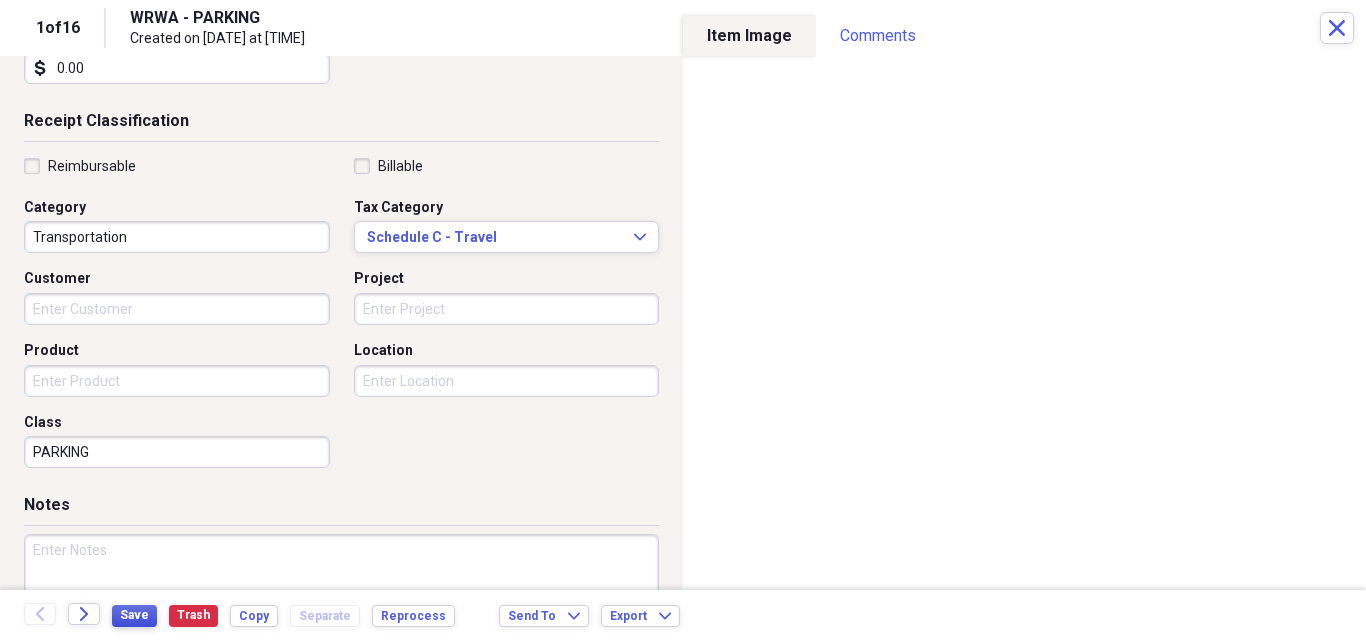 click on "Save" at bounding box center (134, 615) 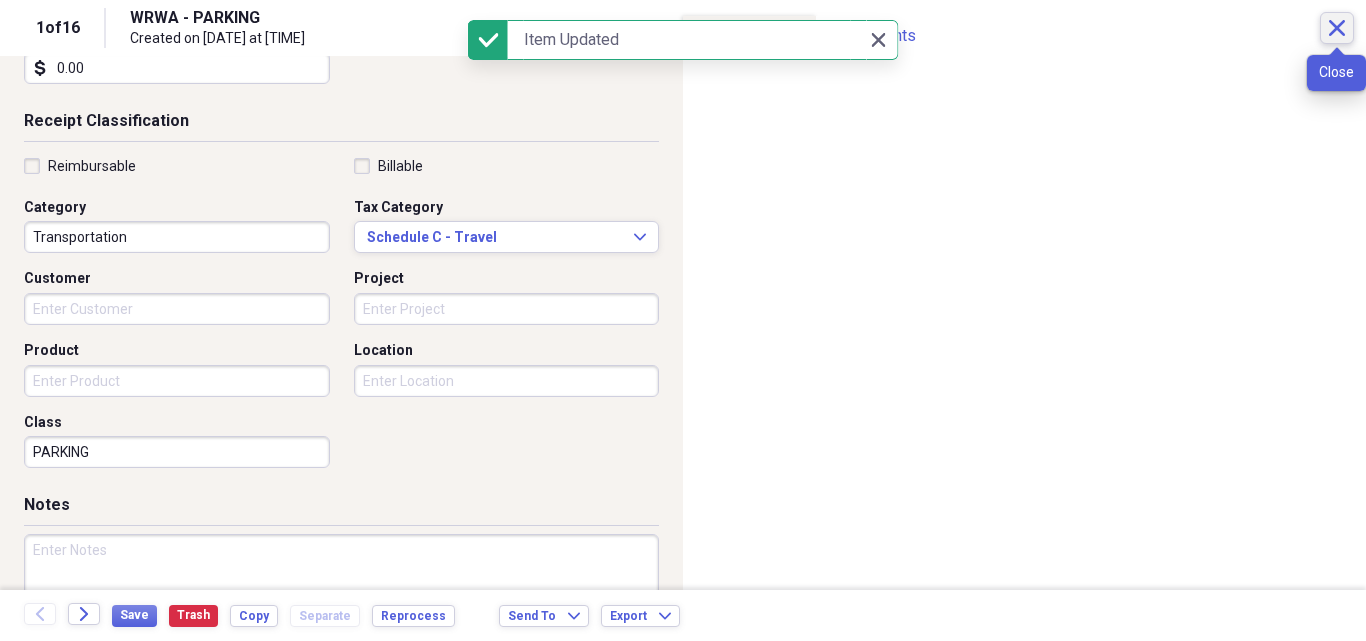 click on "Close" at bounding box center (1337, 28) 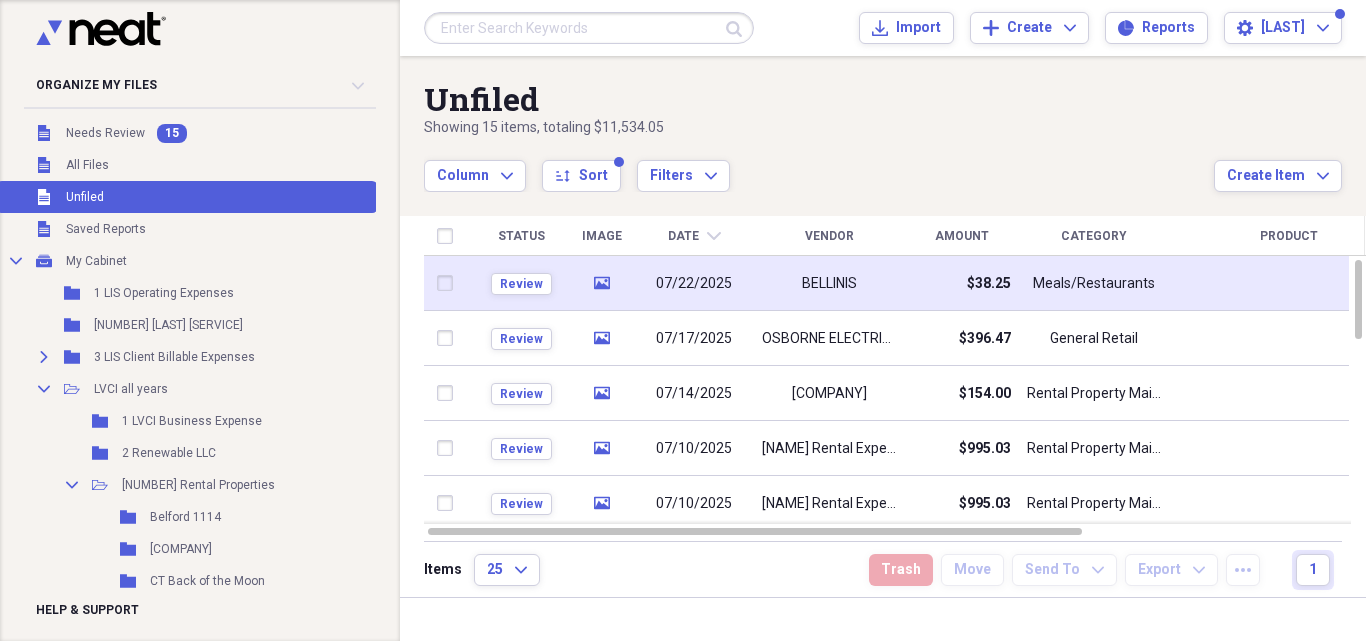 click on "BELLINIS" at bounding box center (829, 283) 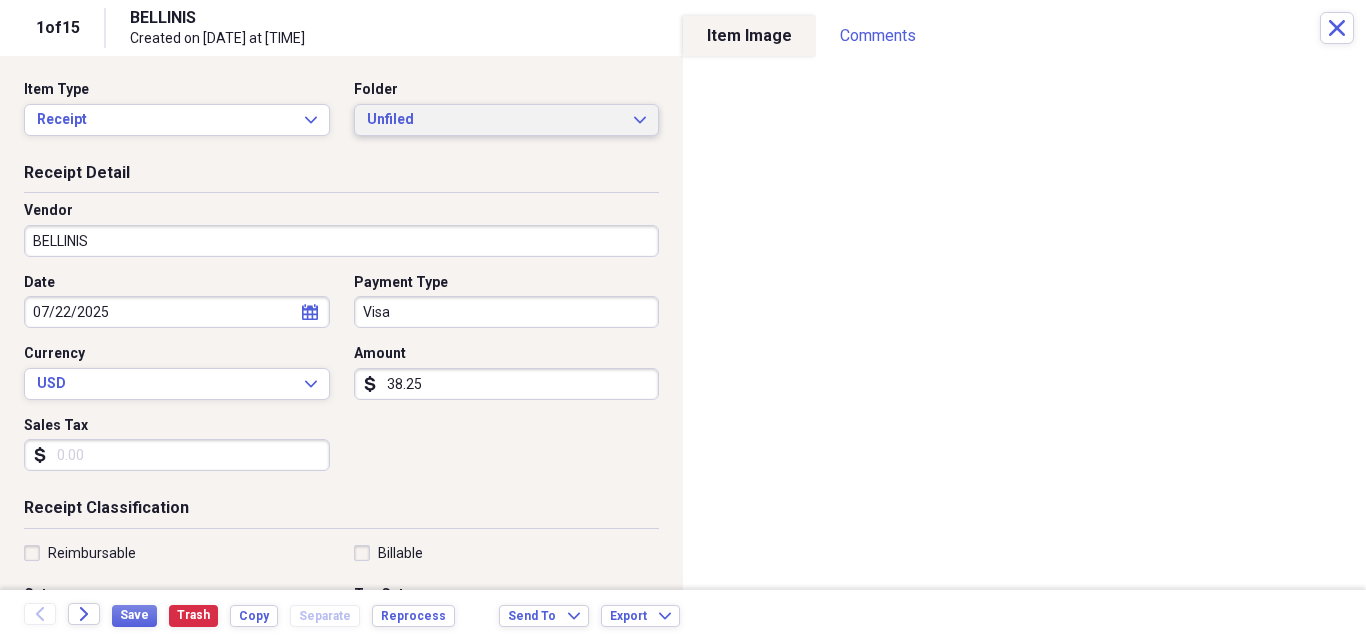 click on "Unfiled" at bounding box center [495, 120] 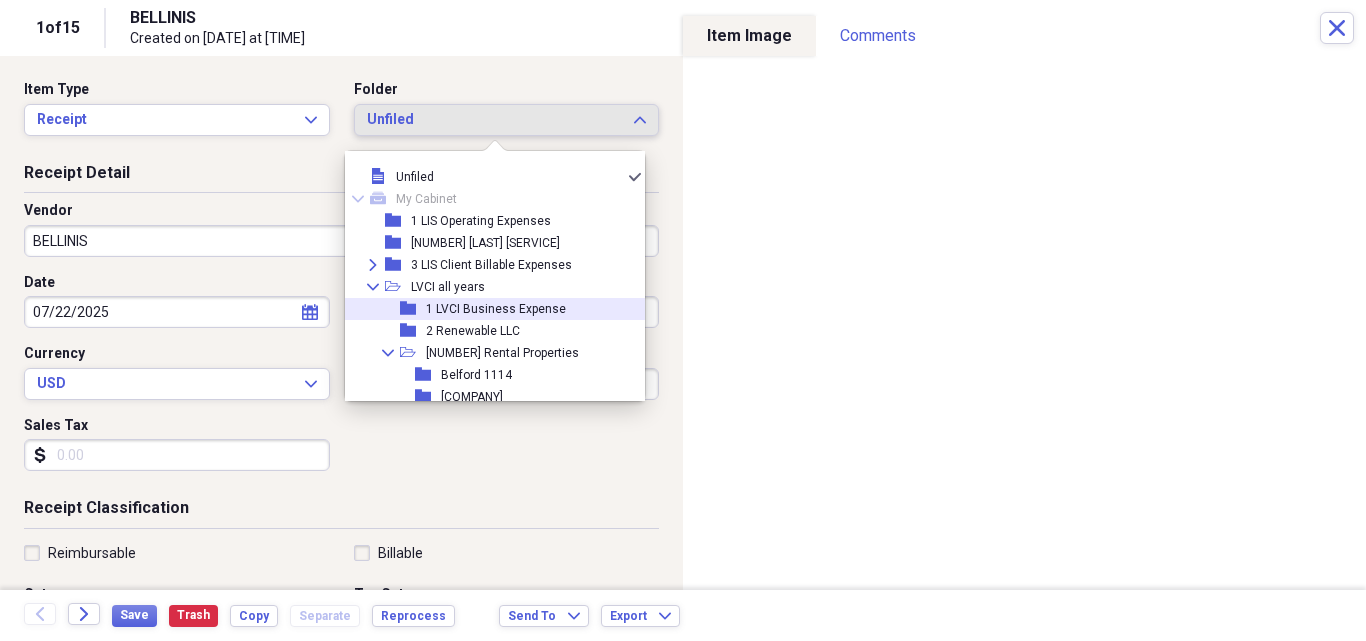 click on "1 LVCI Business Expense" at bounding box center [496, 309] 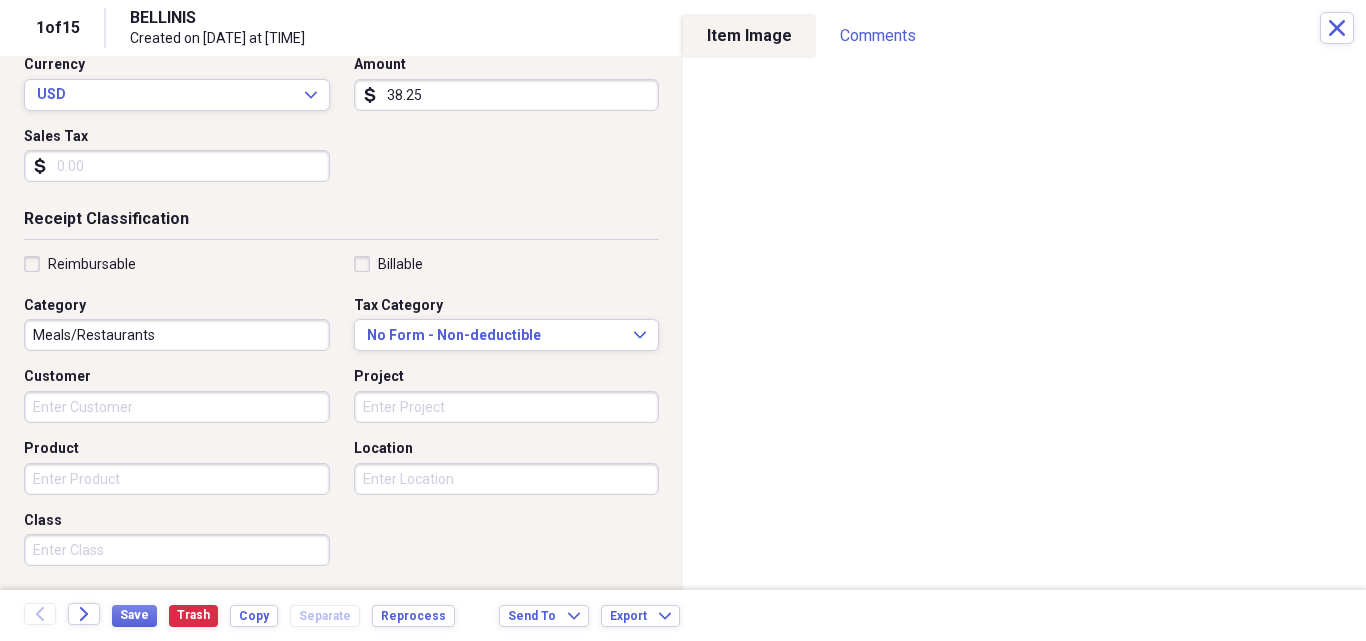scroll, scrollTop: 300, scrollLeft: 0, axis: vertical 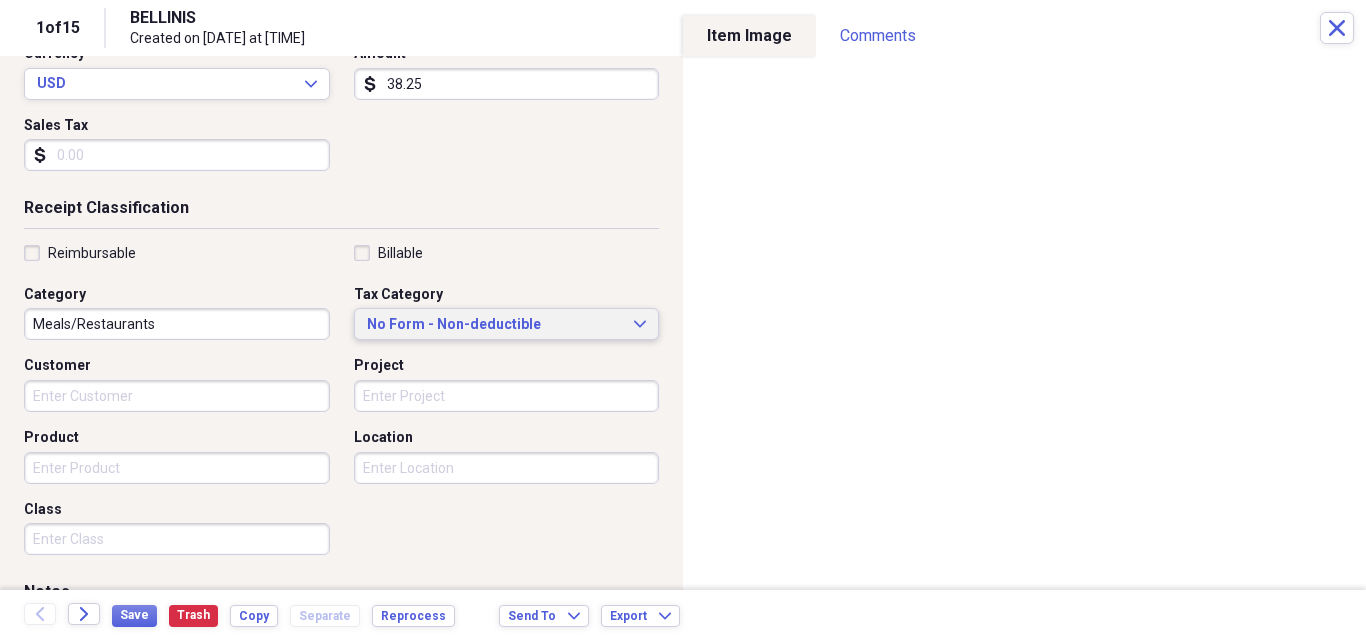 click on "No Form - Non-deductible" at bounding box center (495, 325) 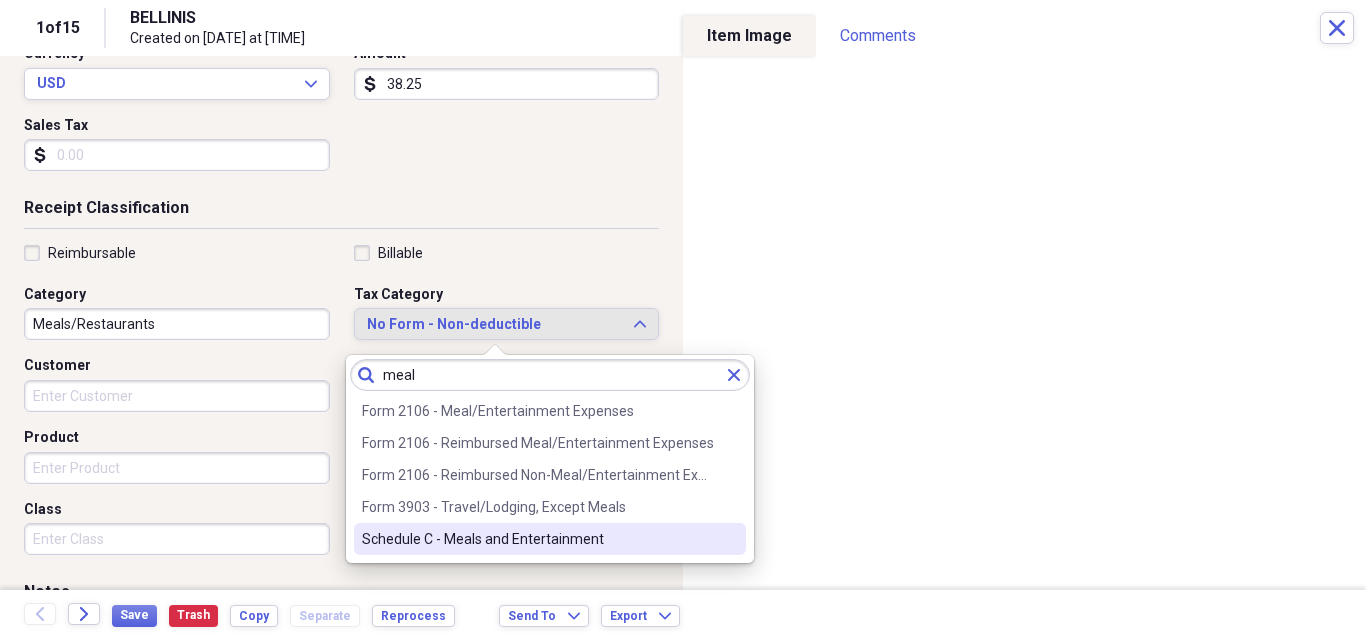 type on "meal" 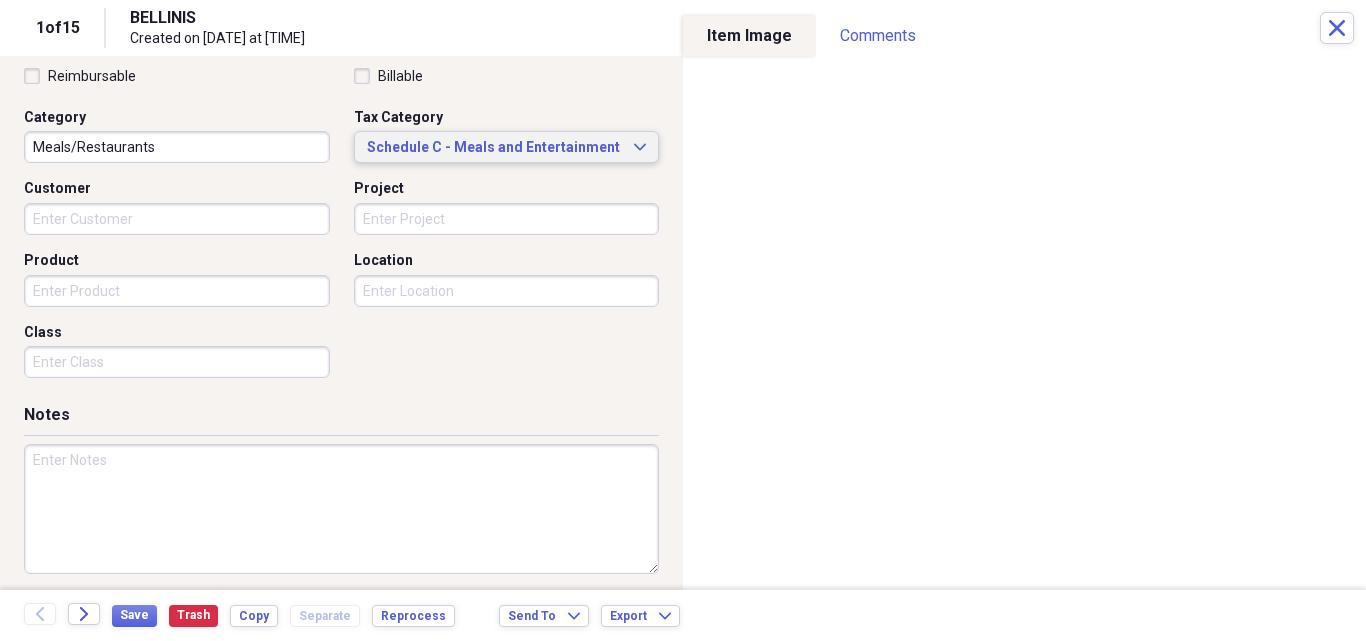 scroll, scrollTop: 487, scrollLeft: 0, axis: vertical 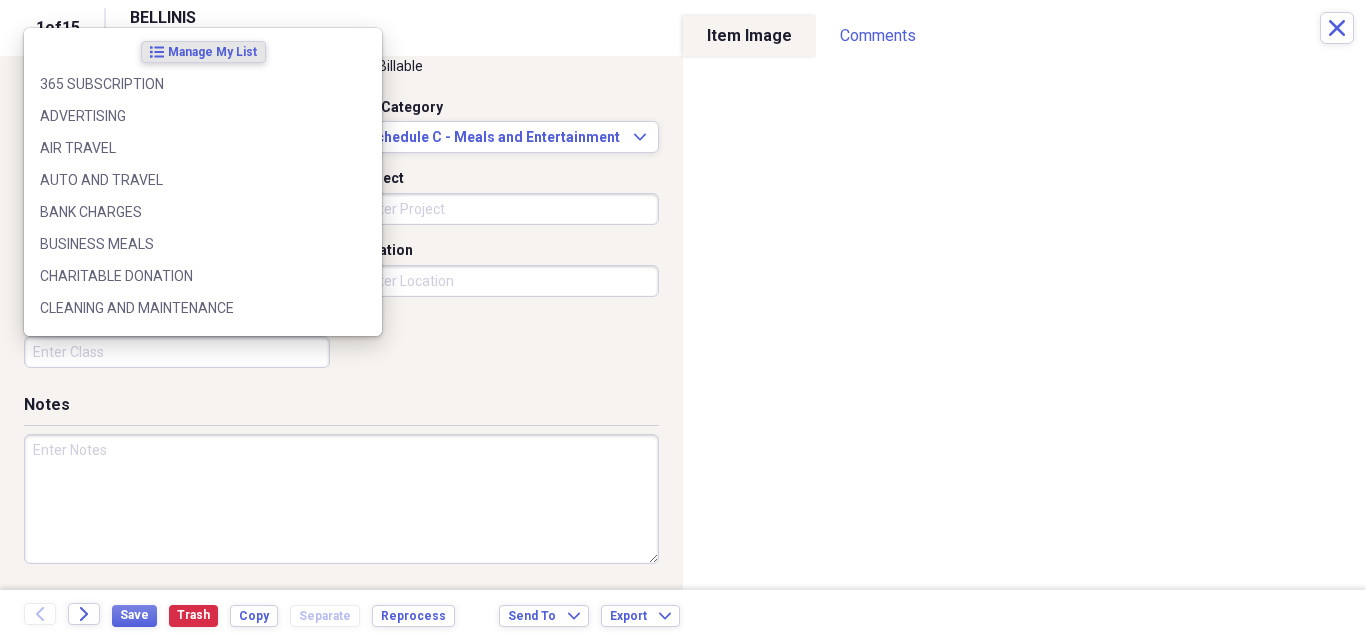 click on "Class" at bounding box center (177, 352) 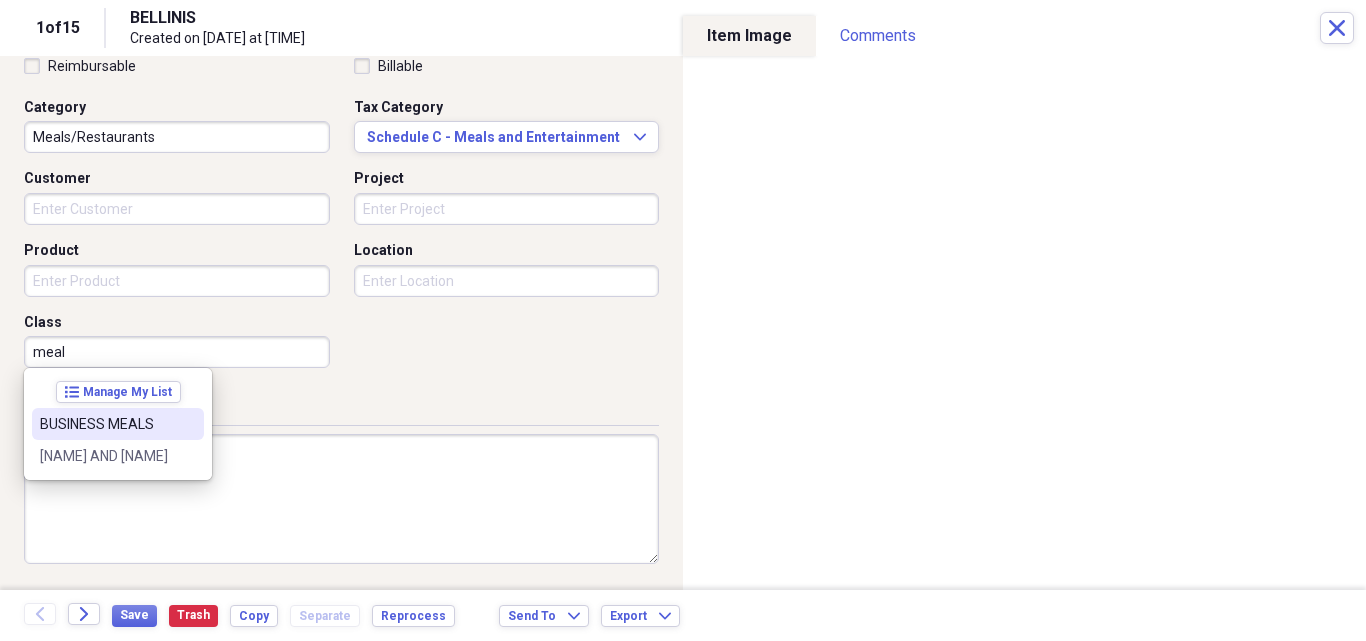 click on "BUSINESS MEALS" at bounding box center [106, 424] 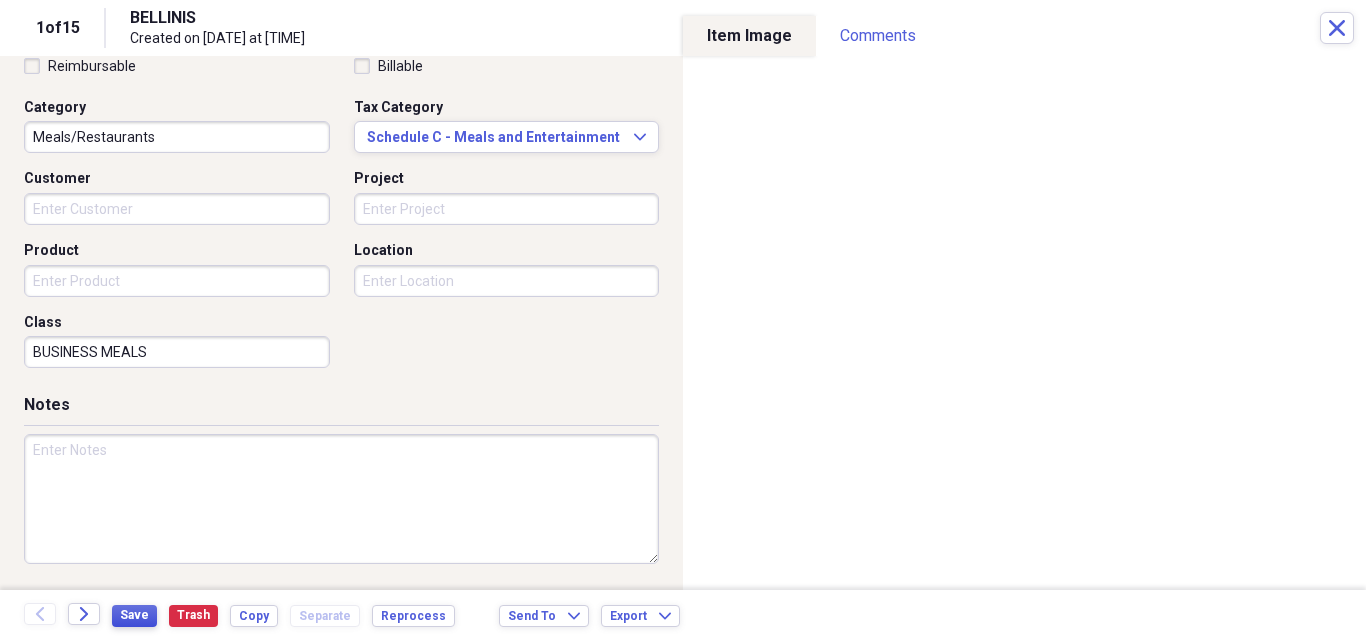 click on "Save" at bounding box center (134, 615) 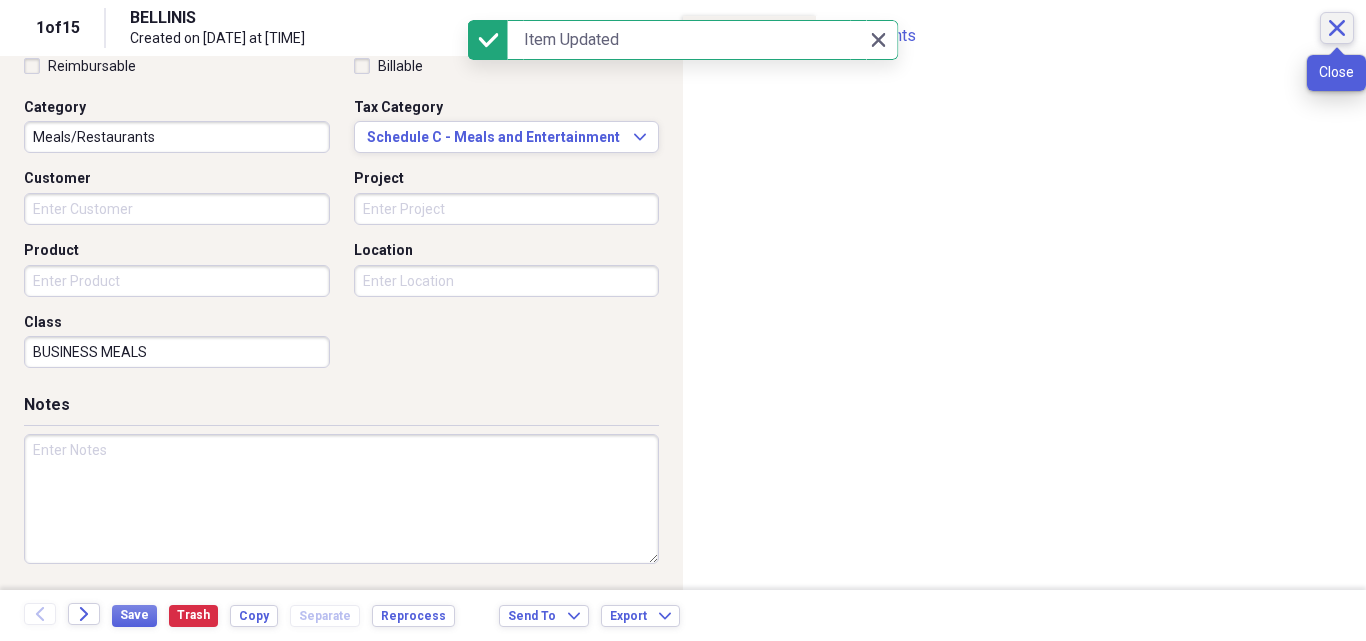 click on "Close" 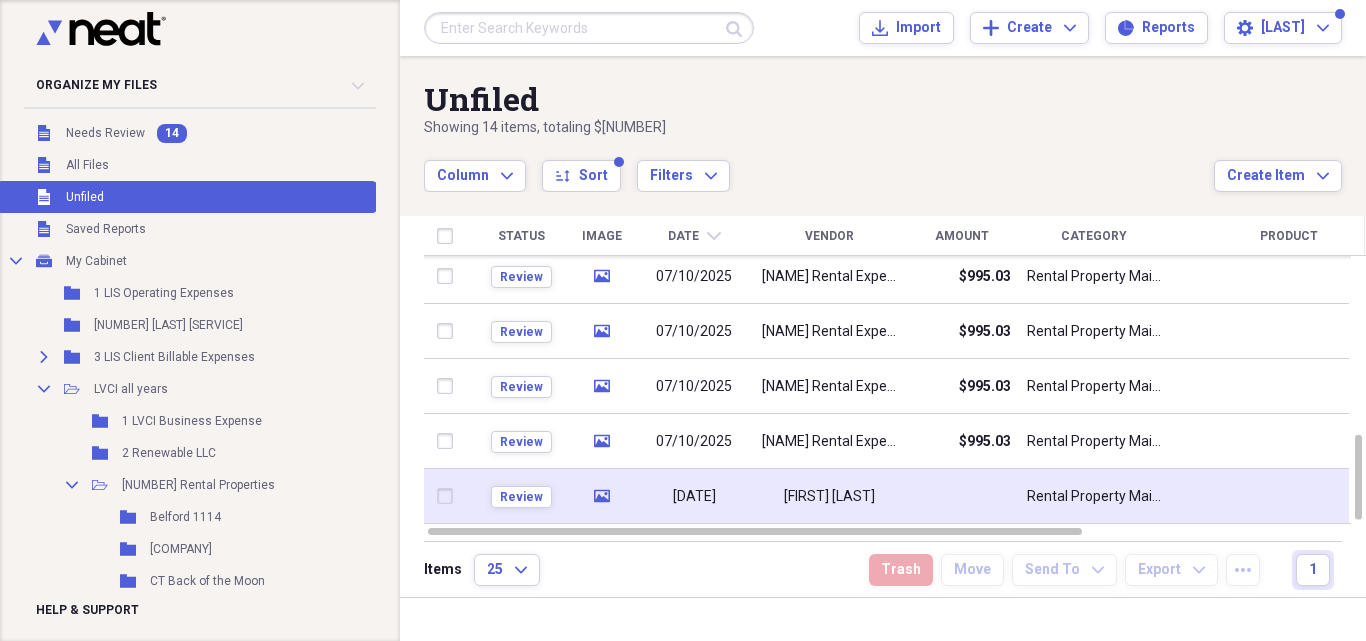 click on "[FIRST] [LAST]" at bounding box center [829, 496] 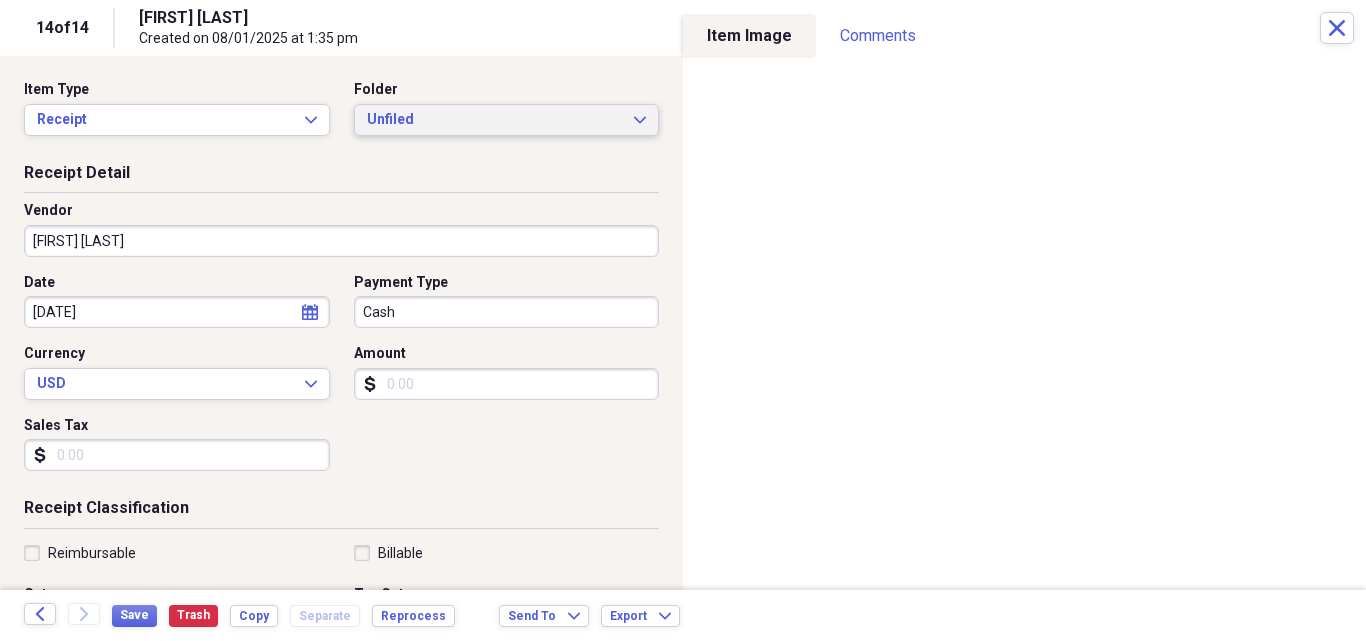 click on "Unfiled" at bounding box center [495, 120] 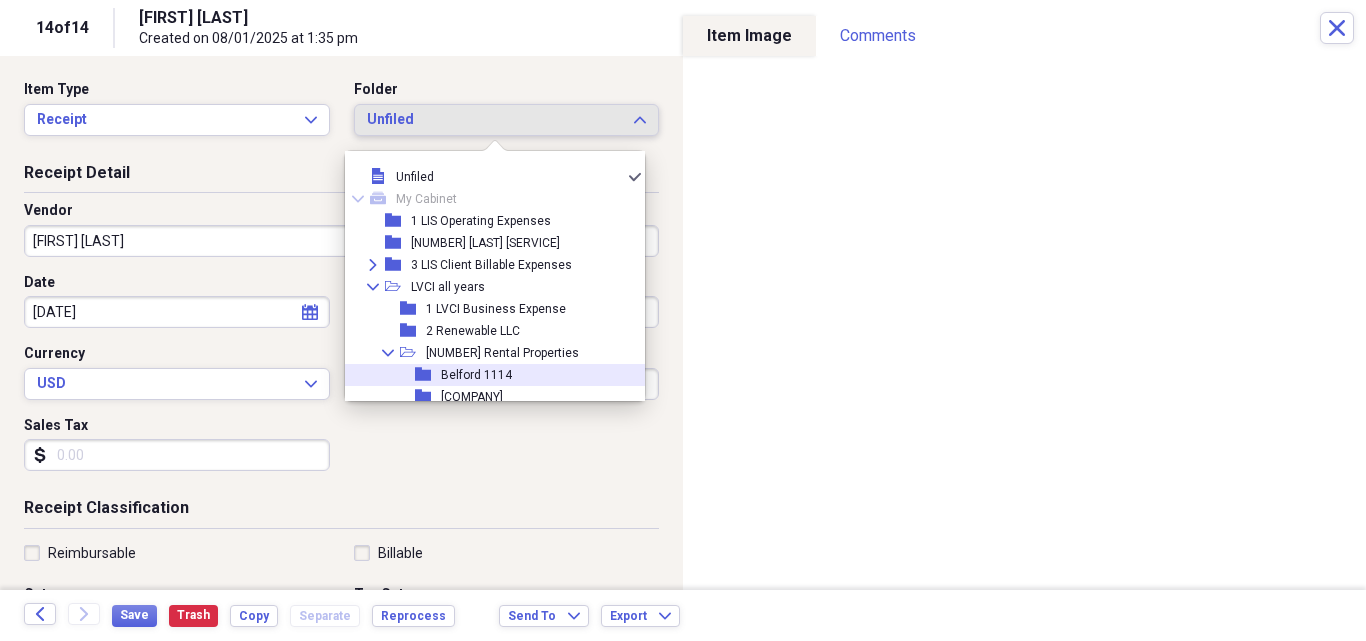 click on "Belford 1114" at bounding box center (476, 375) 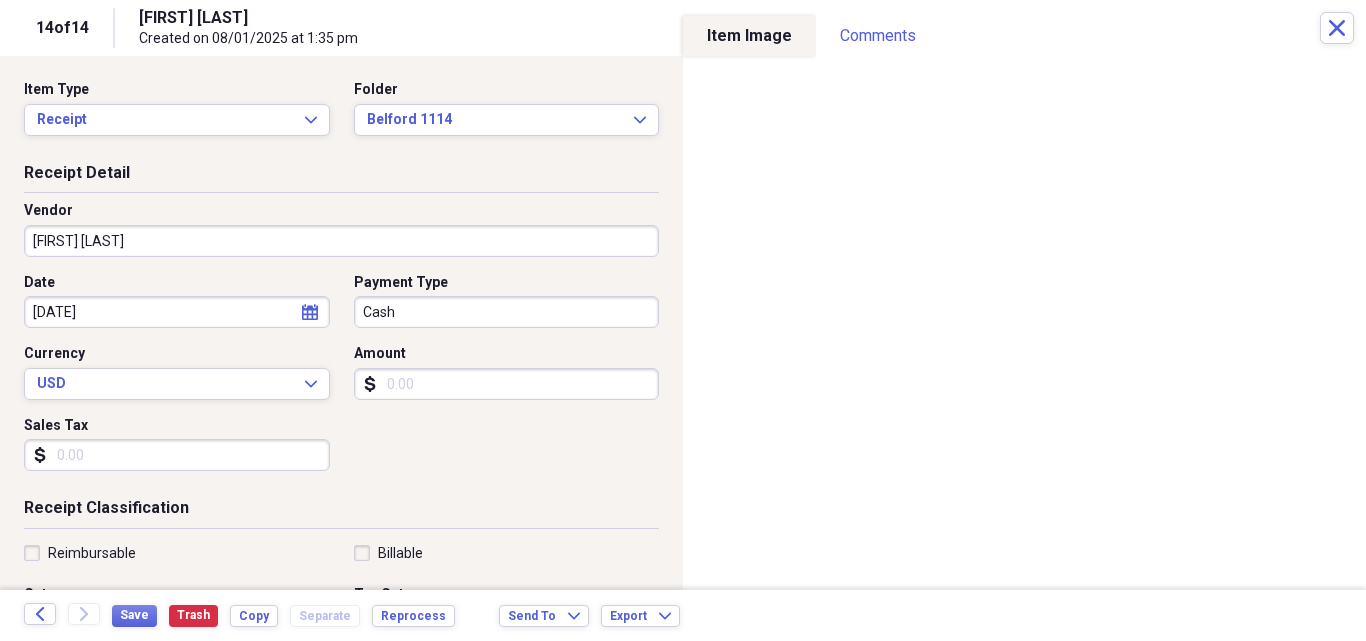 select on "6" 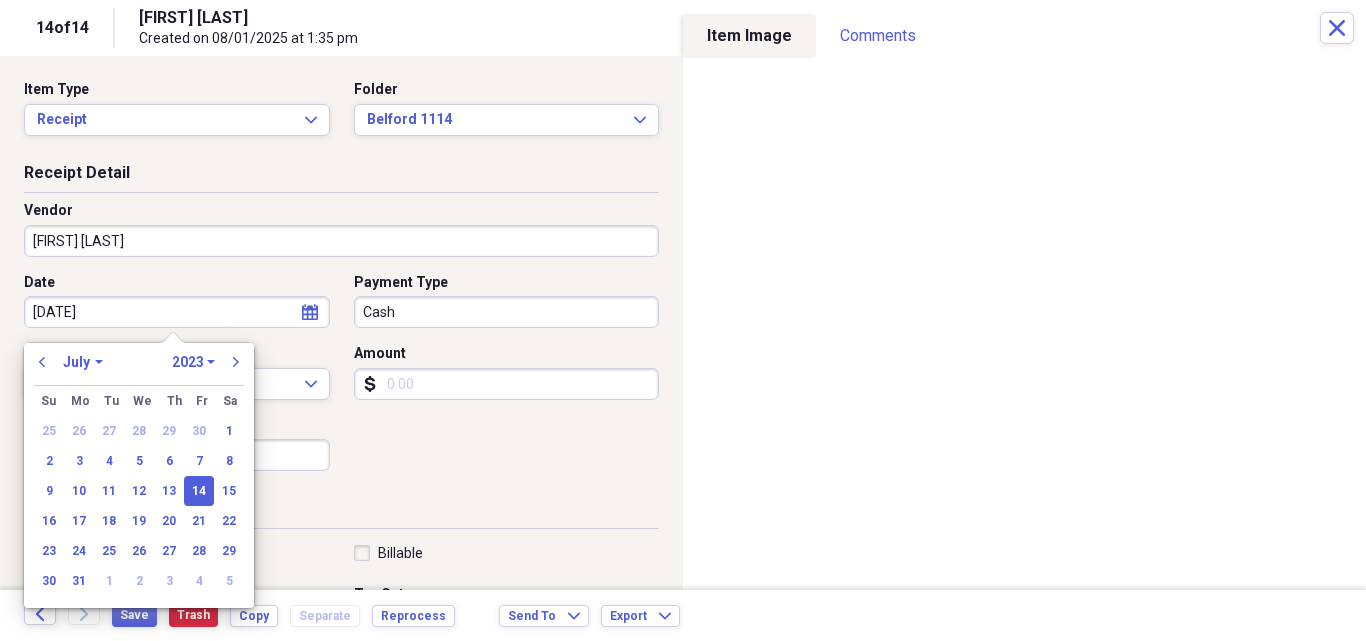 drag, startPoint x: 76, startPoint y: 310, endPoint x: 2, endPoint y: 310, distance: 74 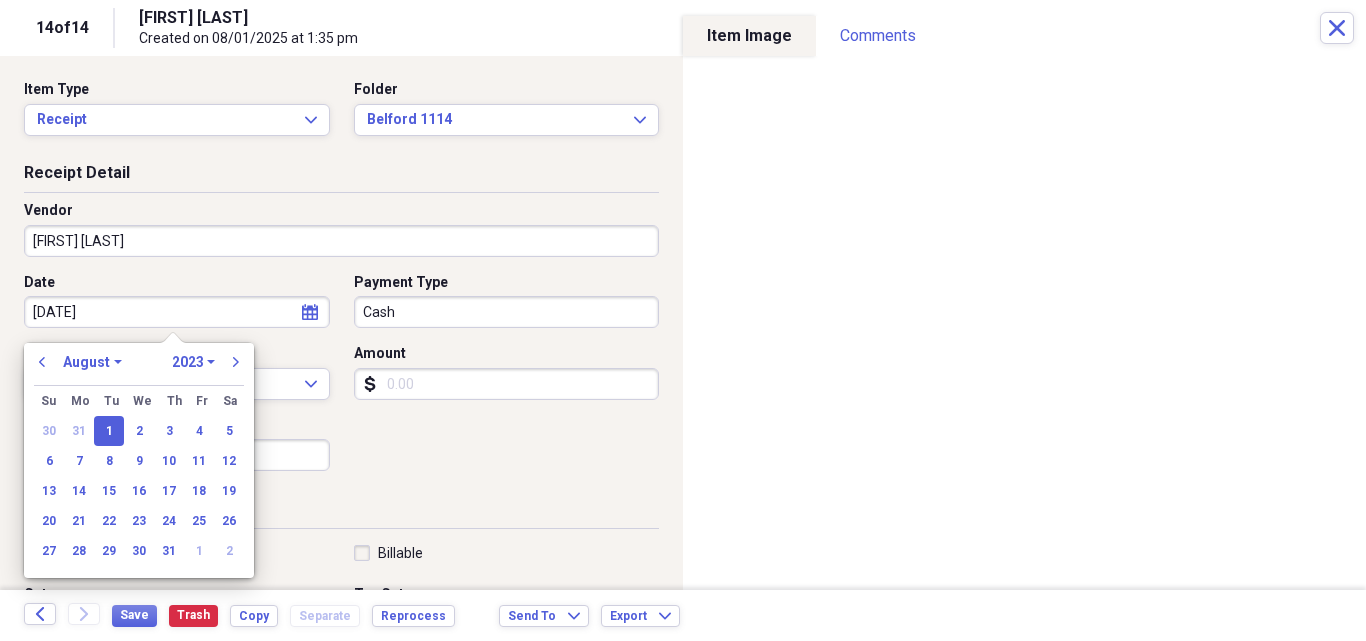 type on "8/1/2025" 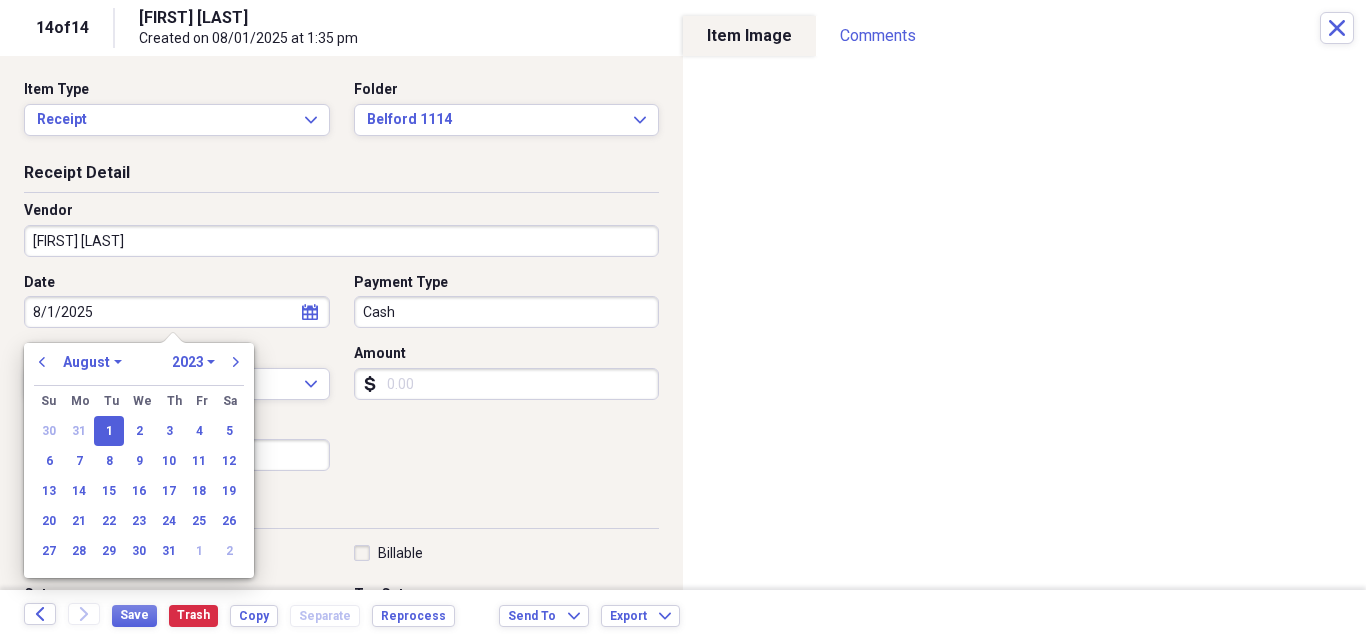 select on "2025" 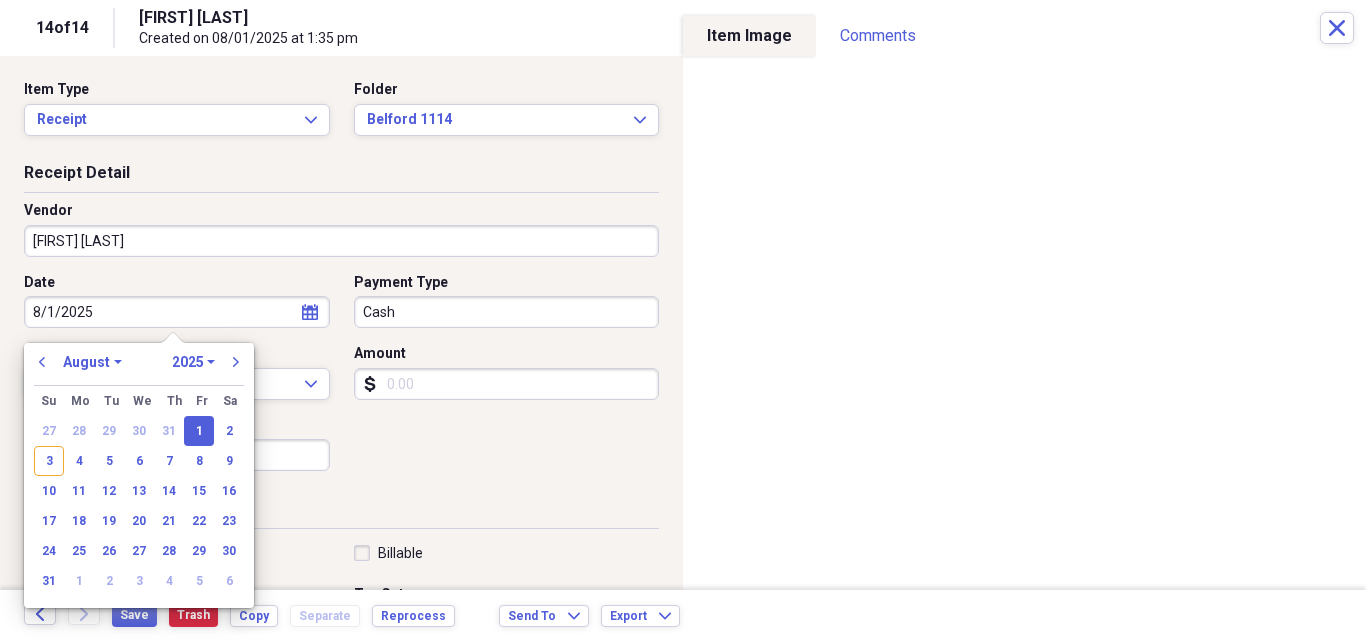 type on "08/01/2025" 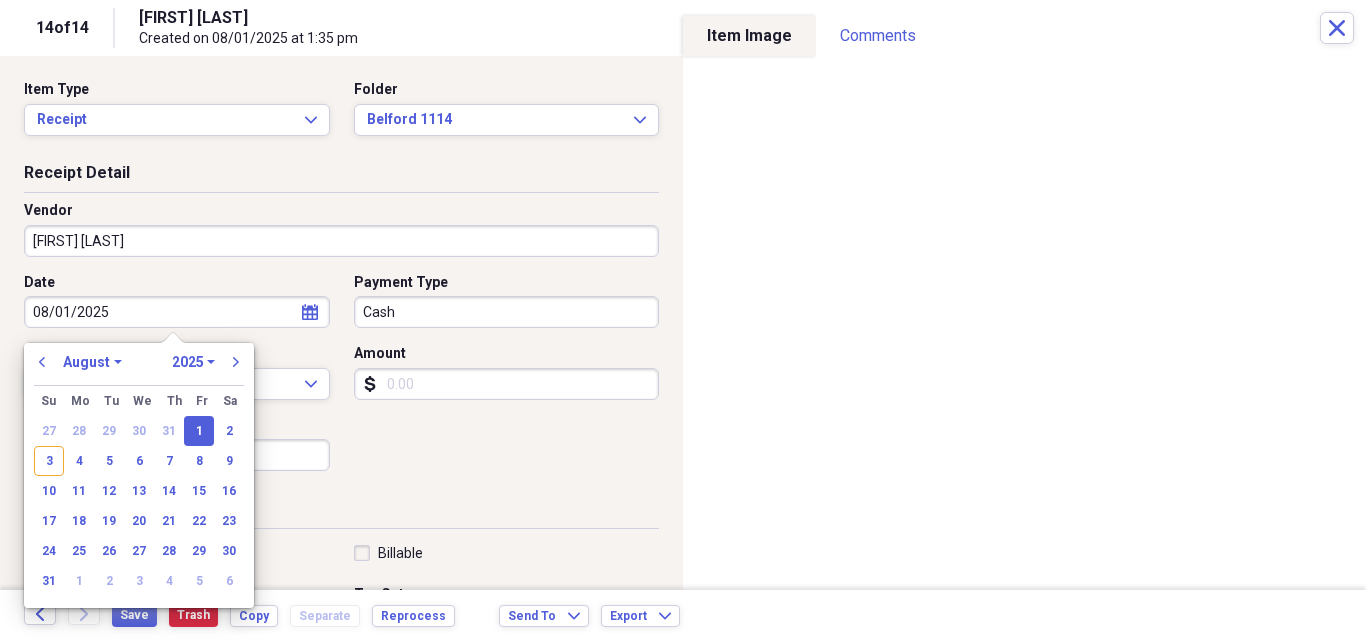 click on "Receipt Detail" at bounding box center (341, 177) 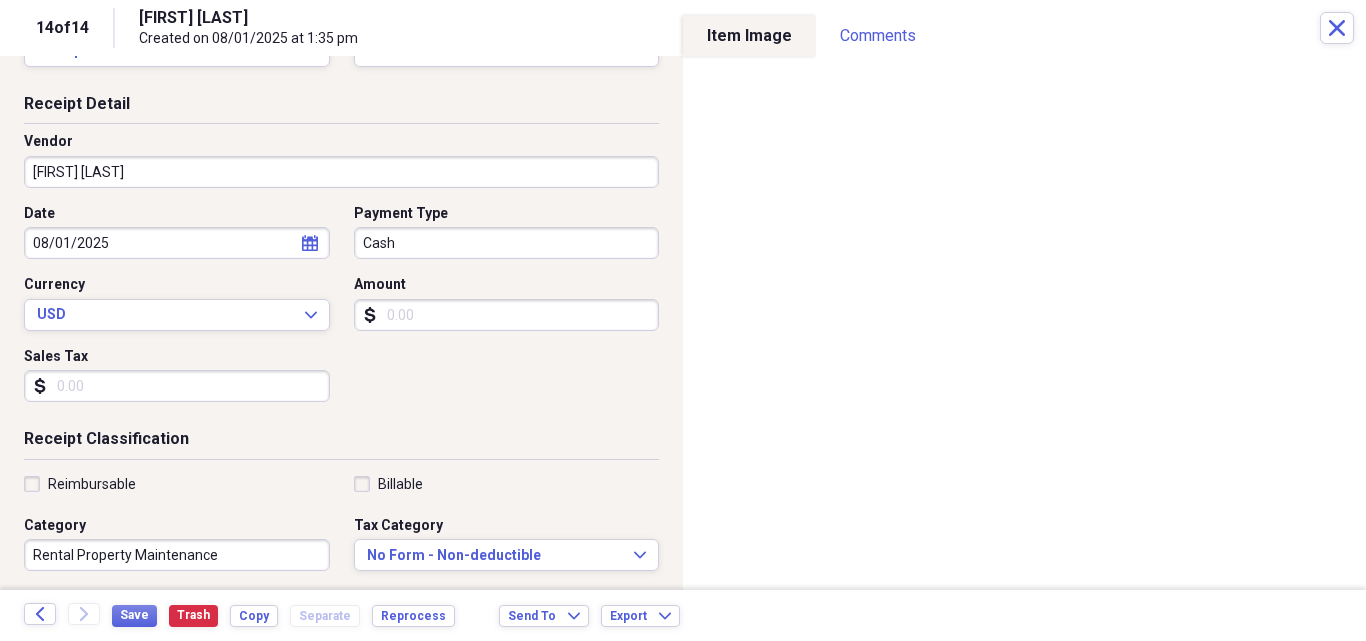 scroll, scrollTop: 200, scrollLeft: 0, axis: vertical 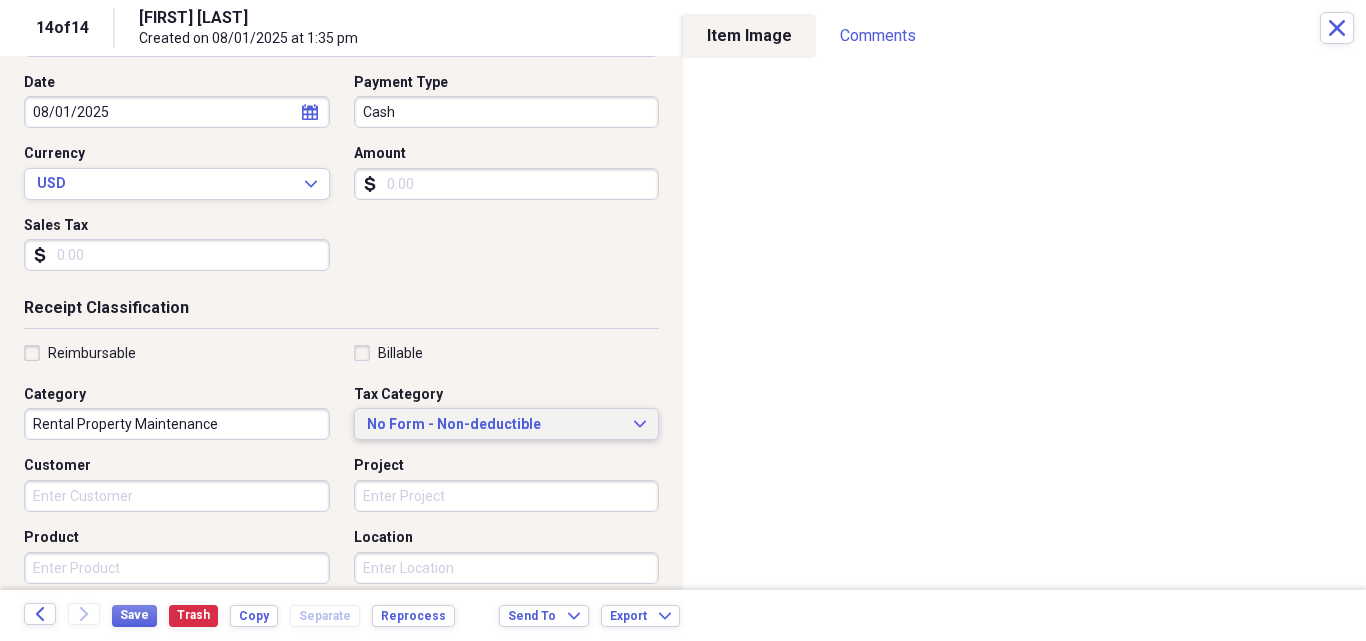 click on "No Form - Non-deductible" at bounding box center [495, 425] 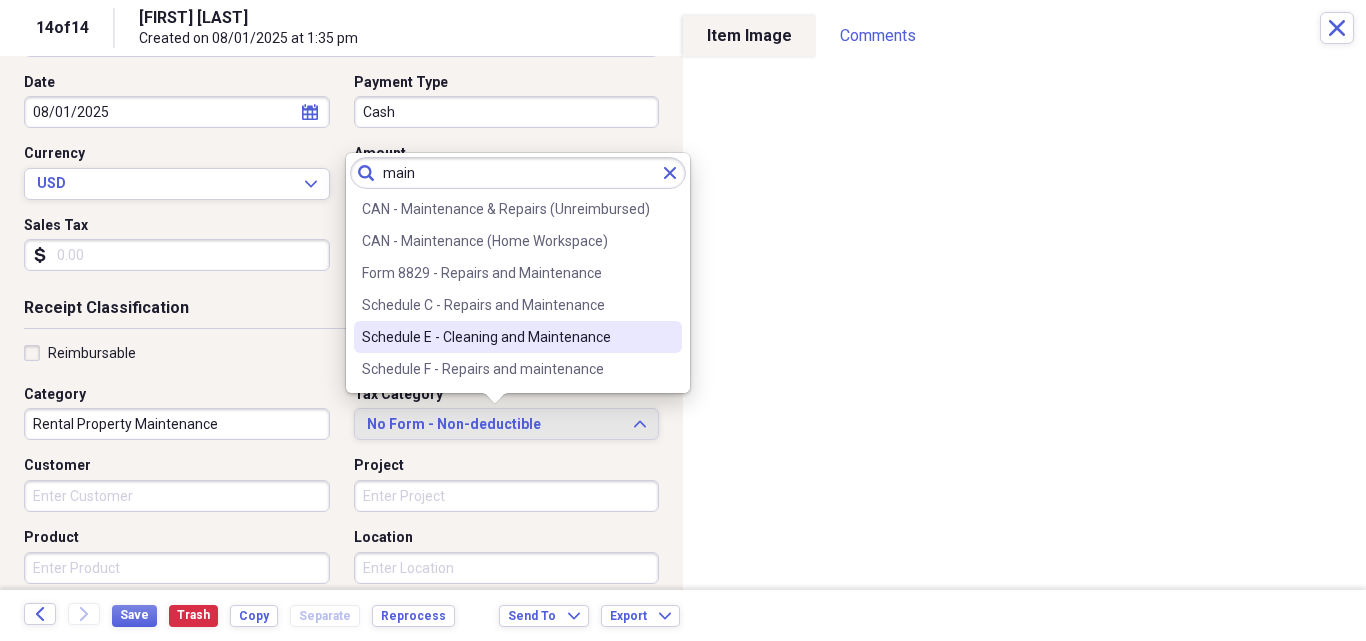 type on "main" 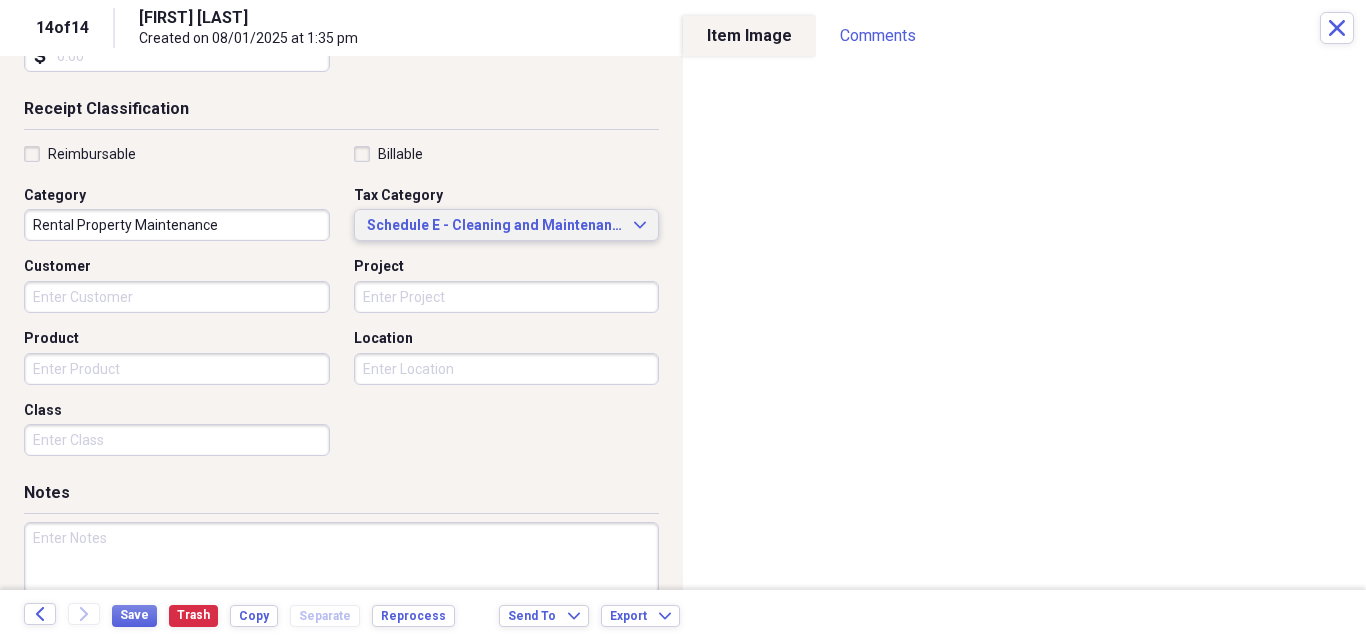 scroll, scrollTop: 487, scrollLeft: 0, axis: vertical 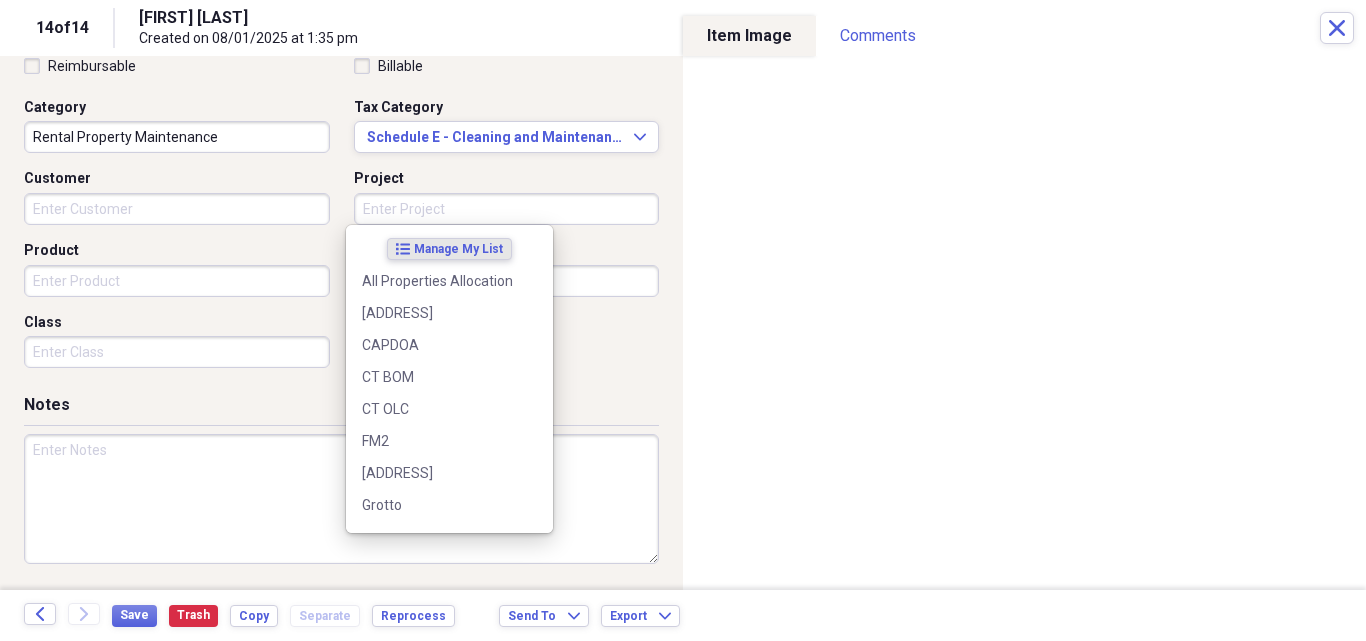 click on "Project" at bounding box center [507, 209] 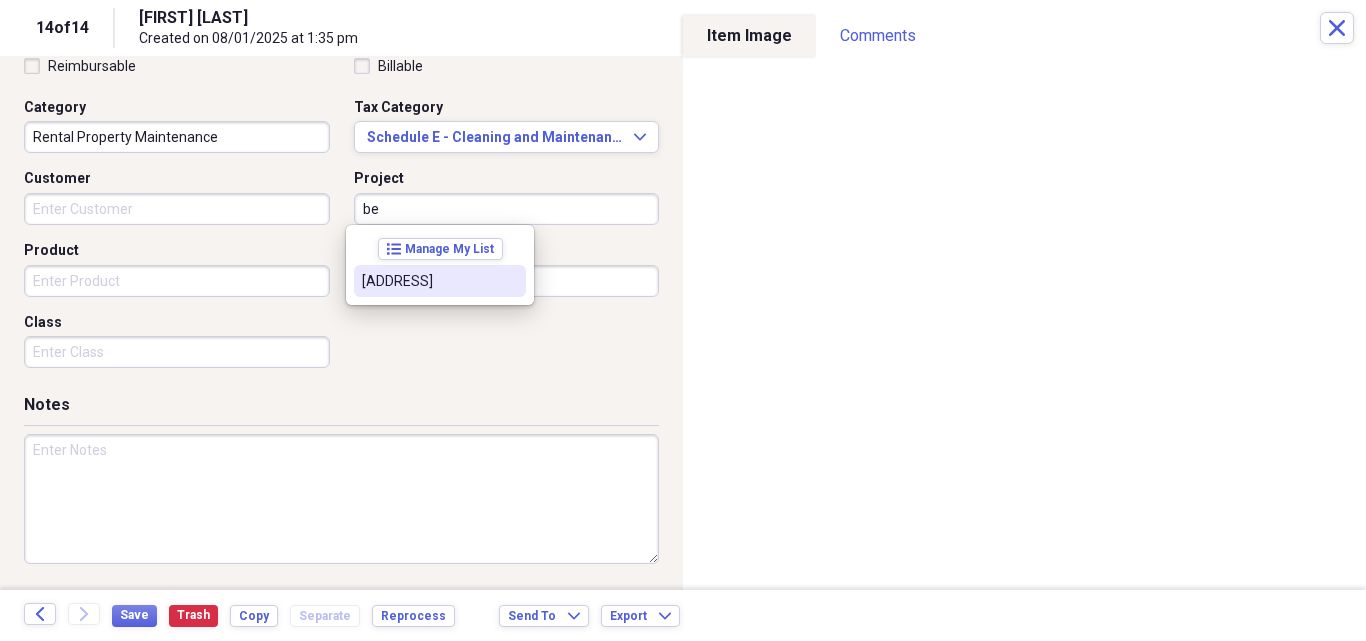 click on "[ADDRESS]" at bounding box center [428, 281] 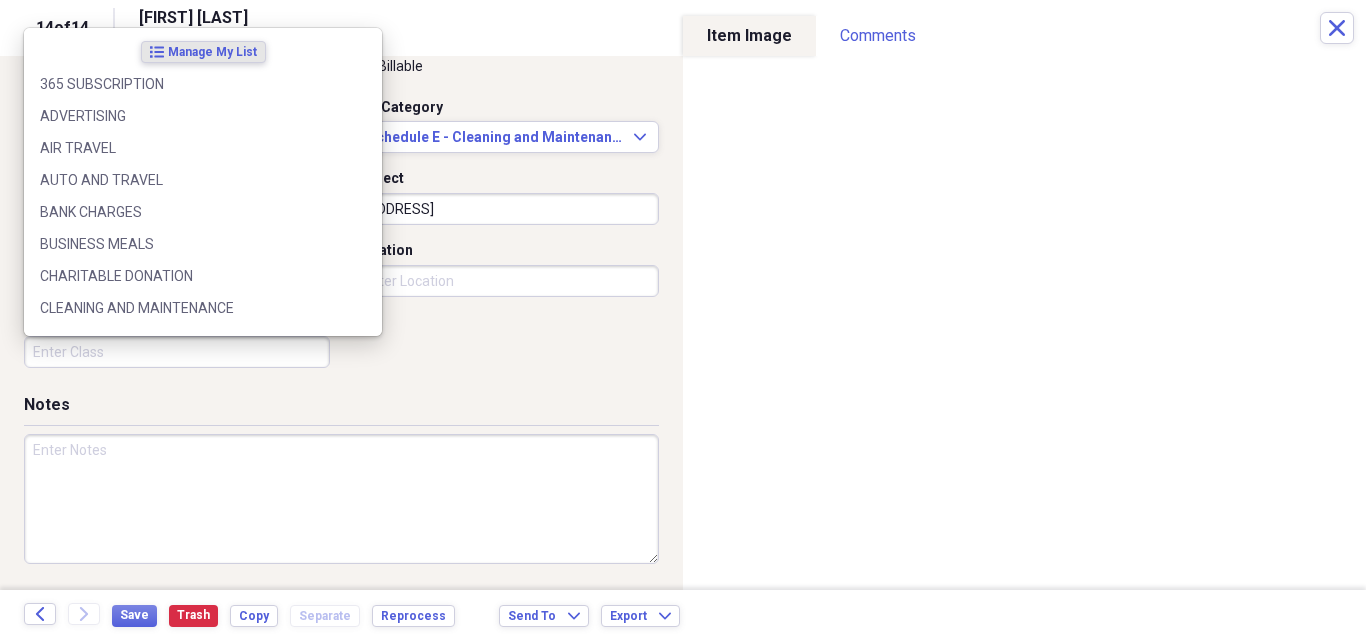 click on "Class" at bounding box center (177, 352) 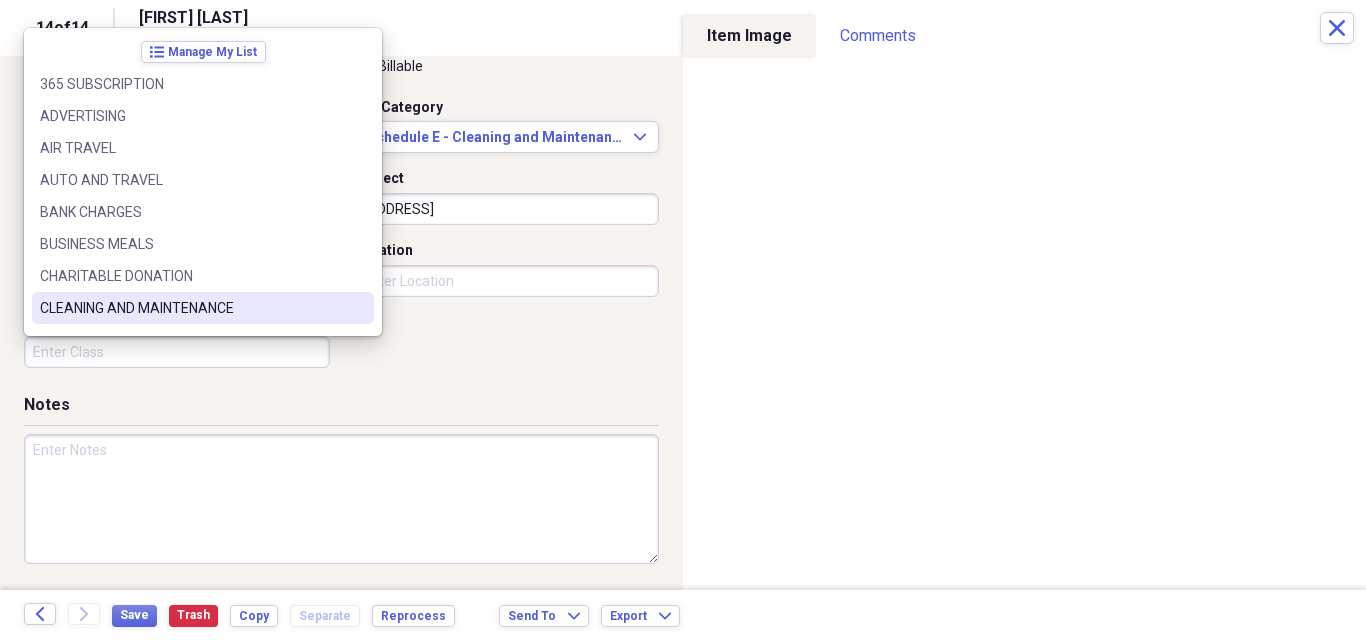 click on "CLEANING AND MAINTENANCE" at bounding box center (191, 308) 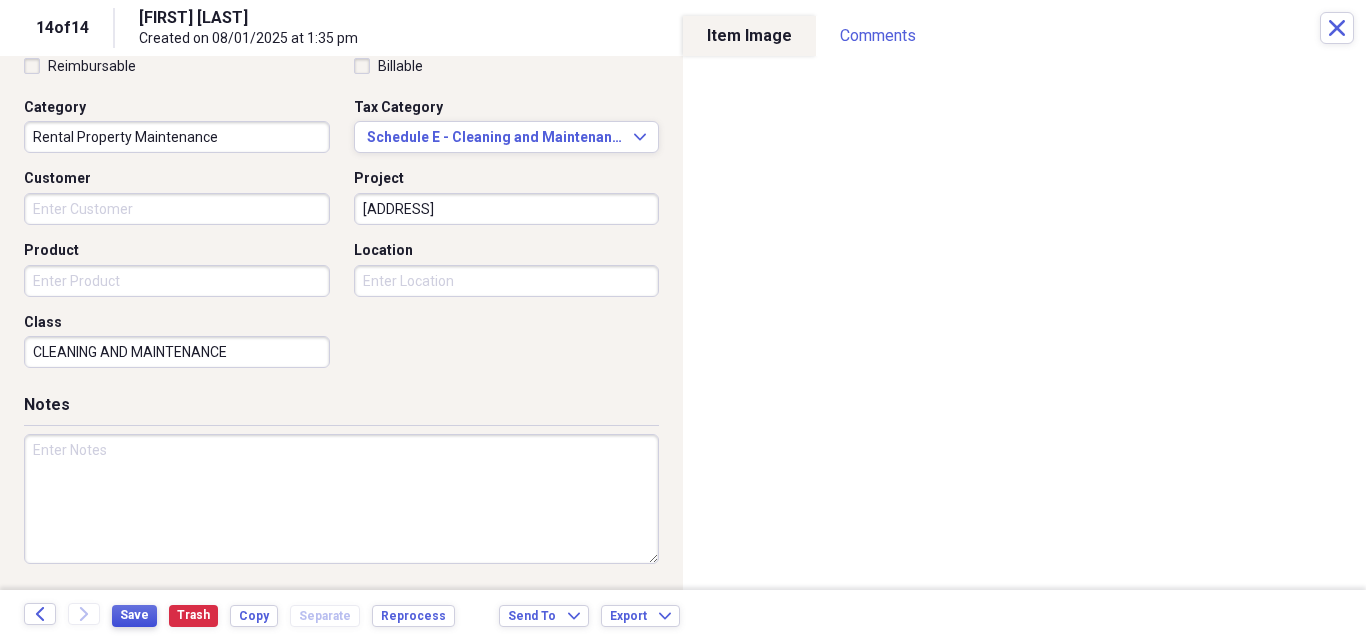 click on "Save" at bounding box center (134, 615) 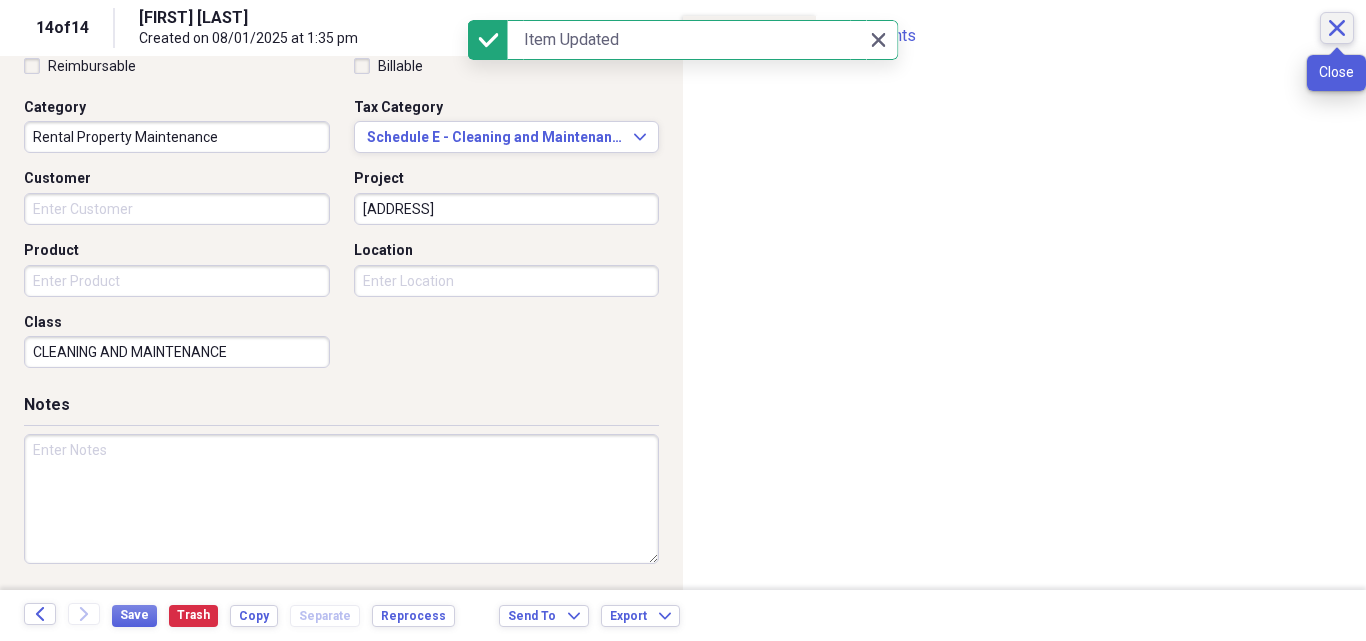 click on "Close" 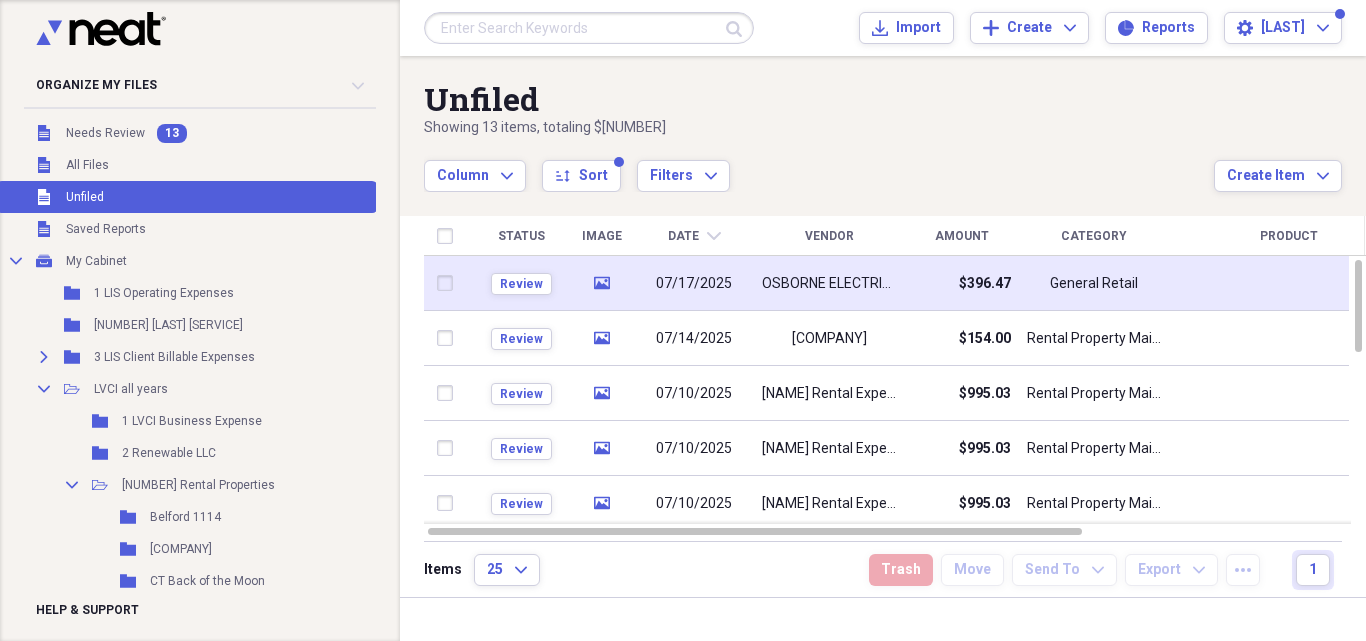 click on "OSBORNE ELECTRIC COMPANY" at bounding box center (829, 284) 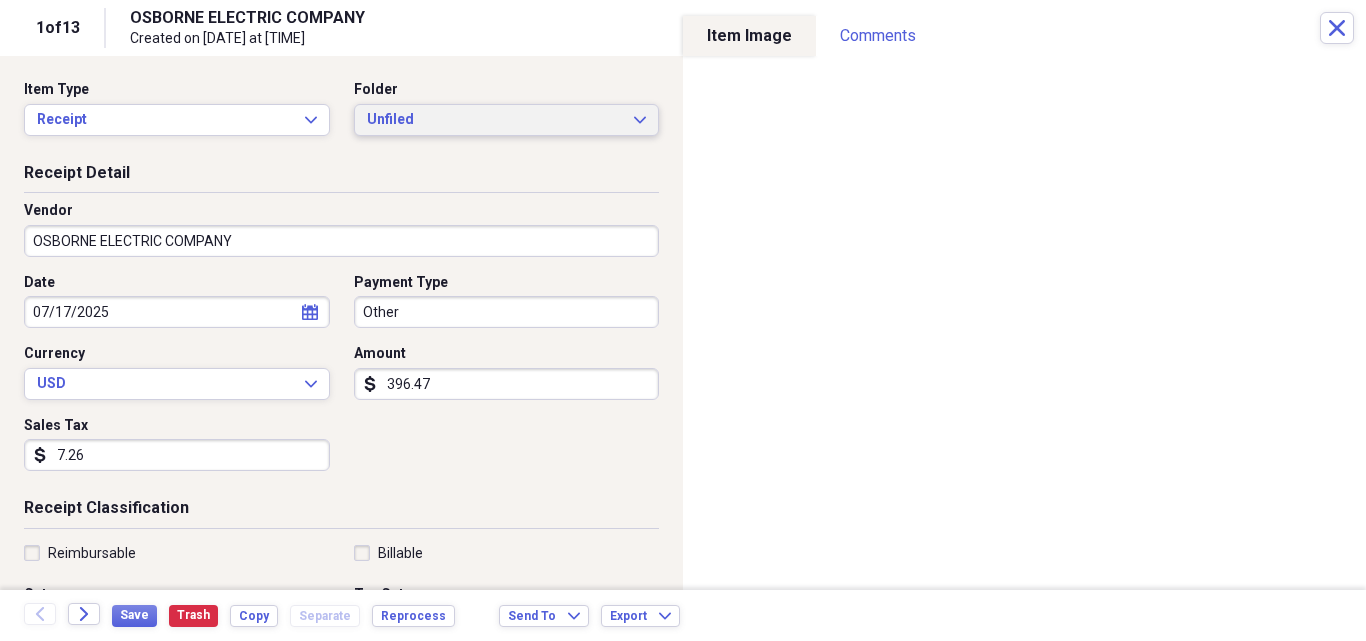 click on "Unfiled" at bounding box center [495, 120] 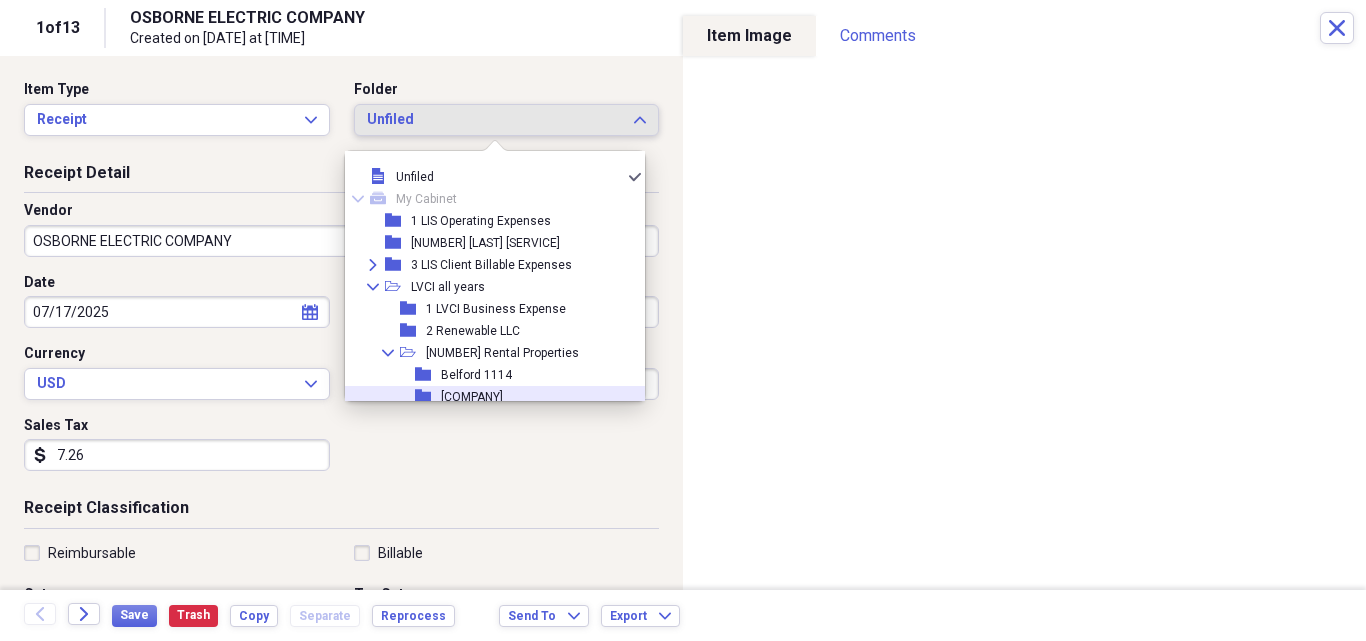 click on "[COMPANY]" at bounding box center [472, 397] 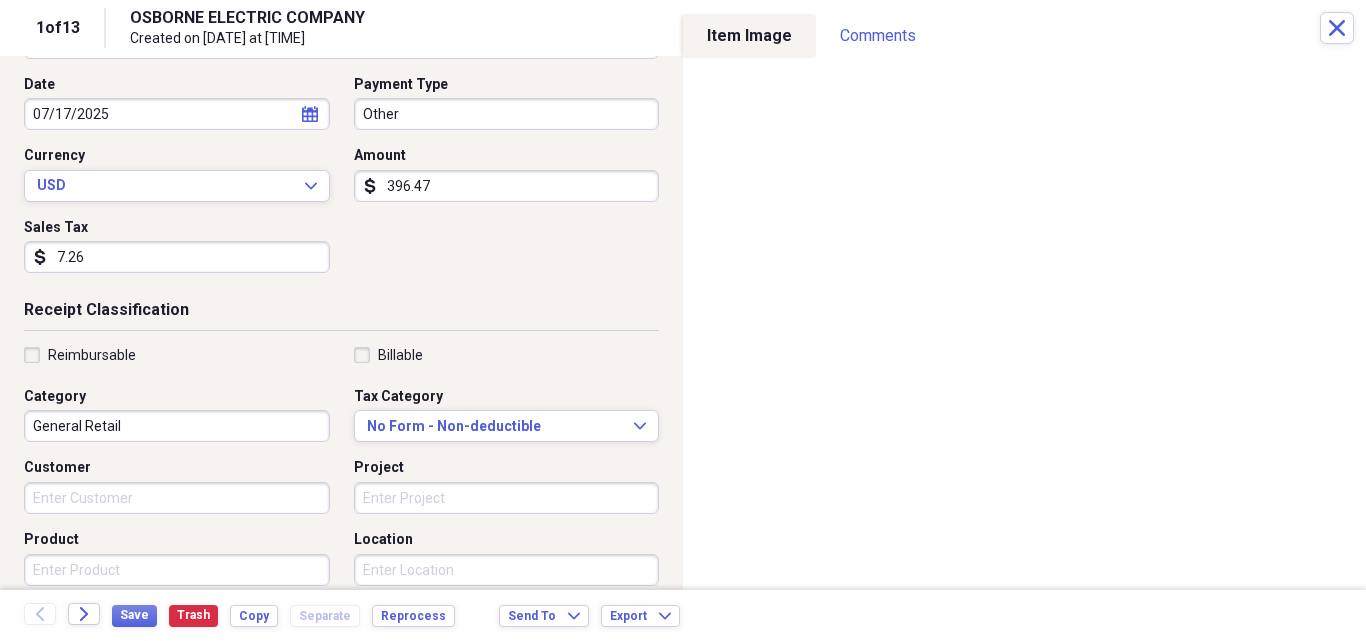 scroll, scrollTop: 200, scrollLeft: 0, axis: vertical 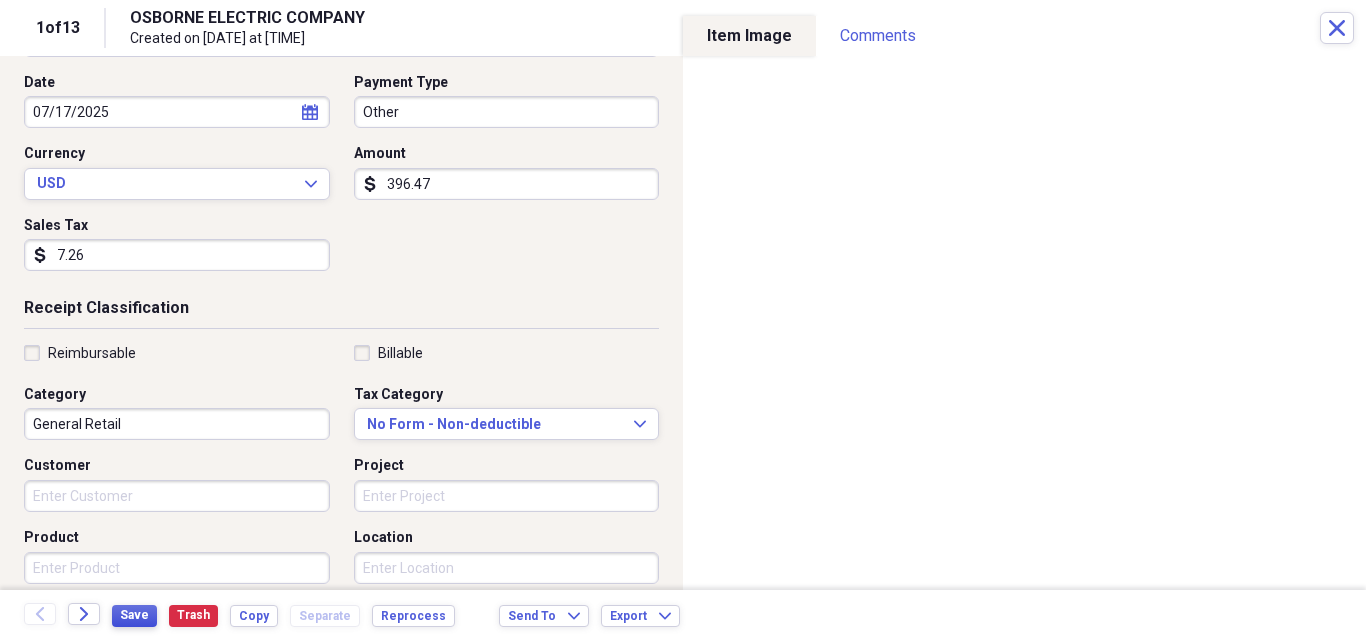 click on "Save" at bounding box center (134, 615) 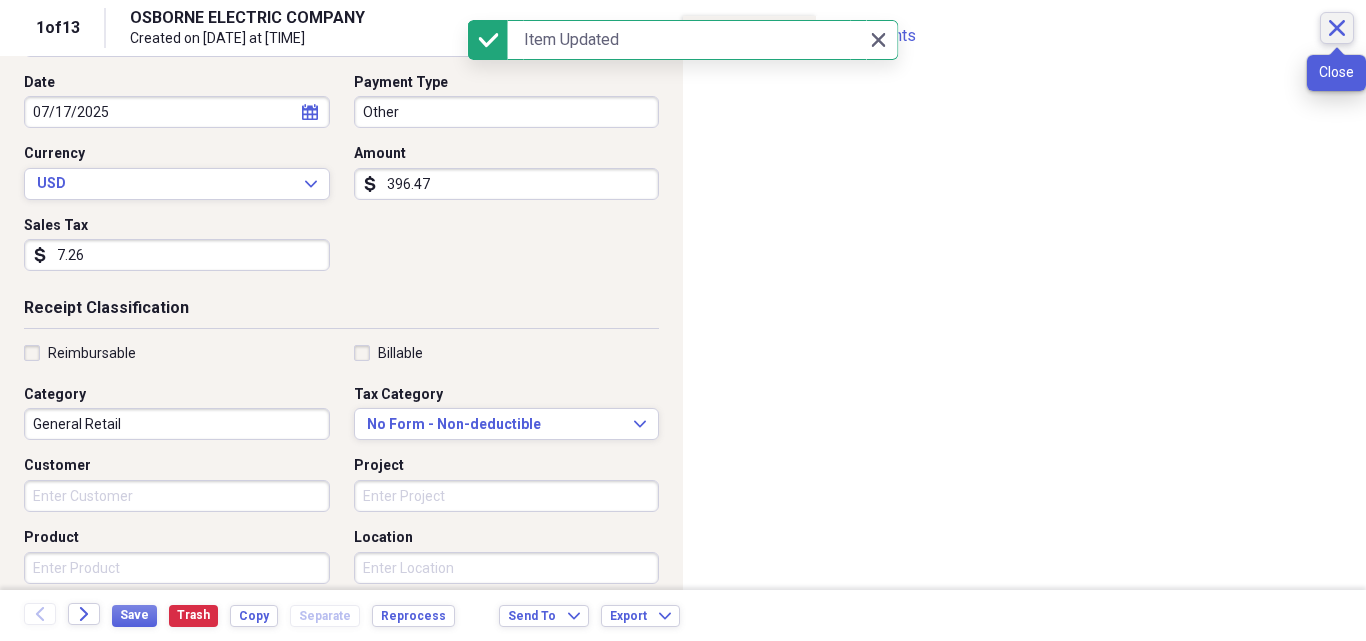 click 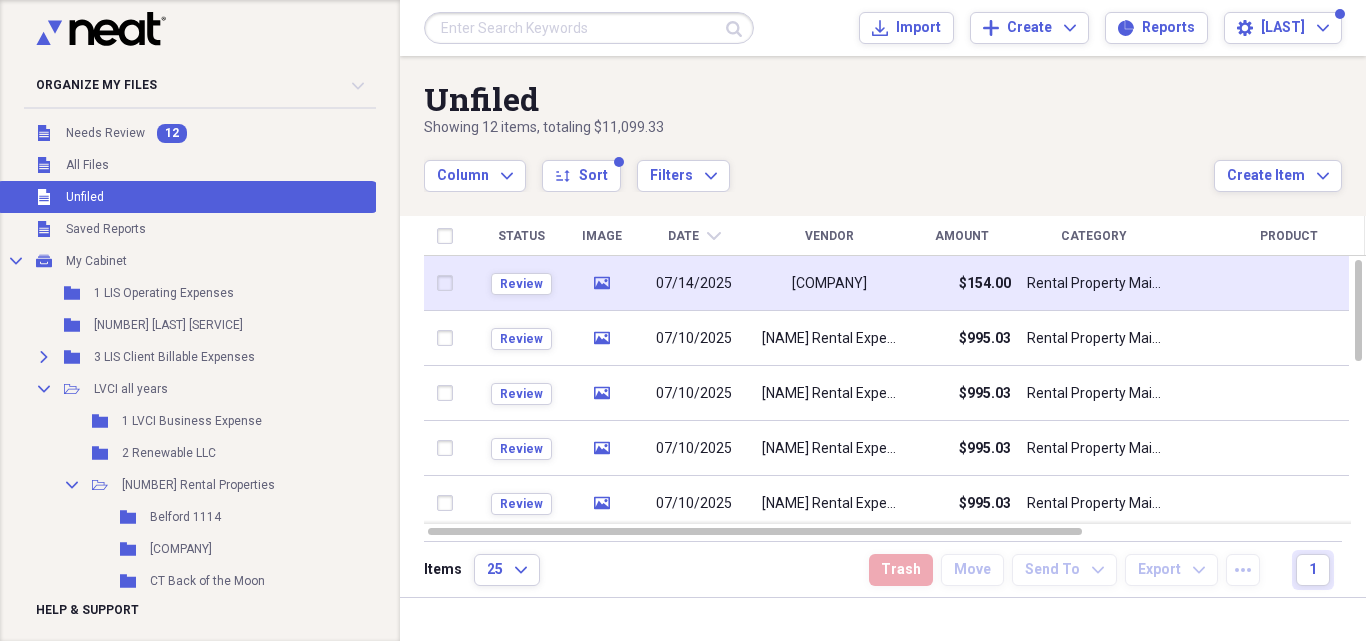 click on "[COMPANY]" at bounding box center [829, 284] 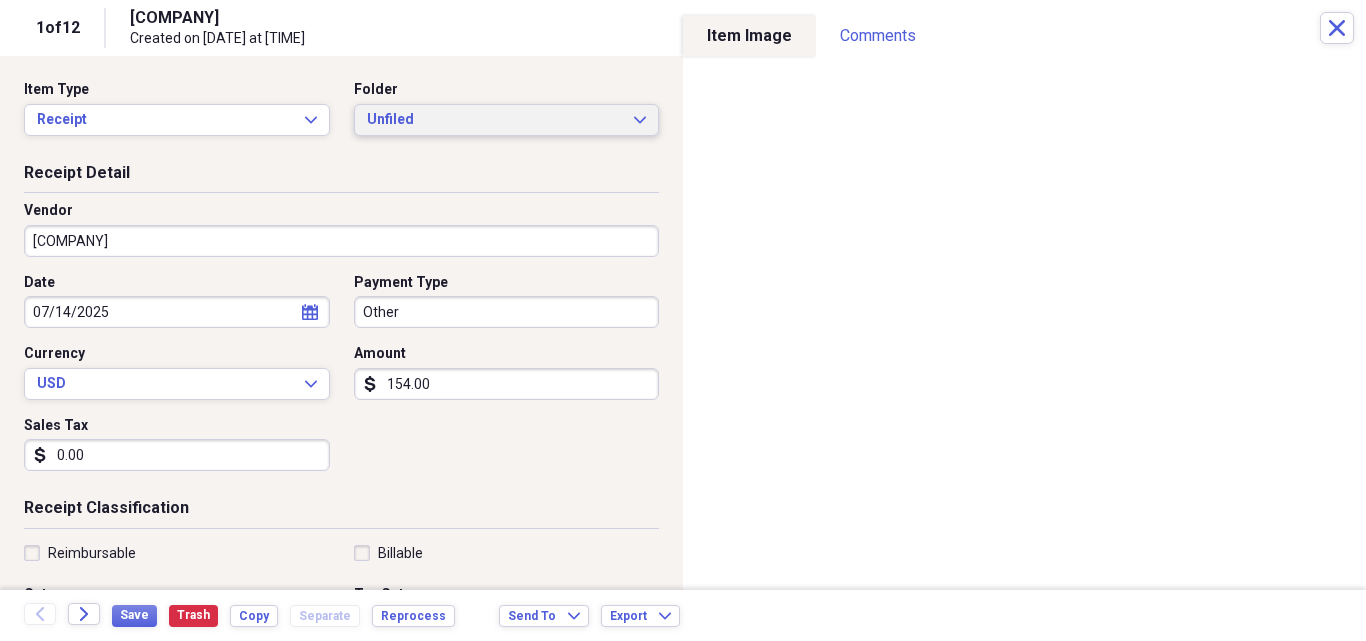 click on "Unfiled" at bounding box center [495, 120] 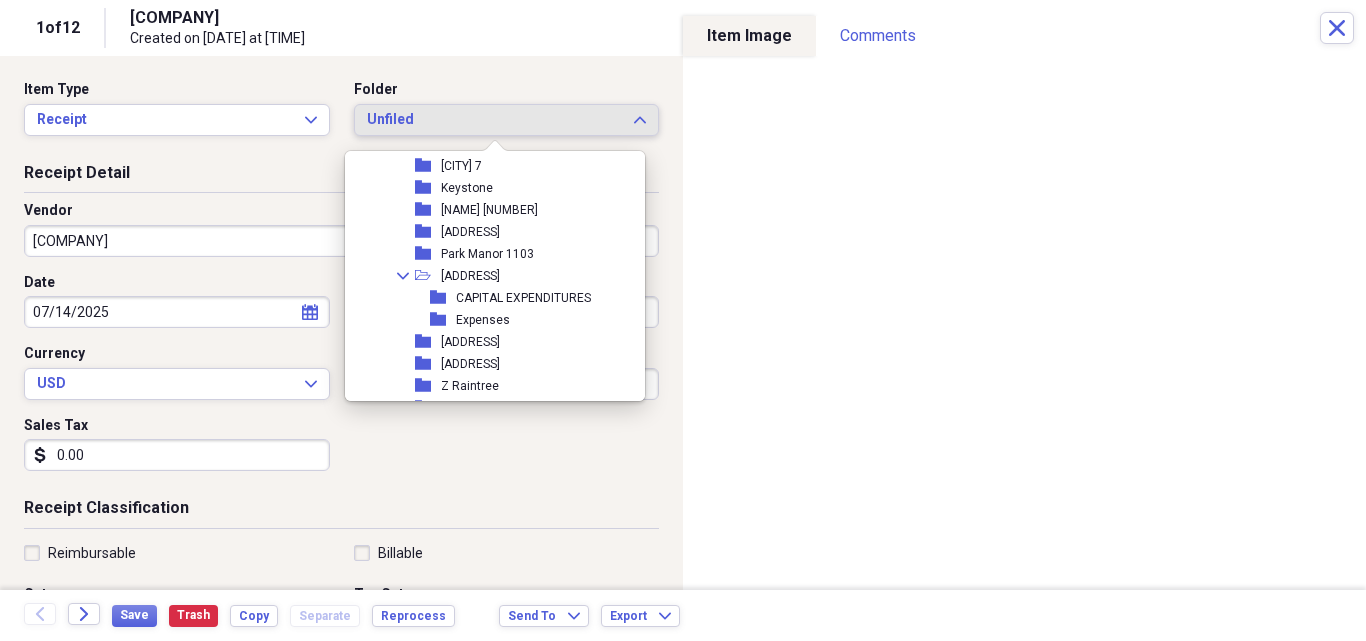 scroll, scrollTop: 300, scrollLeft: 0, axis: vertical 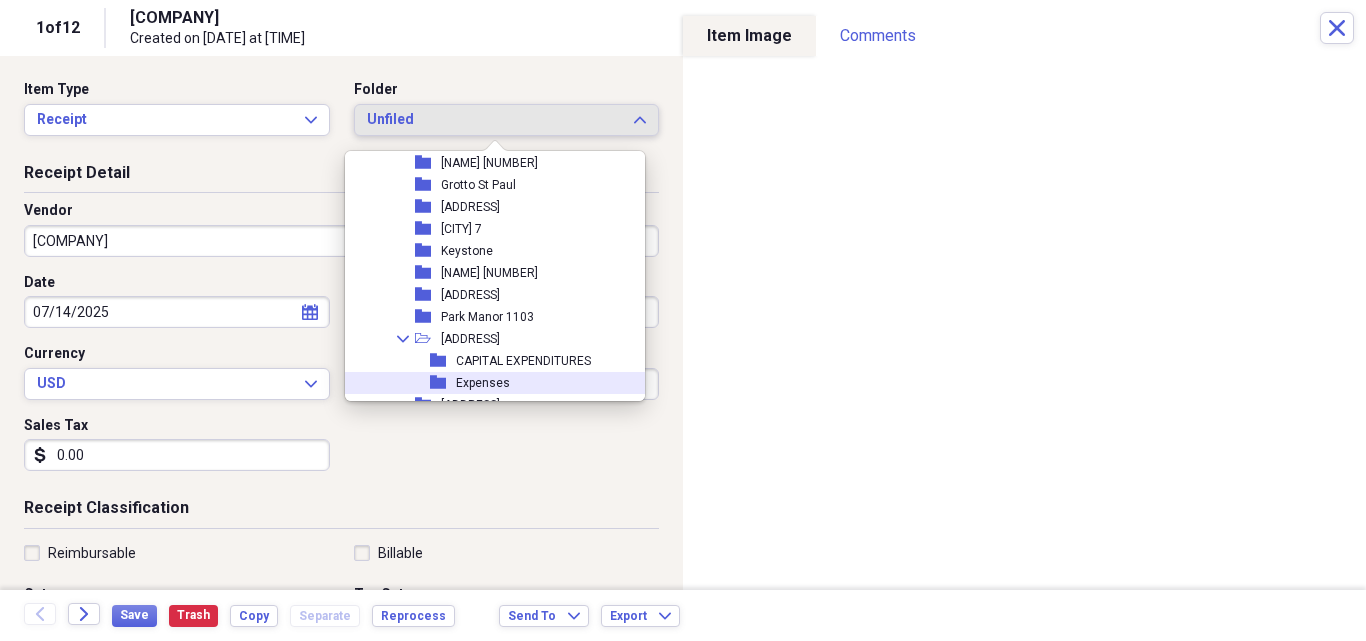 click on "Expenses" at bounding box center [483, 383] 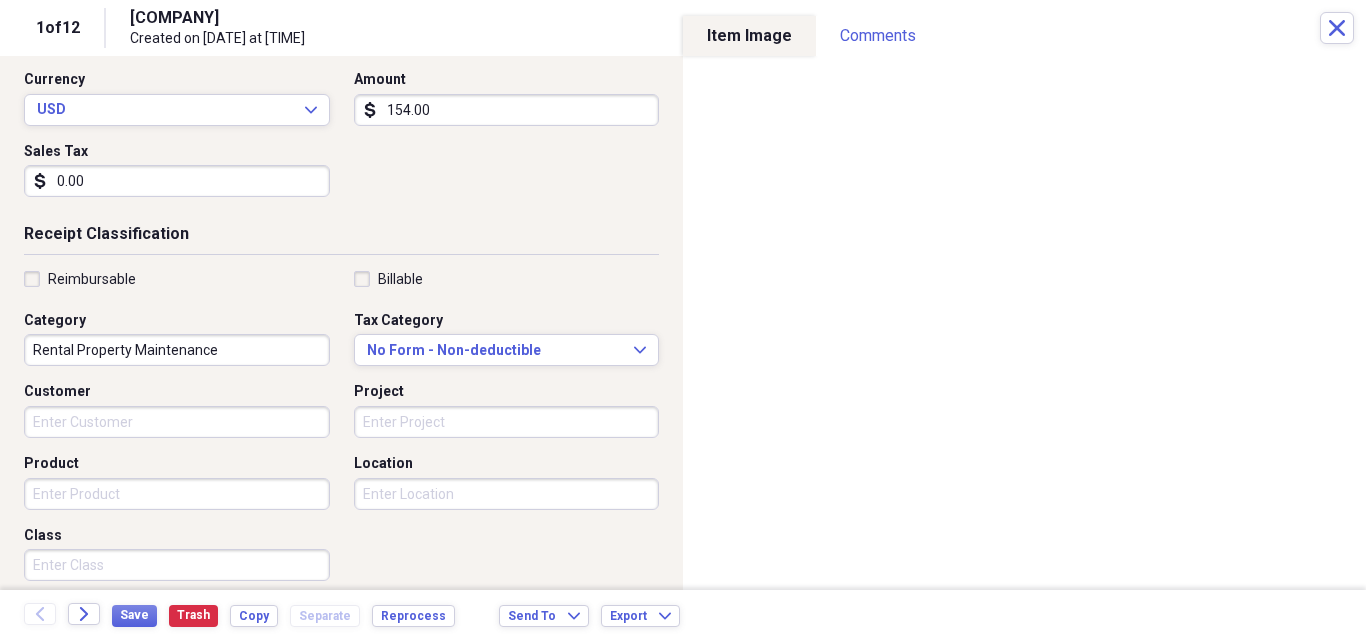 scroll, scrollTop: 300, scrollLeft: 0, axis: vertical 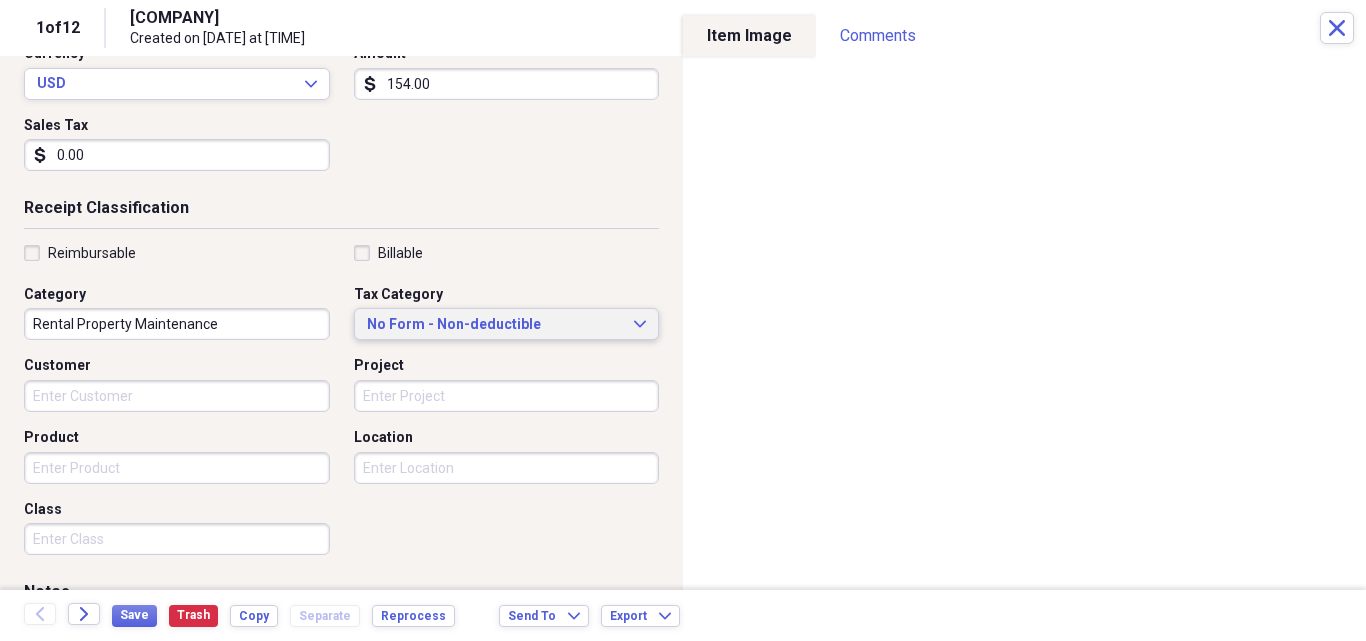 click on "No Form - Non-deductible" at bounding box center [495, 325] 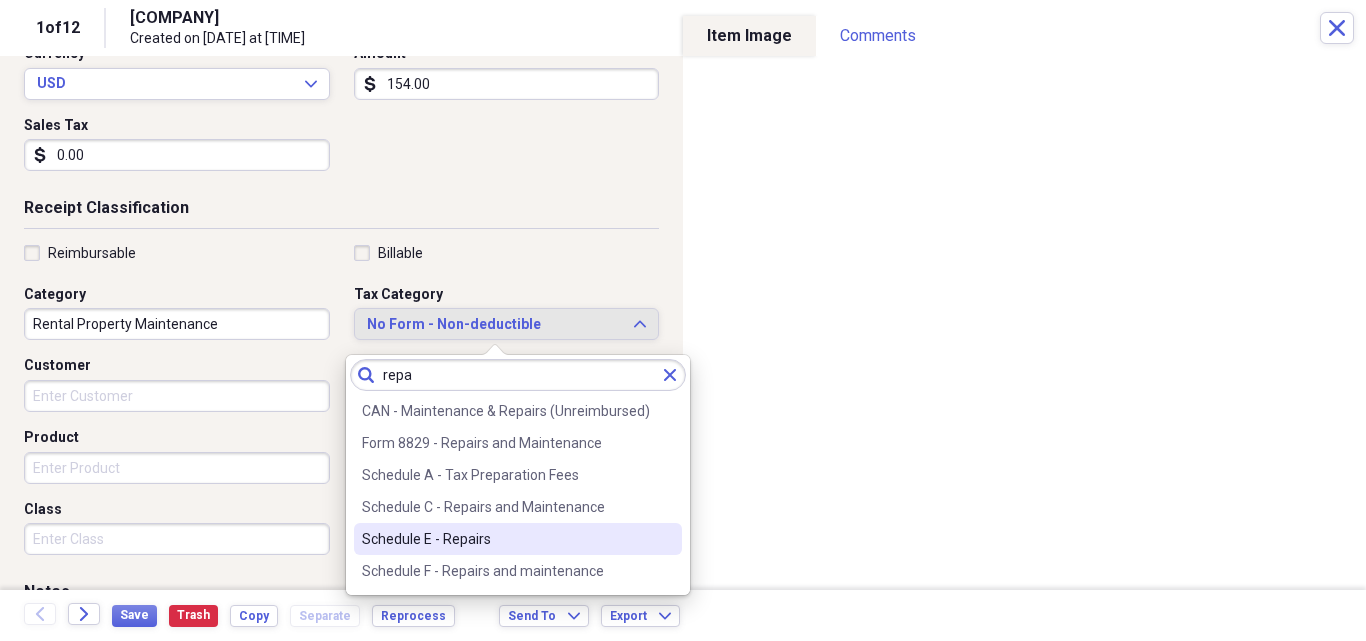 type on "repa" 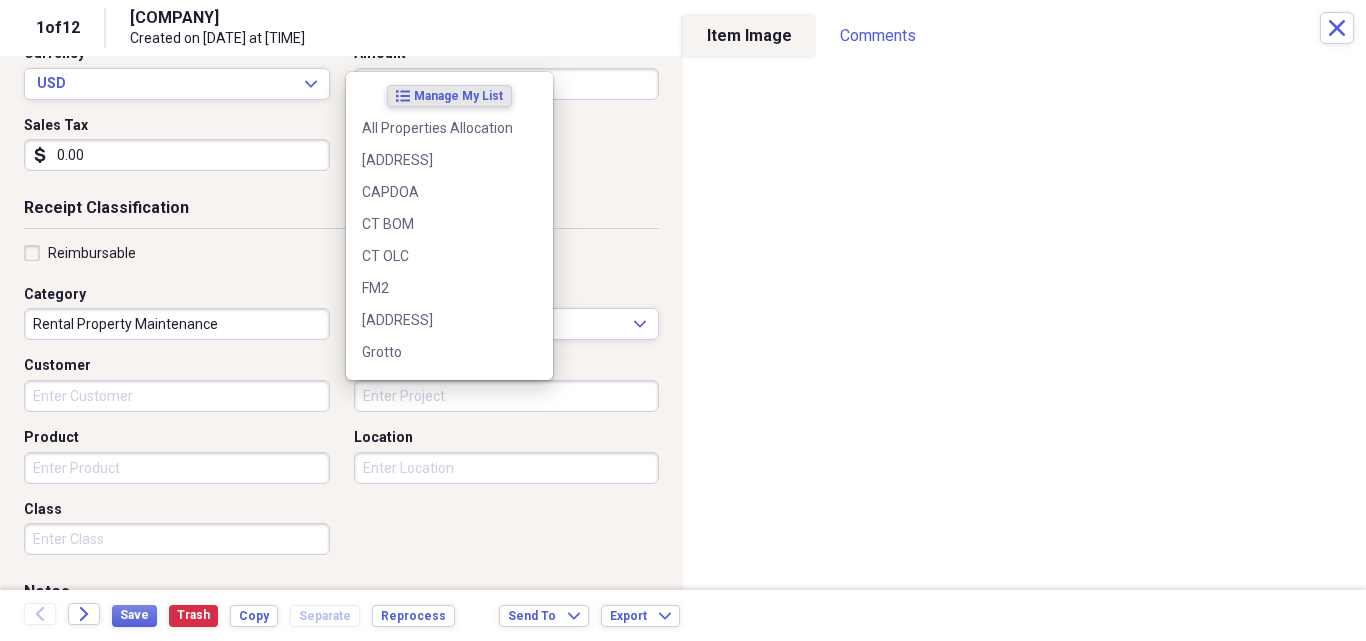 click on "Project" at bounding box center (507, 396) 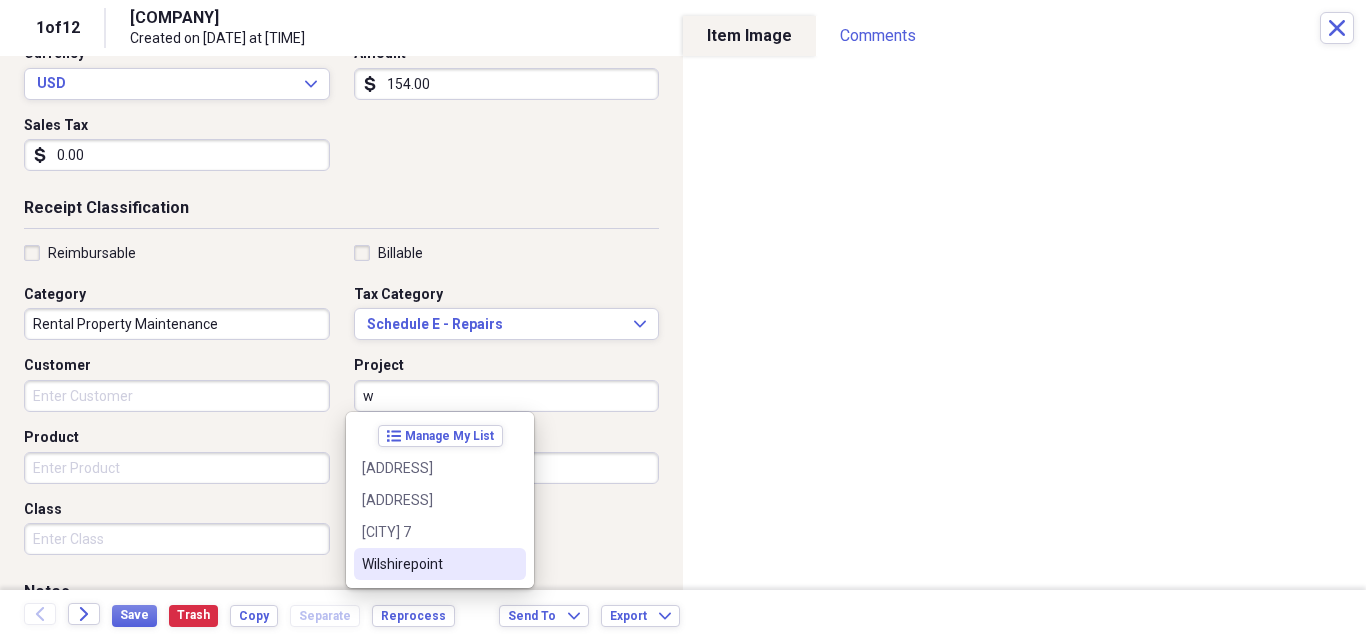 click on "Wilshirepoint" at bounding box center [428, 564] 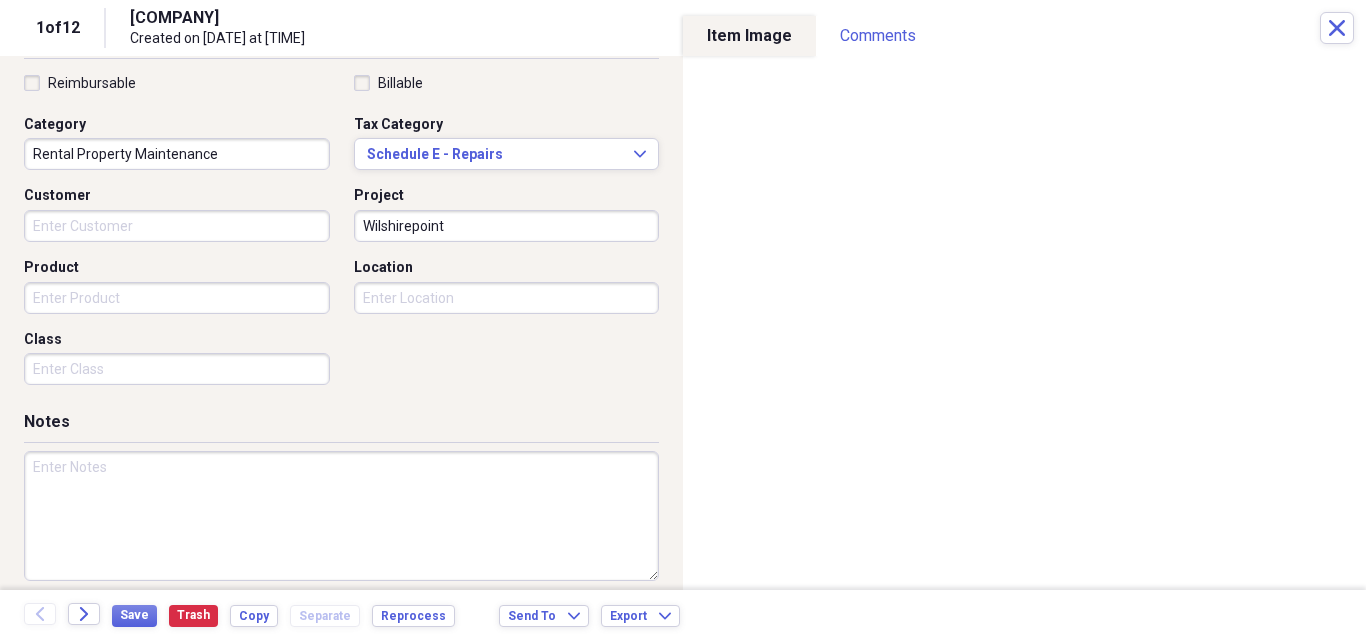 scroll, scrollTop: 487, scrollLeft: 0, axis: vertical 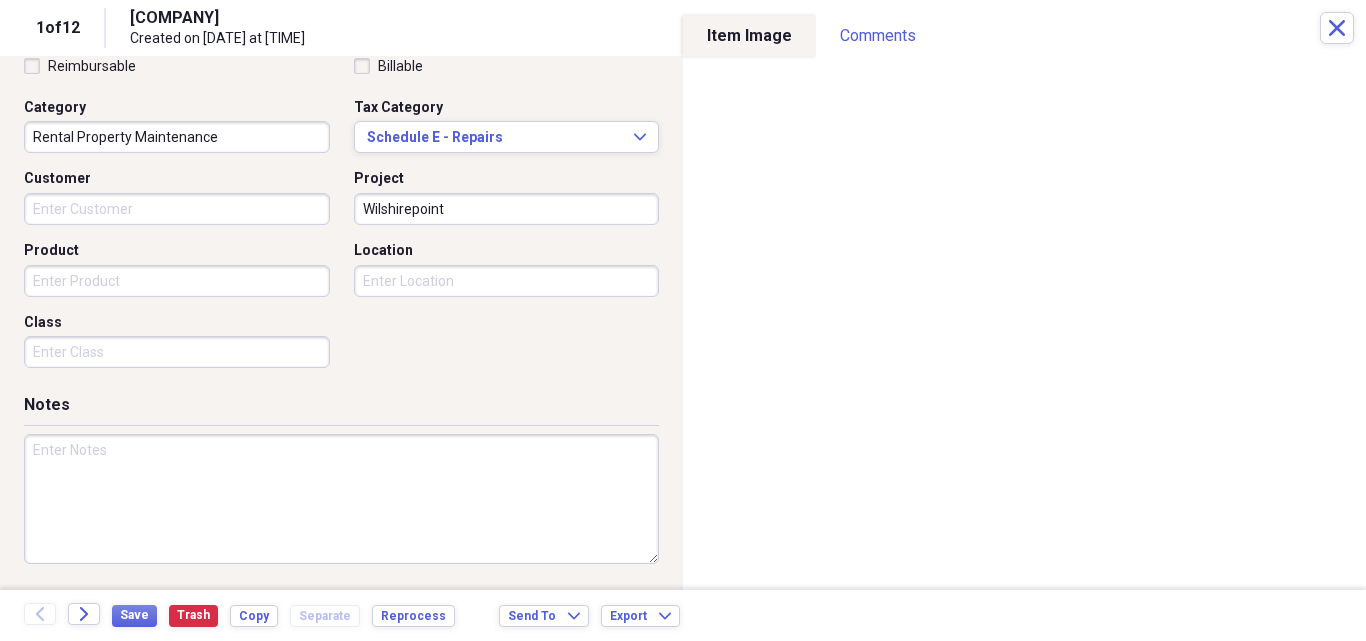 click on "Class" at bounding box center [177, 352] 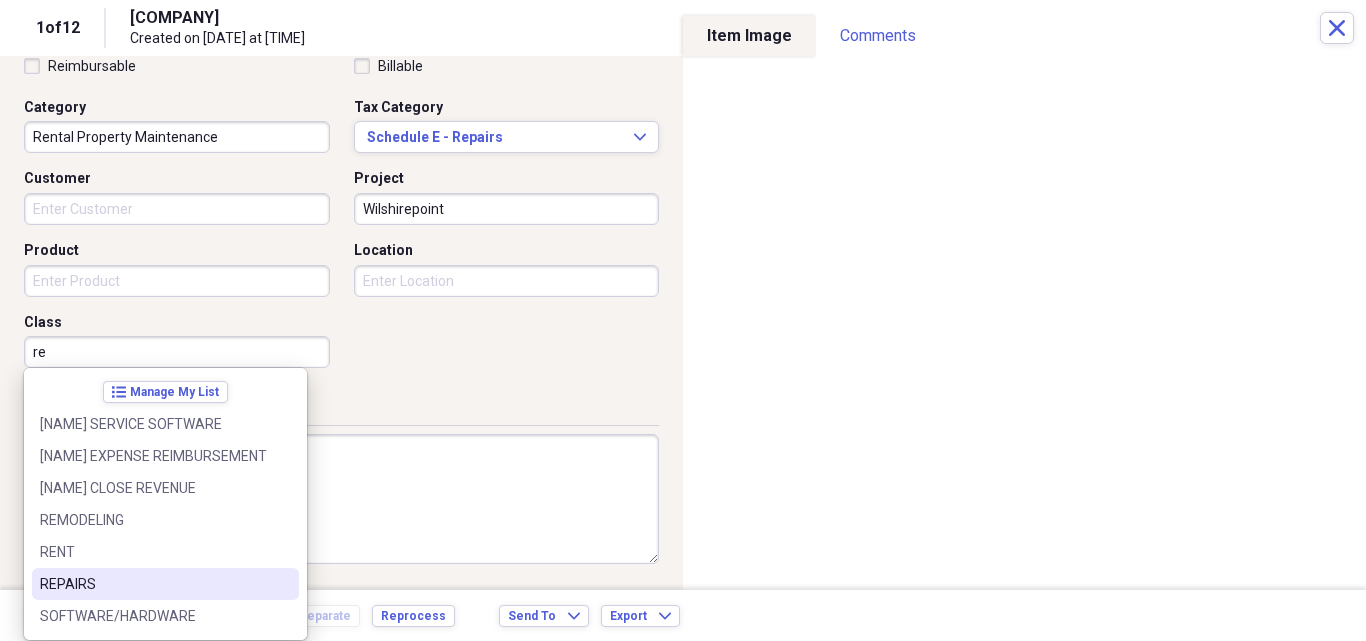 click on "REPAIRS" at bounding box center (165, 584) 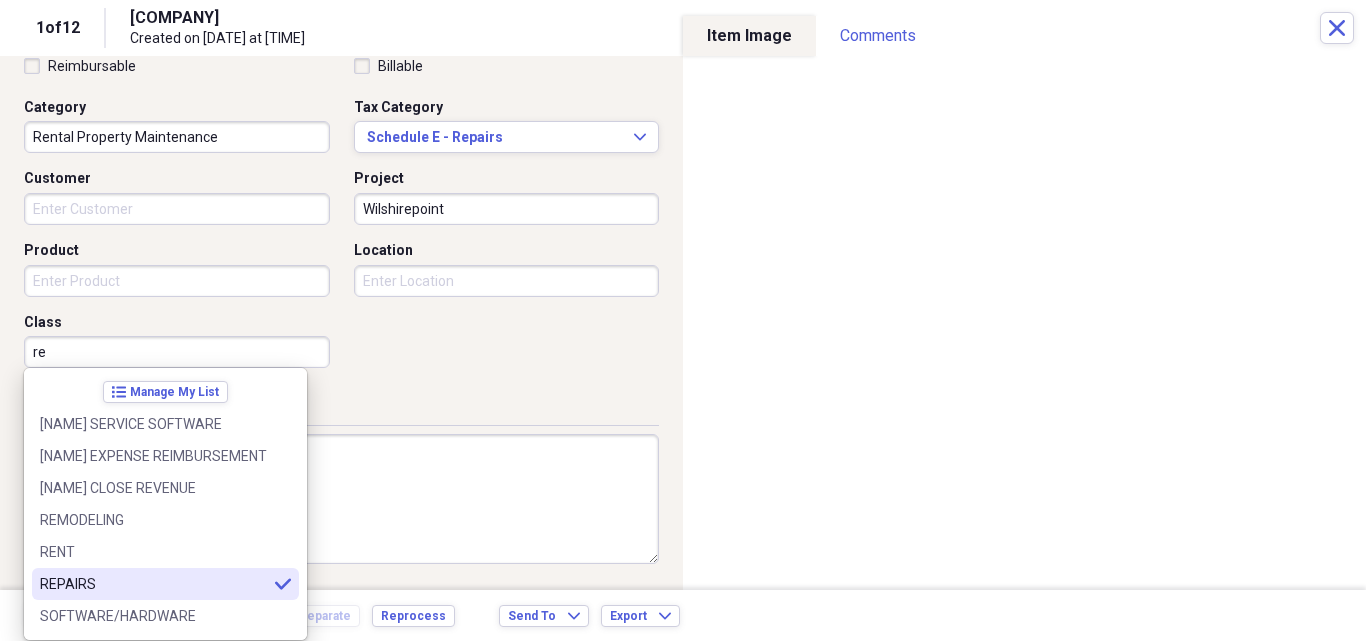 type on "REPAIRS" 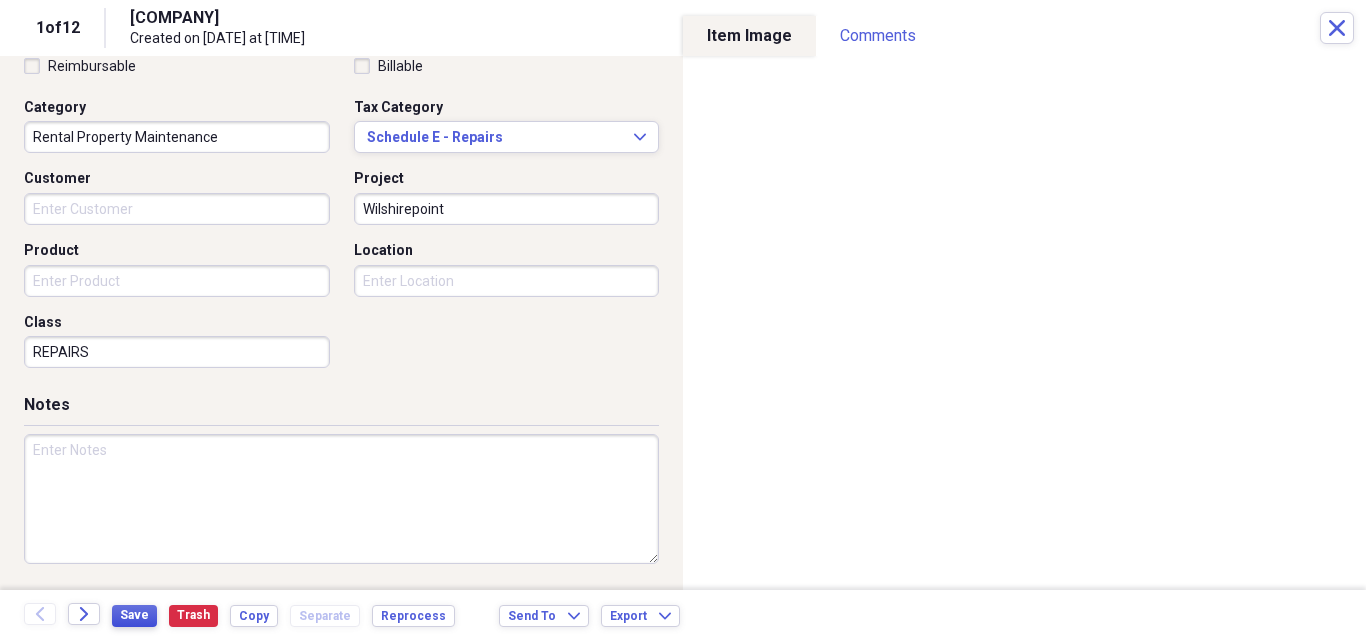 click on "Save" at bounding box center (134, 615) 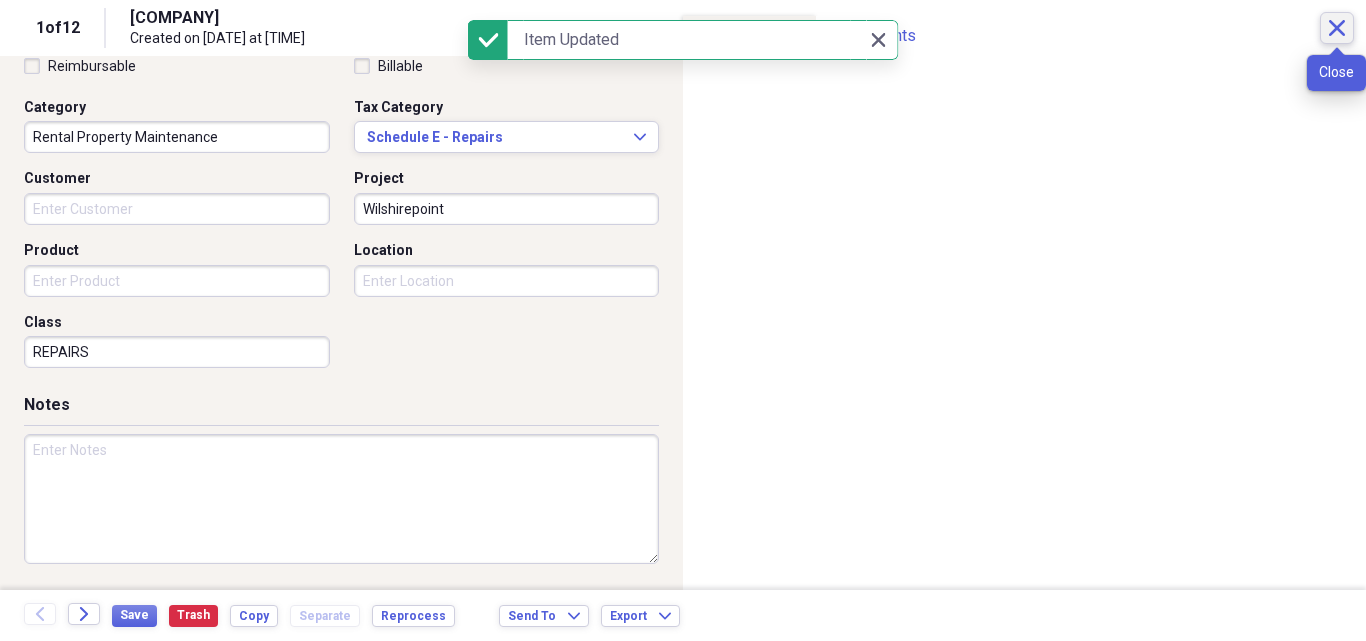 click on "Close" 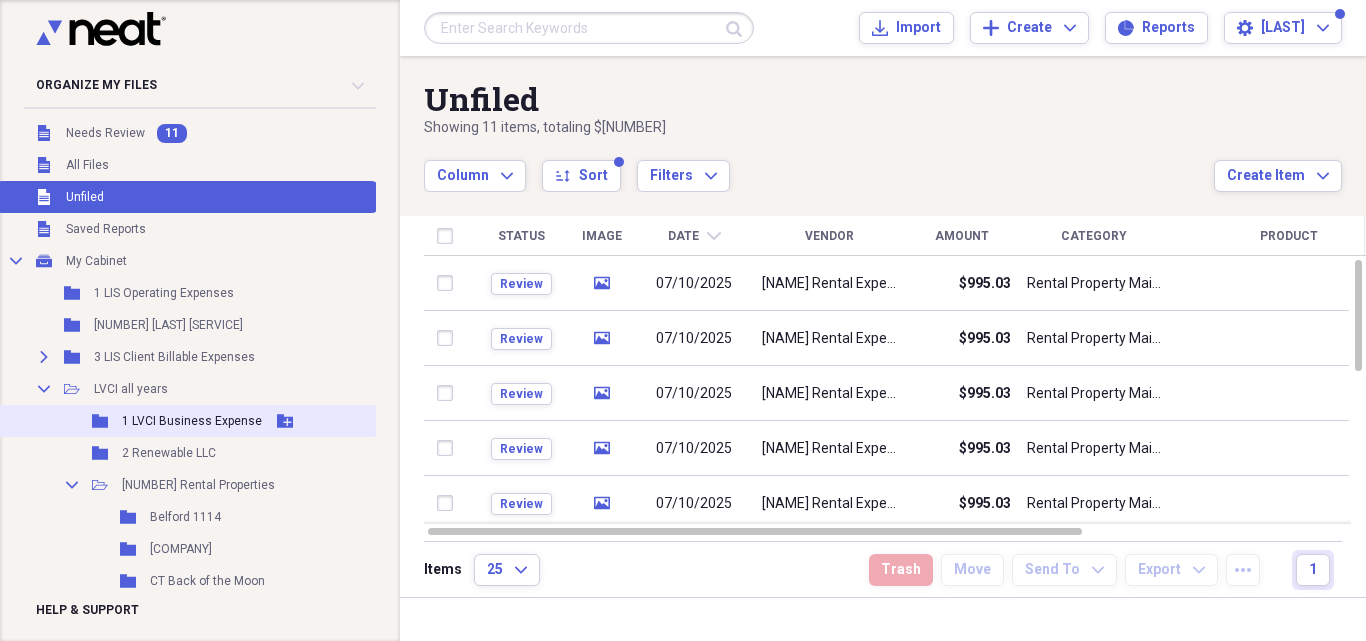 click on "1 LVCI Business Expense" at bounding box center (192, 421) 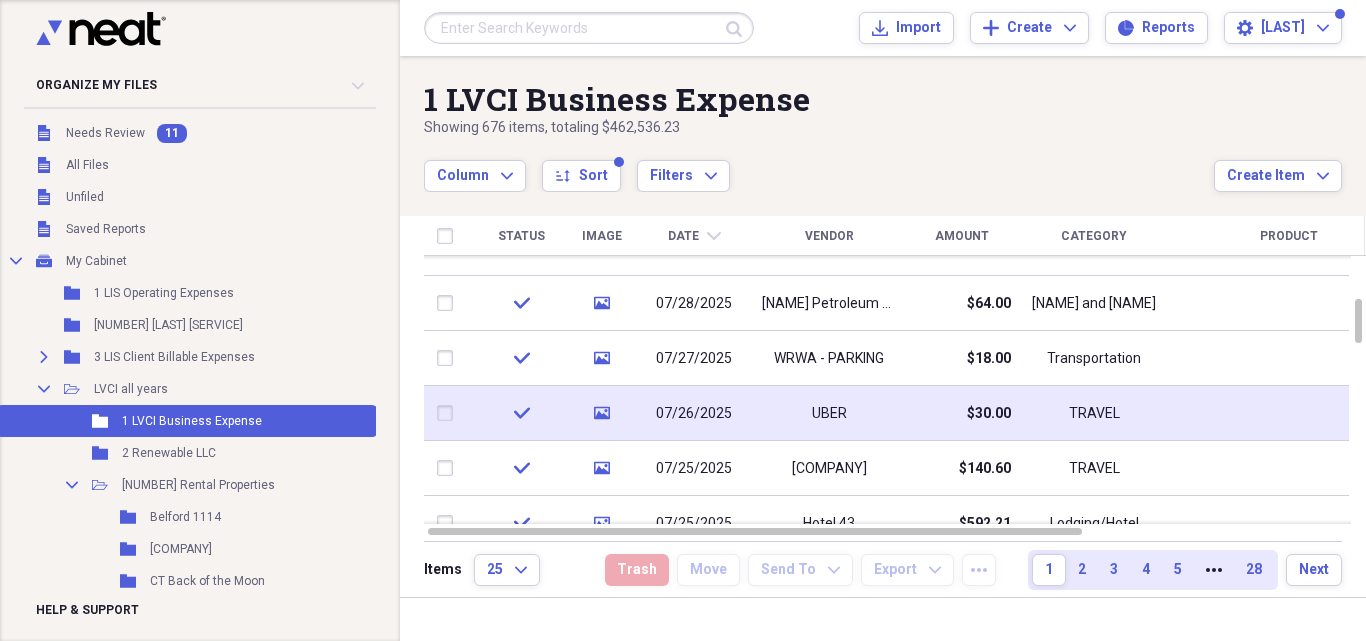 click on "07/26/2025" at bounding box center (694, 414) 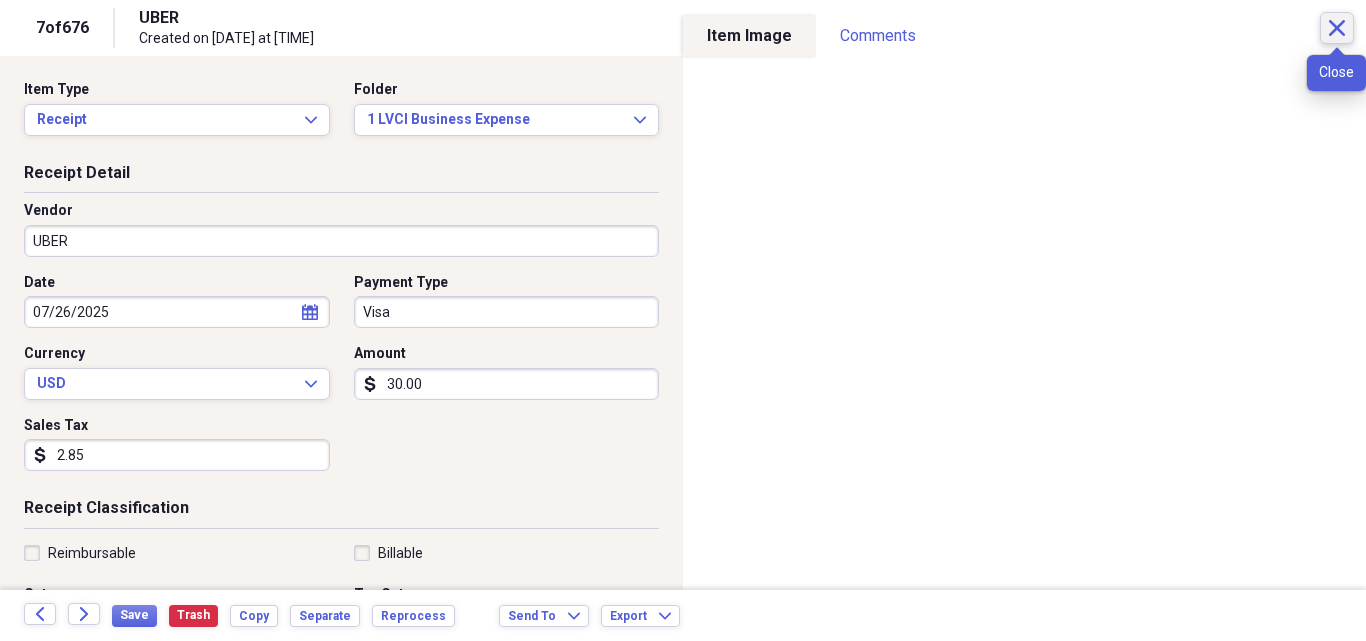 click on "Close" 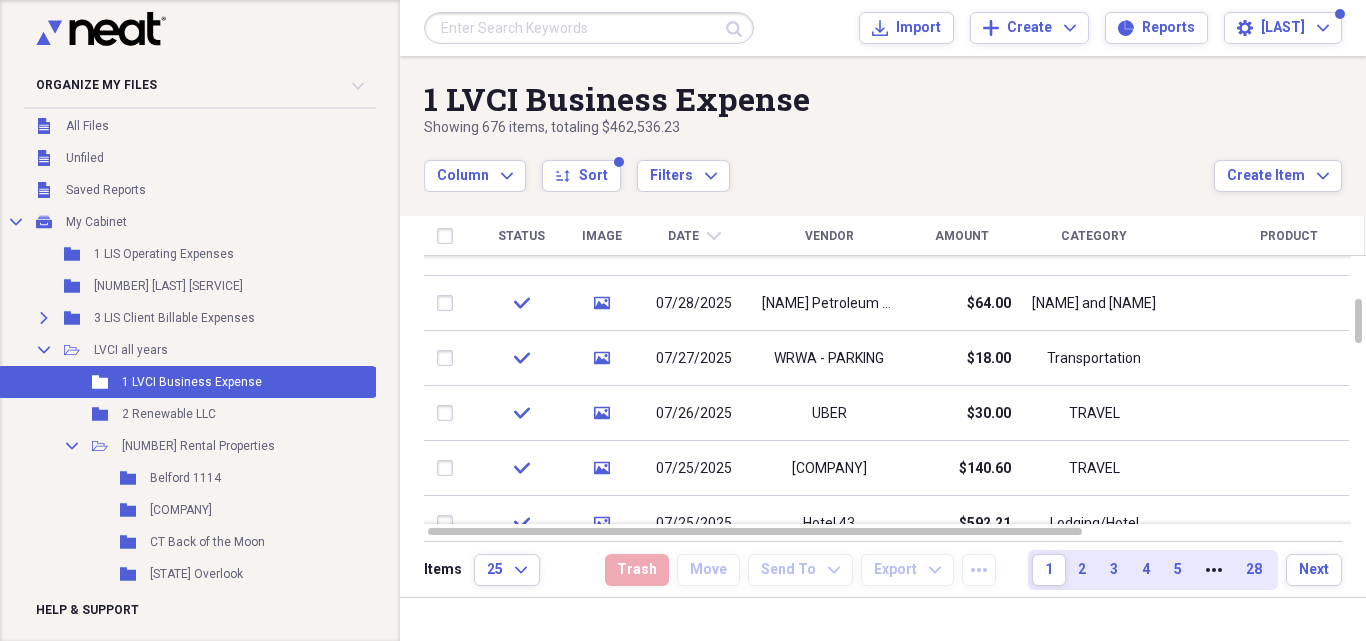 scroll, scrollTop: 0, scrollLeft: 0, axis: both 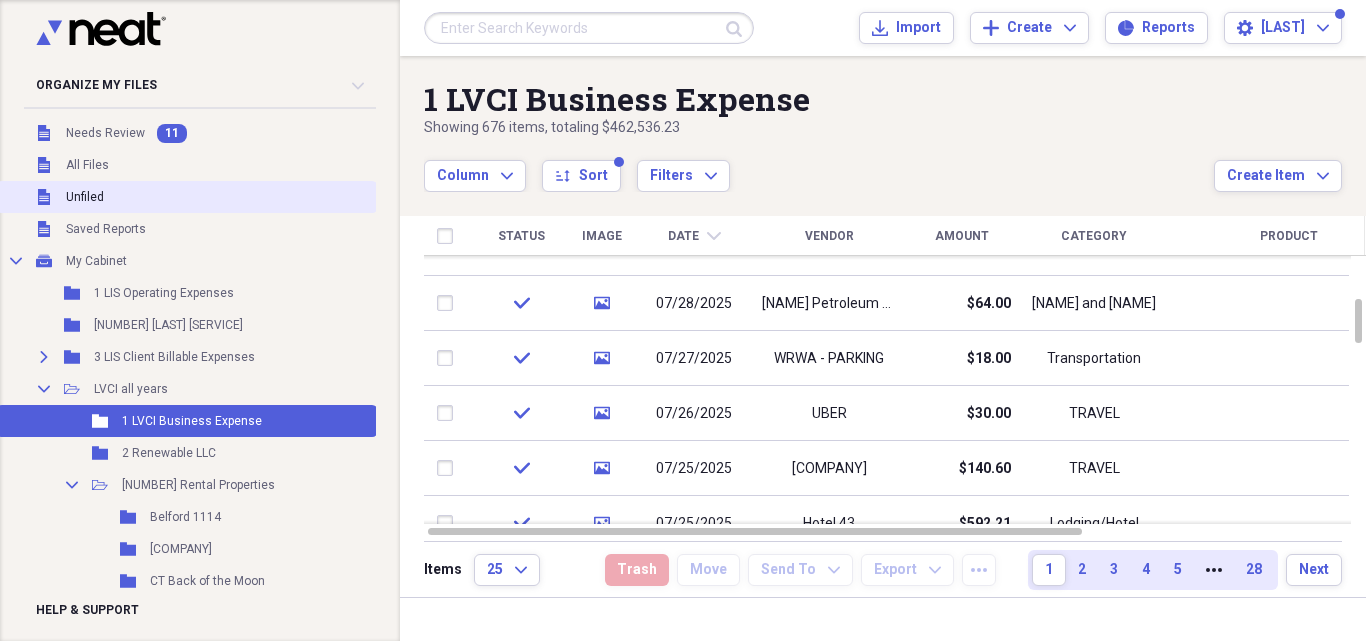 click on "Unfiled" at bounding box center (85, 197) 